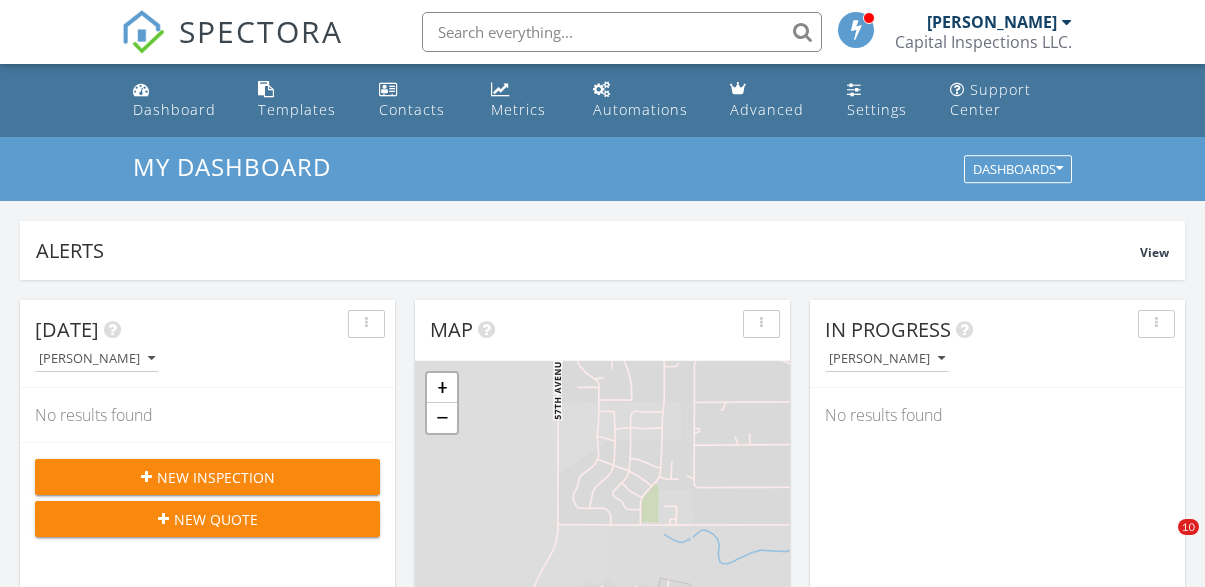 scroll, scrollTop: 1147, scrollLeft: 0, axis: vertical 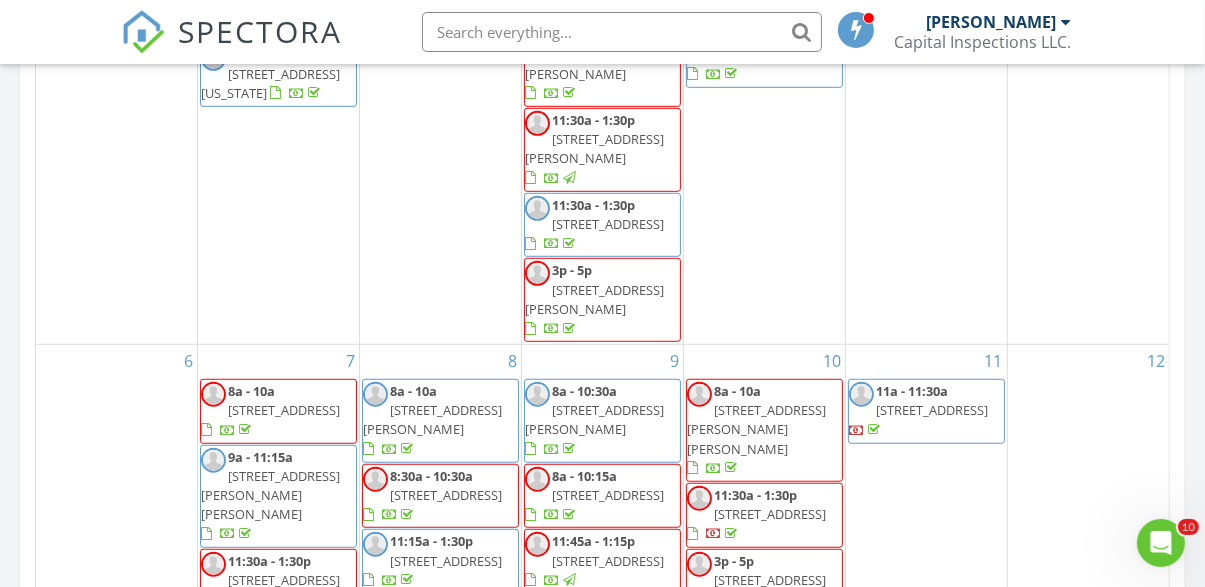 click at bounding box center (622, 32) 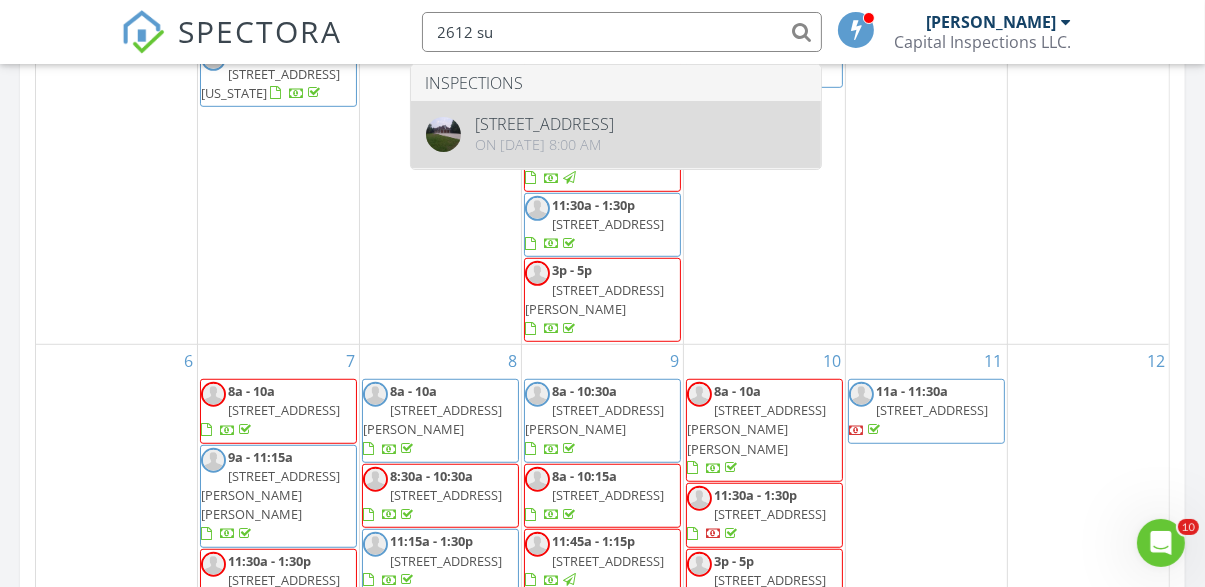 type on "2612 su" 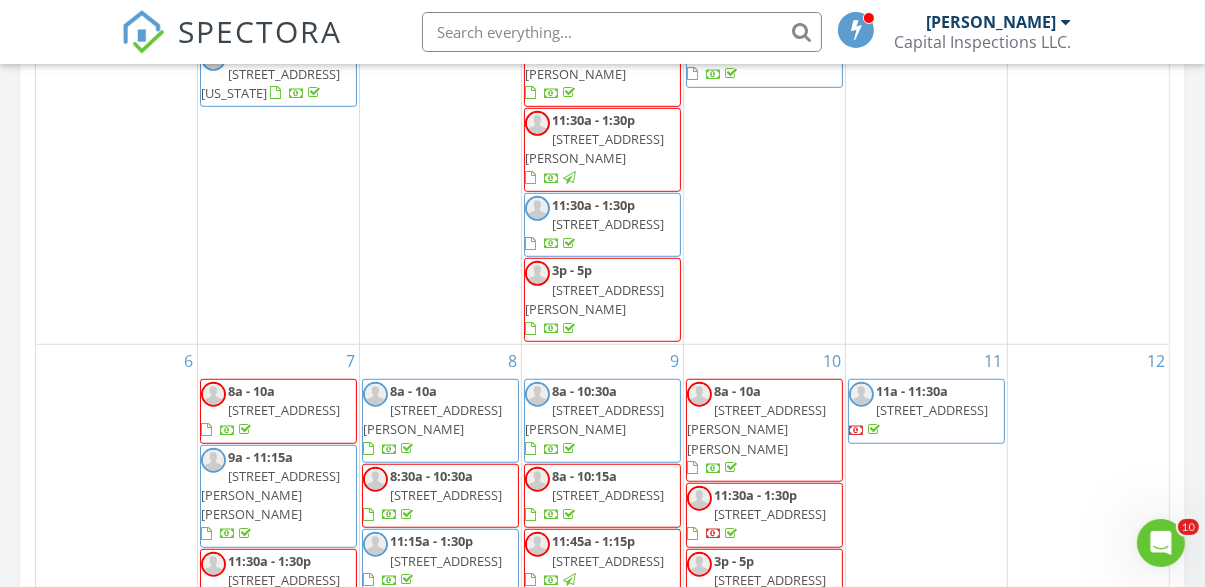 scroll, scrollTop: 1202, scrollLeft: 0, axis: vertical 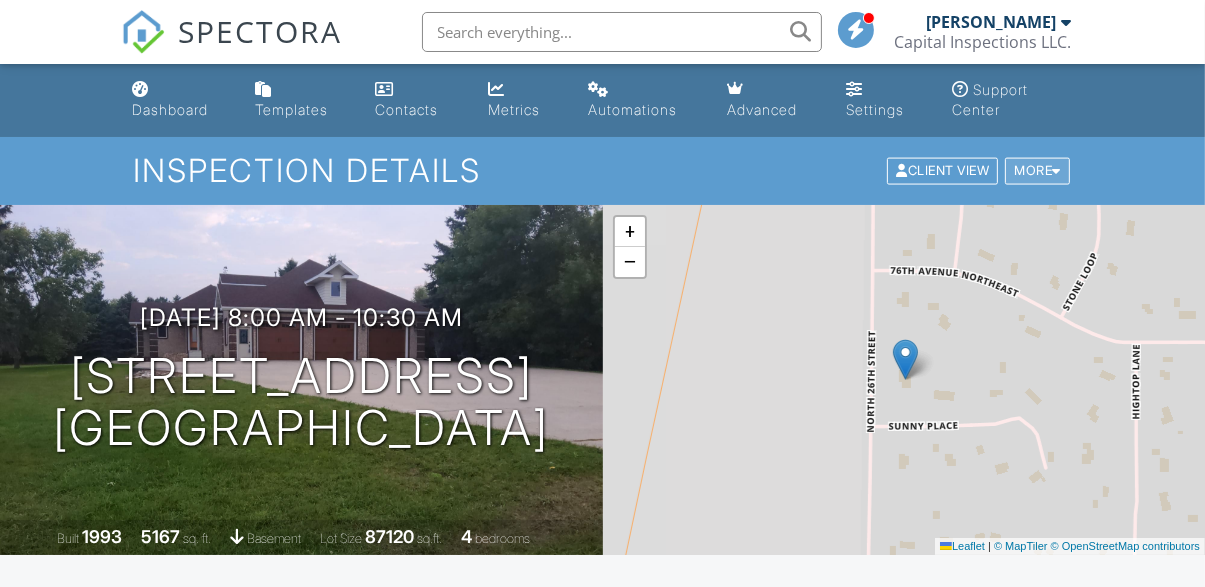 click at bounding box center (1056, 171) 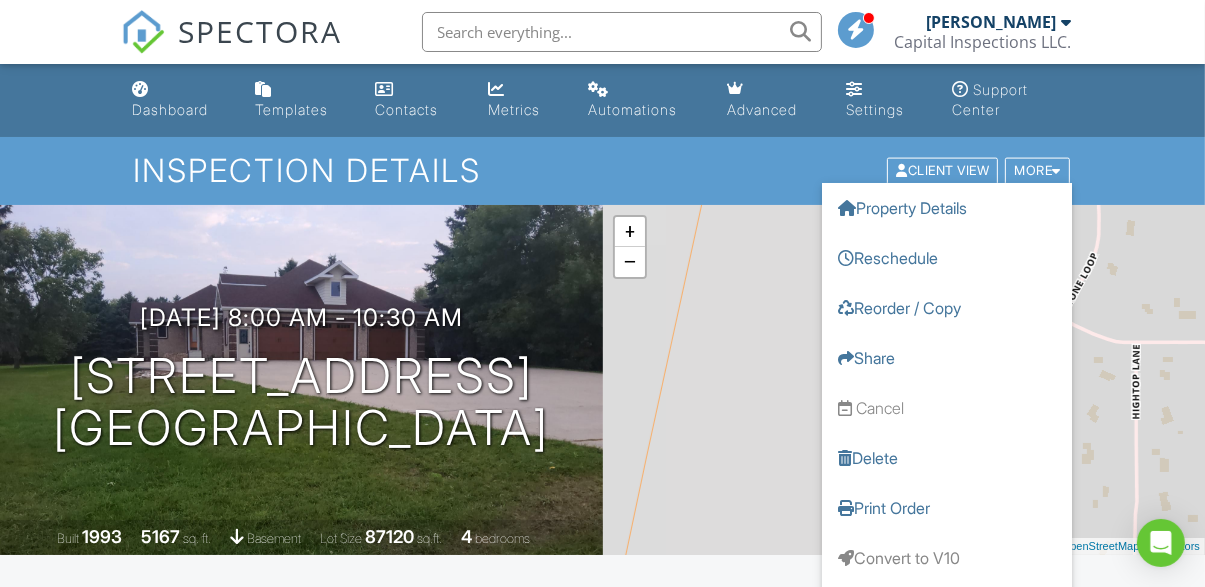 click on "Reorder / Copy" at bounding box center (947, 308) 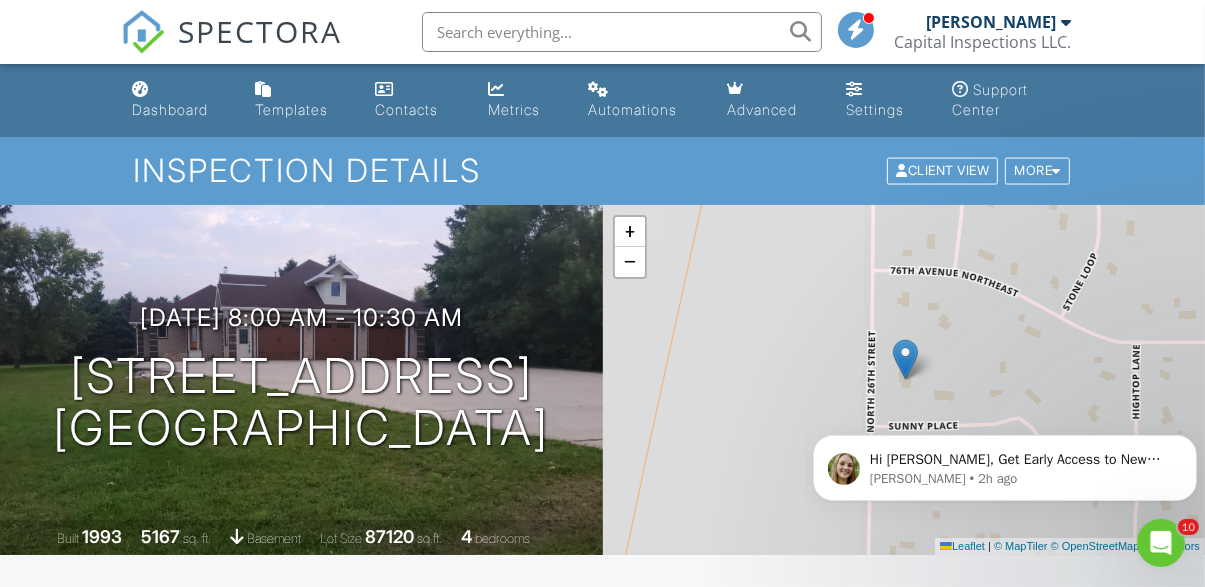 scroll, scrollTop: 0, scrollLeft: 0, axis: both 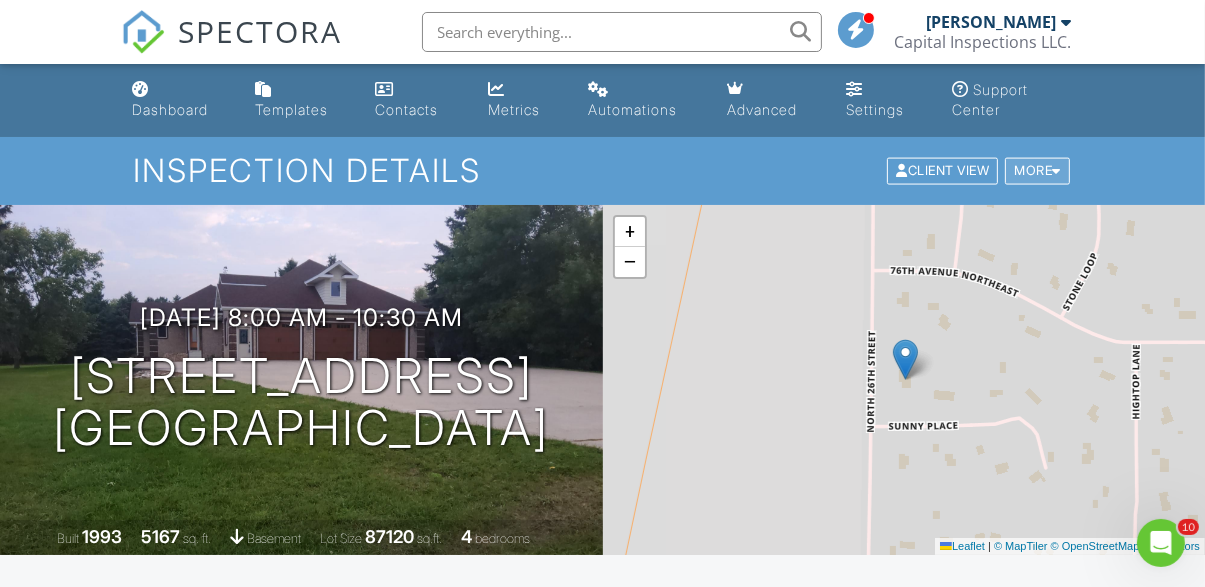click on "More" at bounding box center [1037, 171] 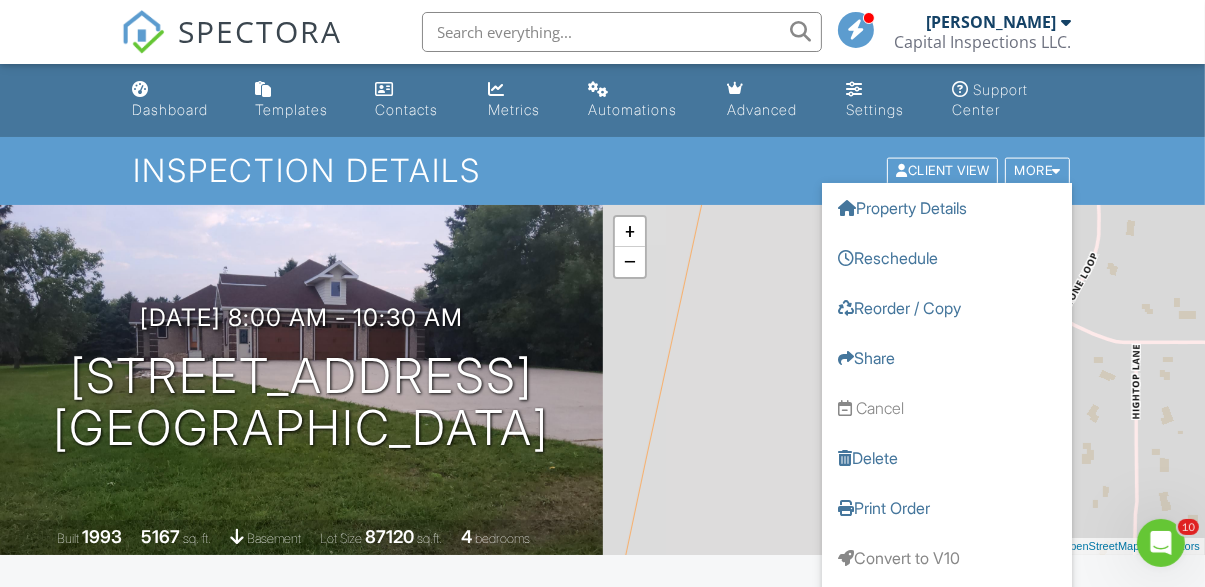 click on "Reorder / Copy" at bounding box center (947, 308) 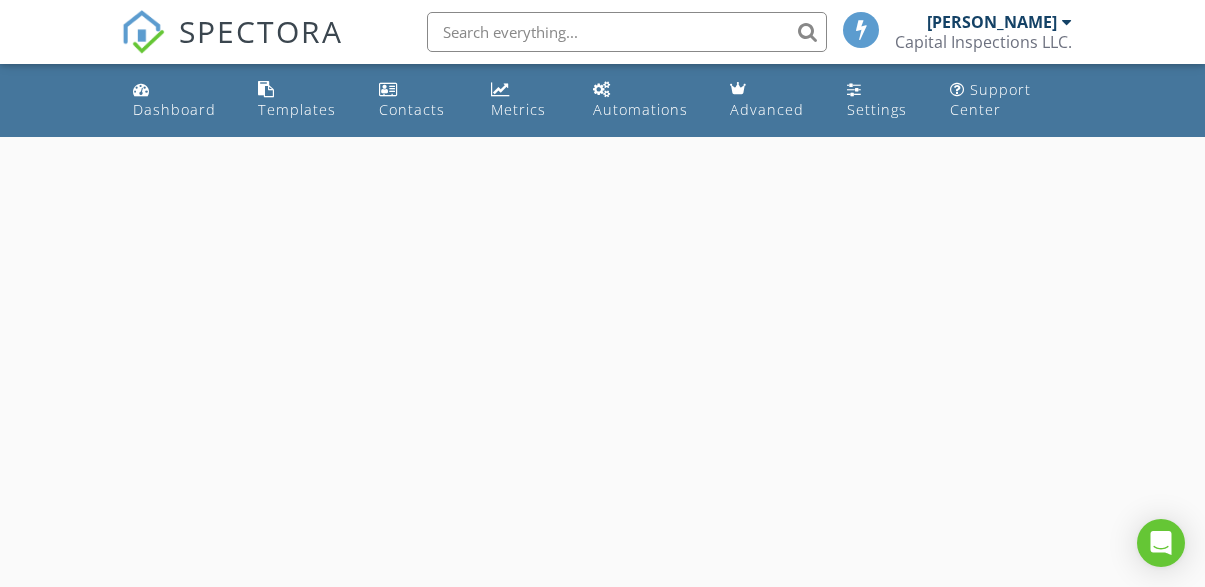scroll, scrollTop: 0, scrollLeft: 0, axis: both 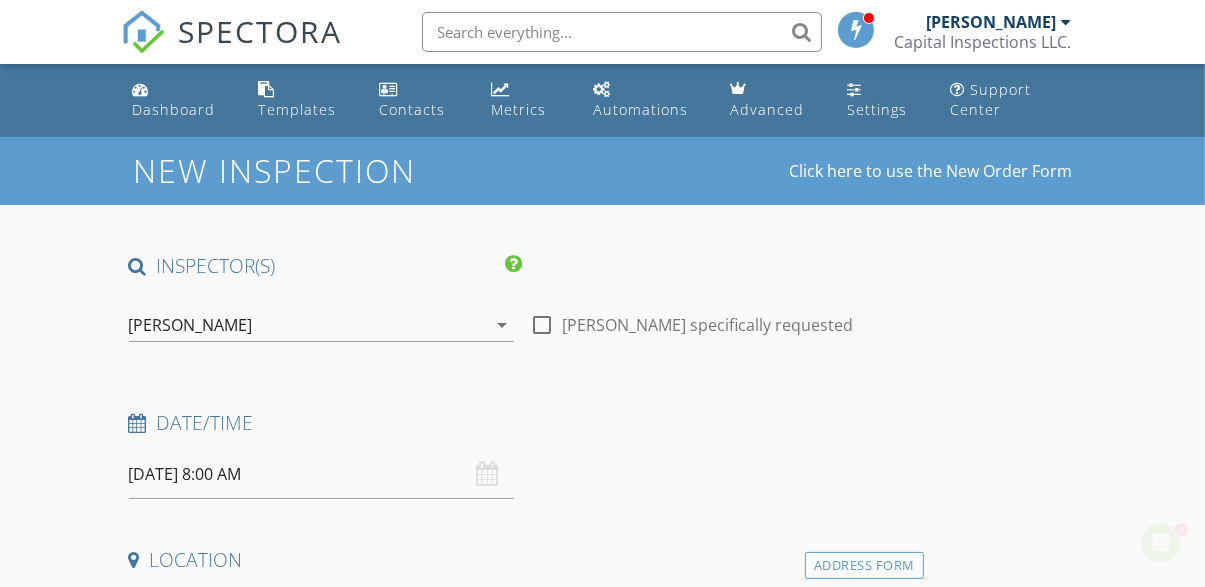 type on "[PERSON_NAME]" 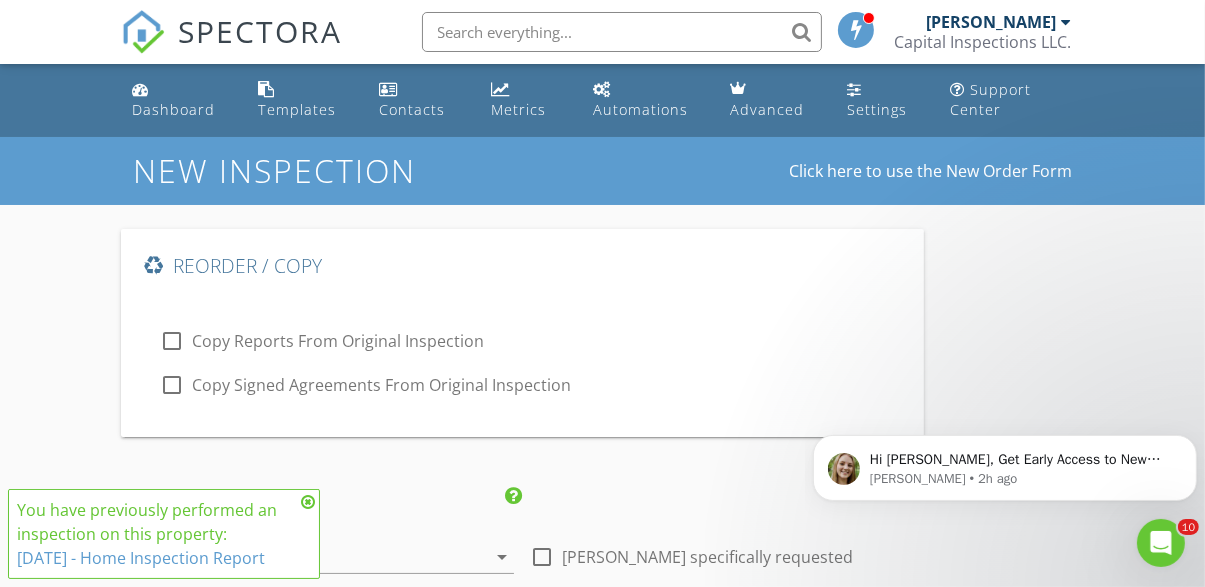 scroll, scrollTop: 0, scrollLeft: 0, axis: both 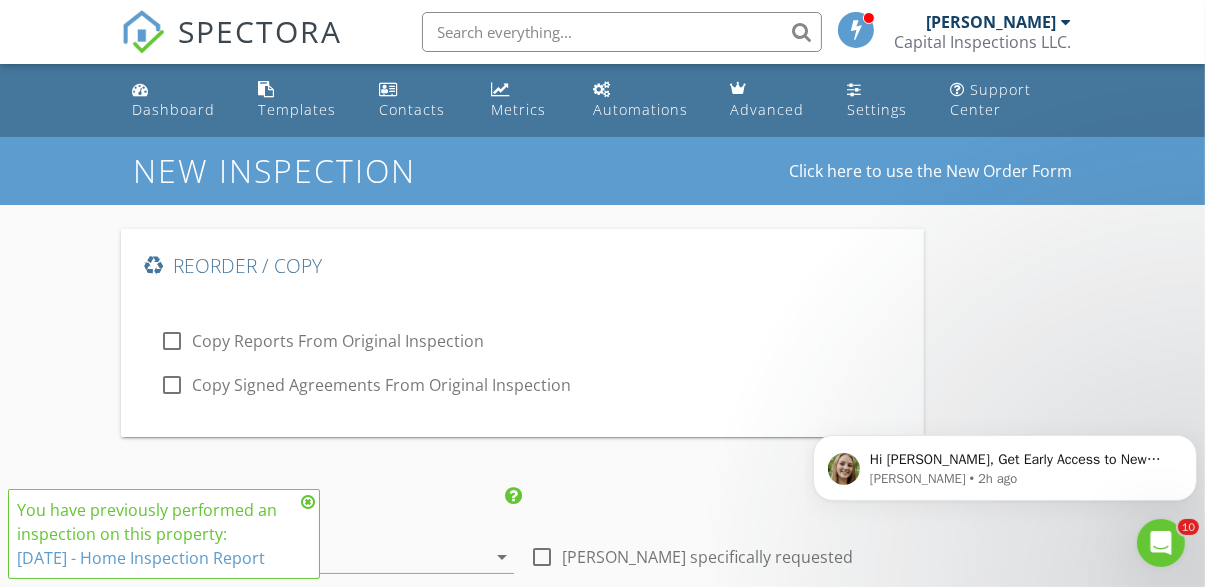 click at bounding box center (308, 502) 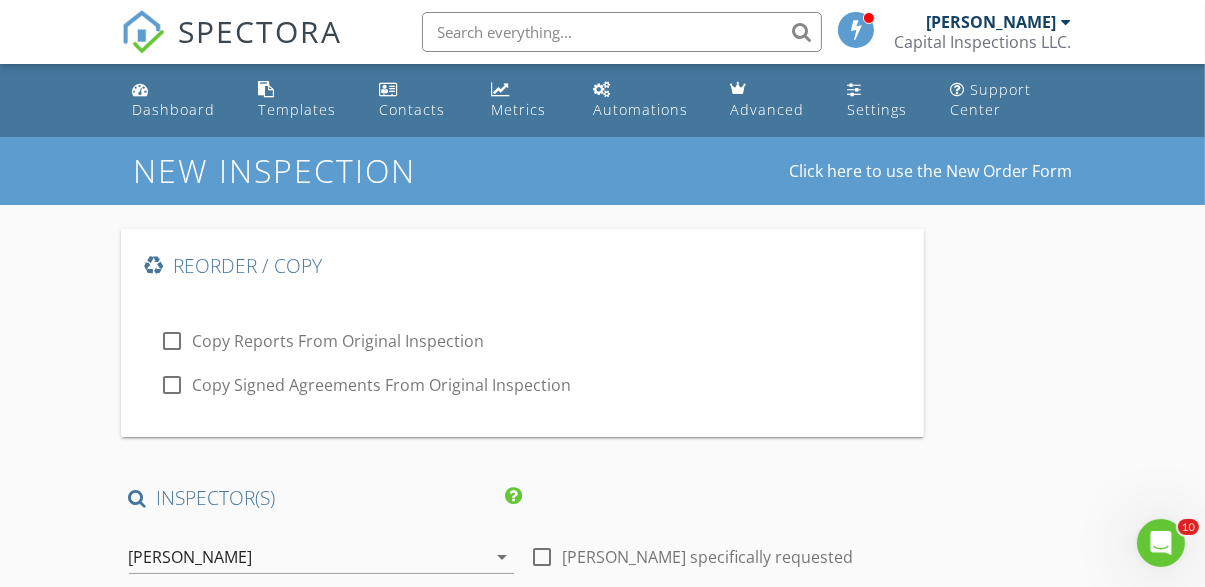 click at bounding box center (173, 341) 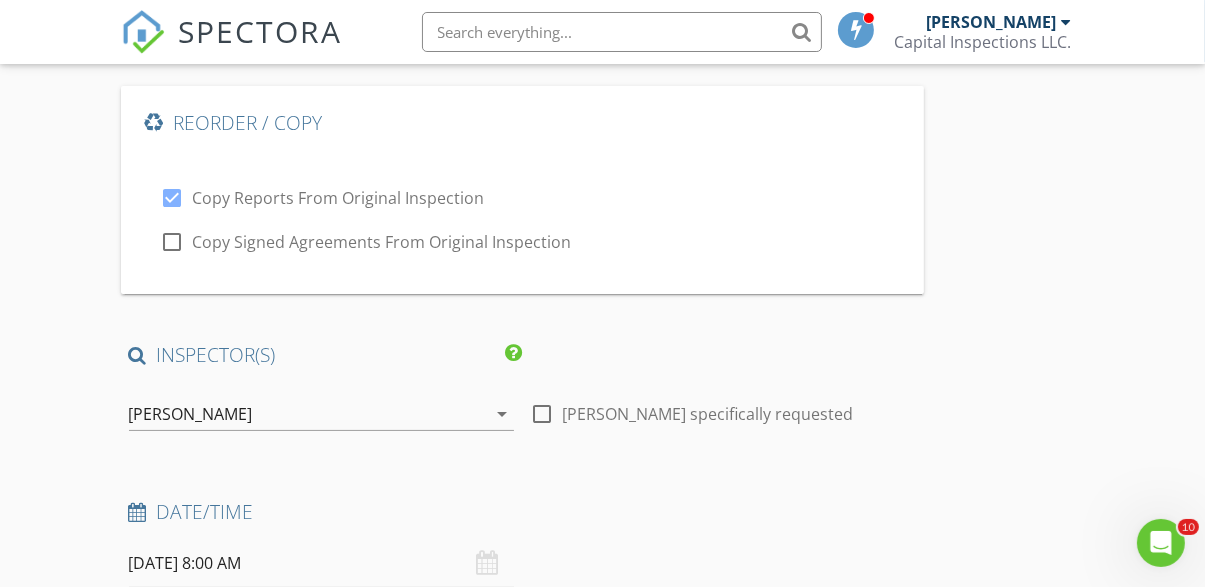 scroll, scrollTop: 145, scrollLeft: 0, axis: vertical 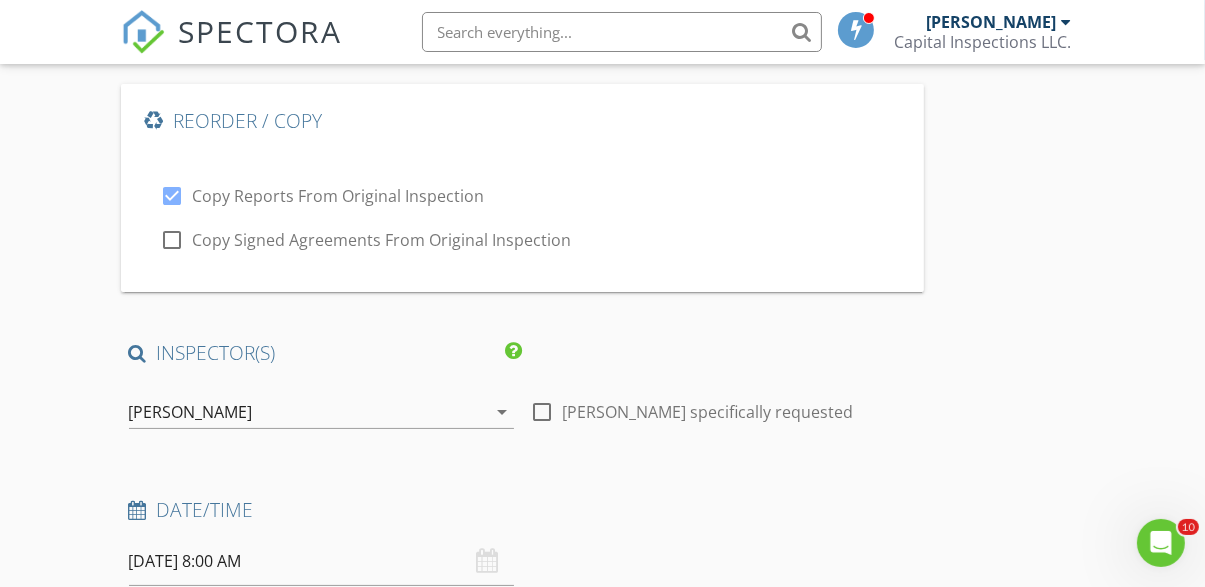 click on "[PERSON_NAME]" at bounding box center (308, 412) 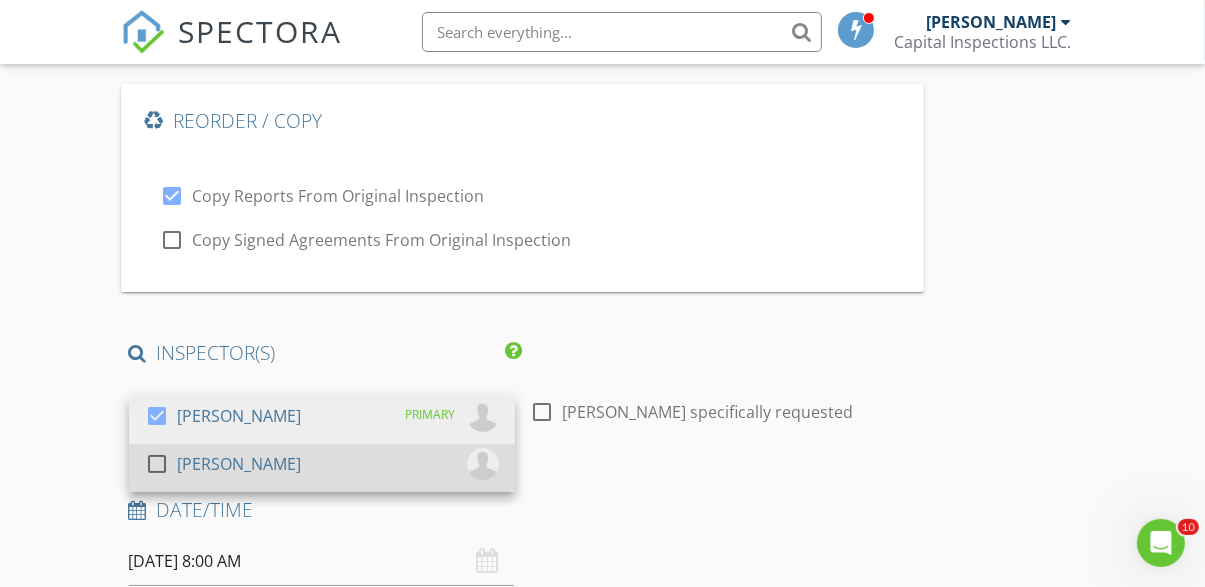 click on "check_box_outline_blank   Josh Eldridge" at bounding box center [322, 468] 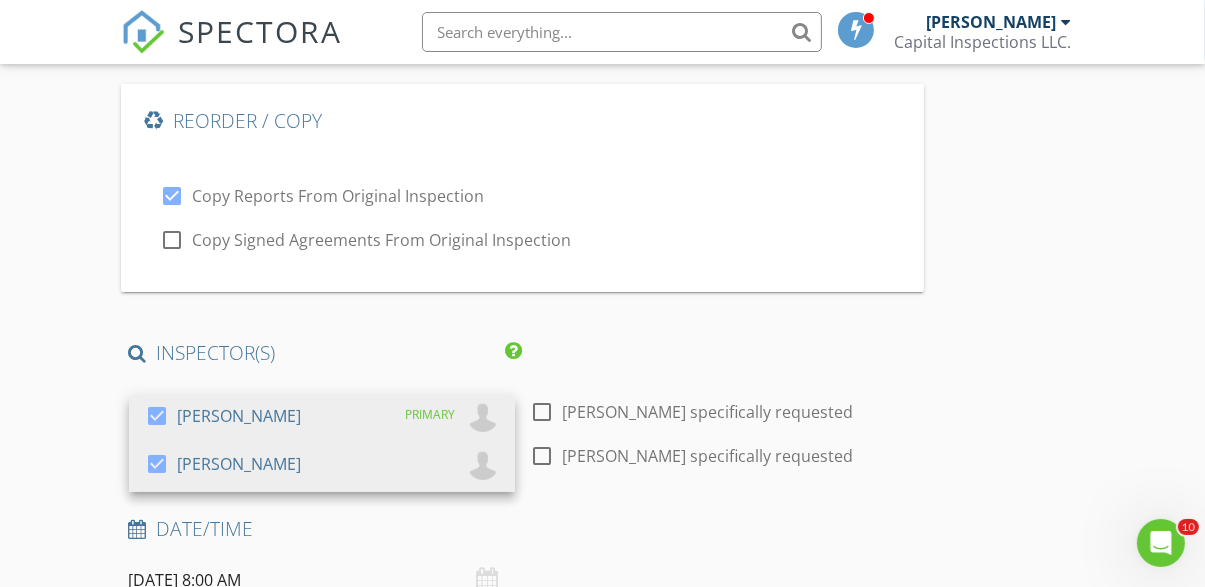 click on "New Inspection
Click here to use the New Order Form
Reorder / Copy
check_box Copy Reports From Original Inspection   check_box_outline_blank Copy Signed Agreements From Original Inspection
INSPECTOR(S)
check_box   Dalton Sanders   PRIMARY   check_box   Josh Eldridge     Dalton Sanders,  Josh Eldridge arrow_drop_down   check_box_outline_blank Dalton Sanders specifically requested check_box_outline_blank Josh Eldridge specifically requested
Date/Time
07/14/2025 8:00 AM
Location
Address Search       Address 2612 Sunny Pl   Unit   City Bismarck   State ND   Zip 58503   County Burleigh County     Square Feet 5167   Year Built 1993   Foundation Basement arrow_drop_down     Dalton Sanders     3.7 miles     (8 minutes)         Josh Eldridge     5.0 miles     (13 minutes)
client
check_box   Client Search         First Name" at bounding box center (602, 2355) 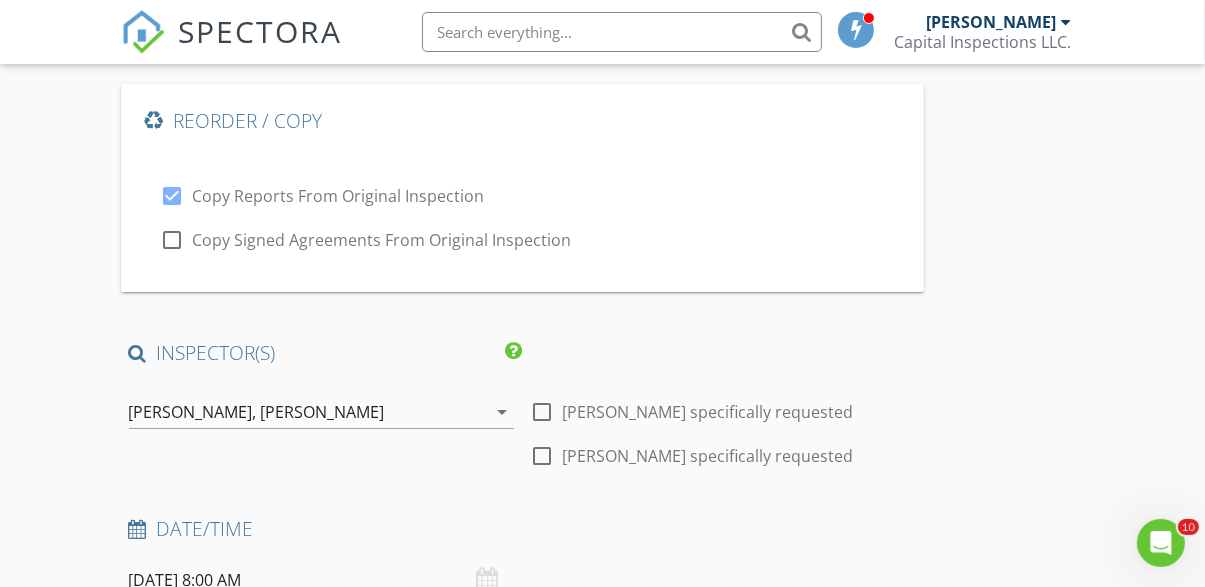 click on "07/14/2025 8:00 AM" at bounding box center [322, 580] 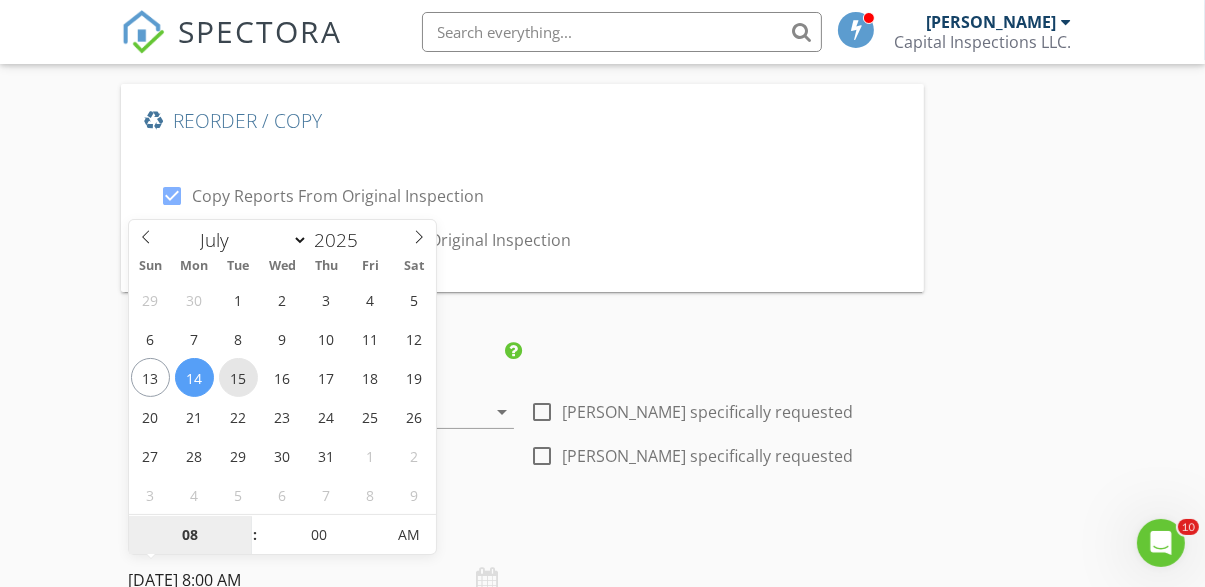 type on "07/15/2025 8:00 AM" 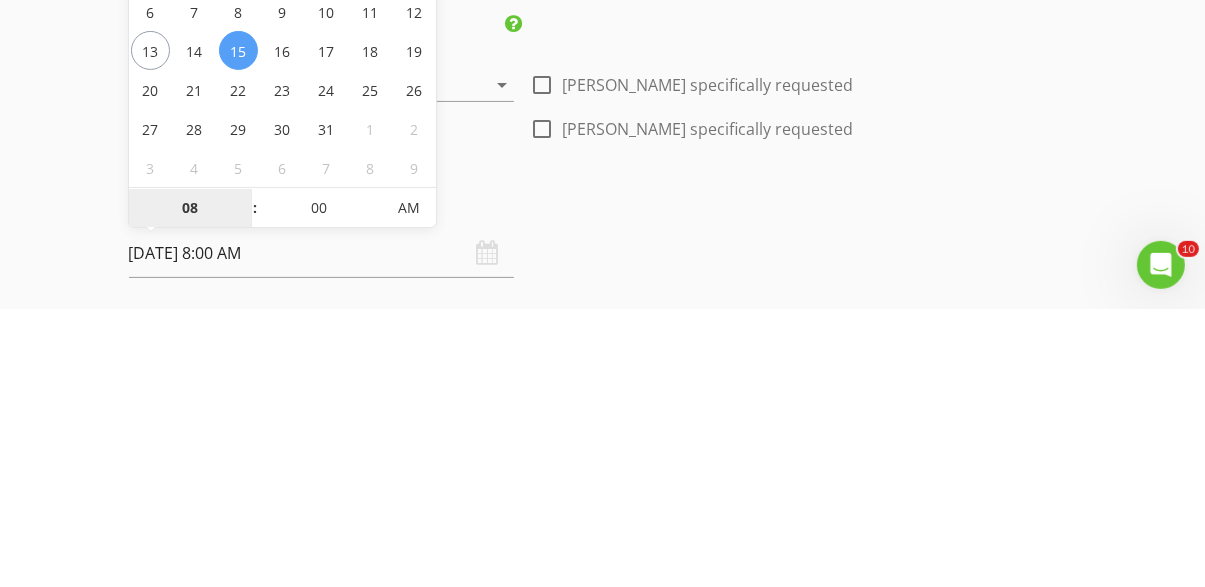 scroll, scrollTop: 200, scrollLeft: 0, axis: vertical 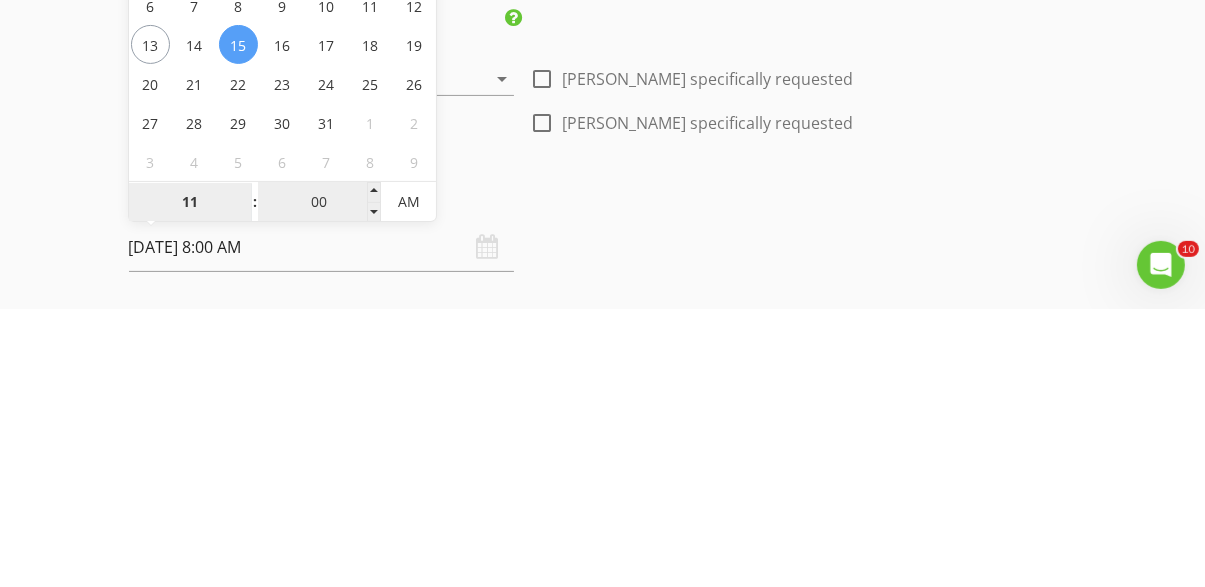 type on "11" 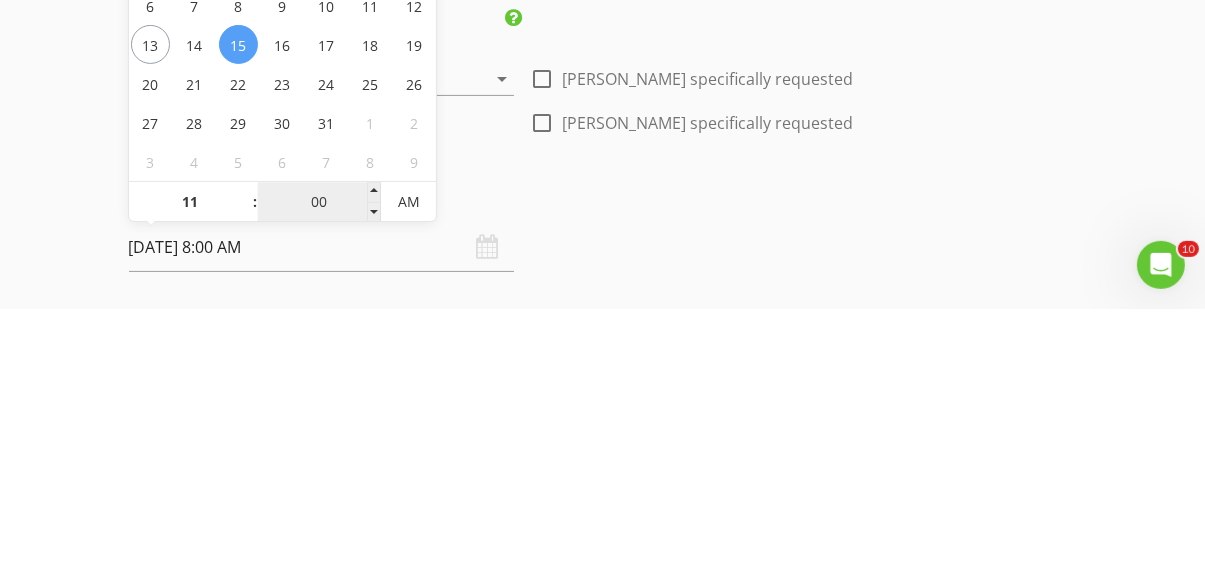 click on "00" at bounding box center (319, 481) 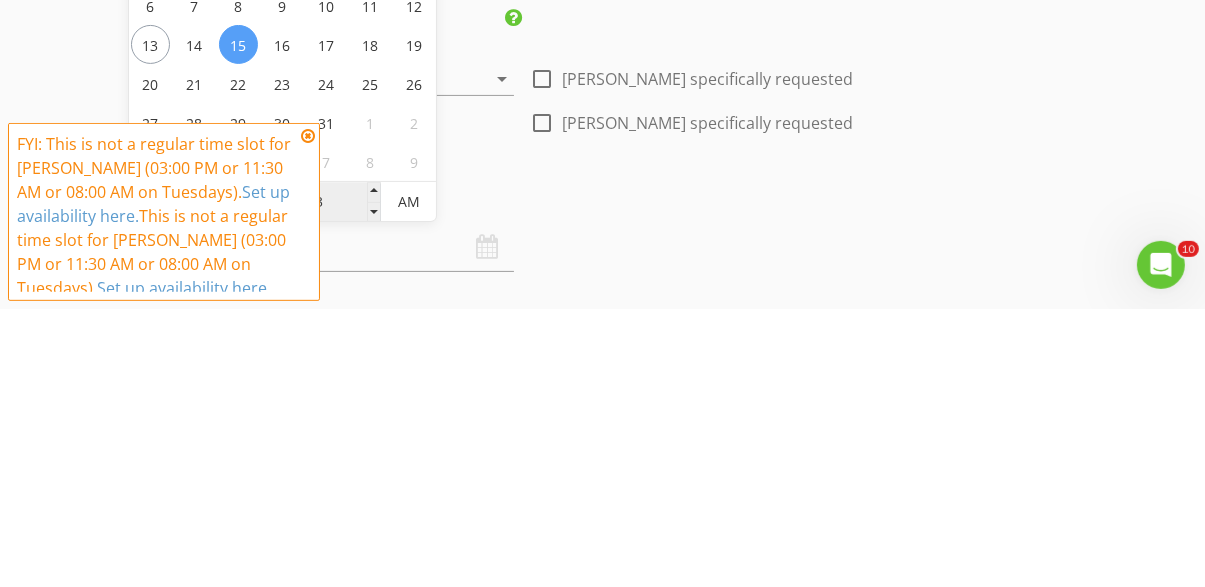 type on "30" 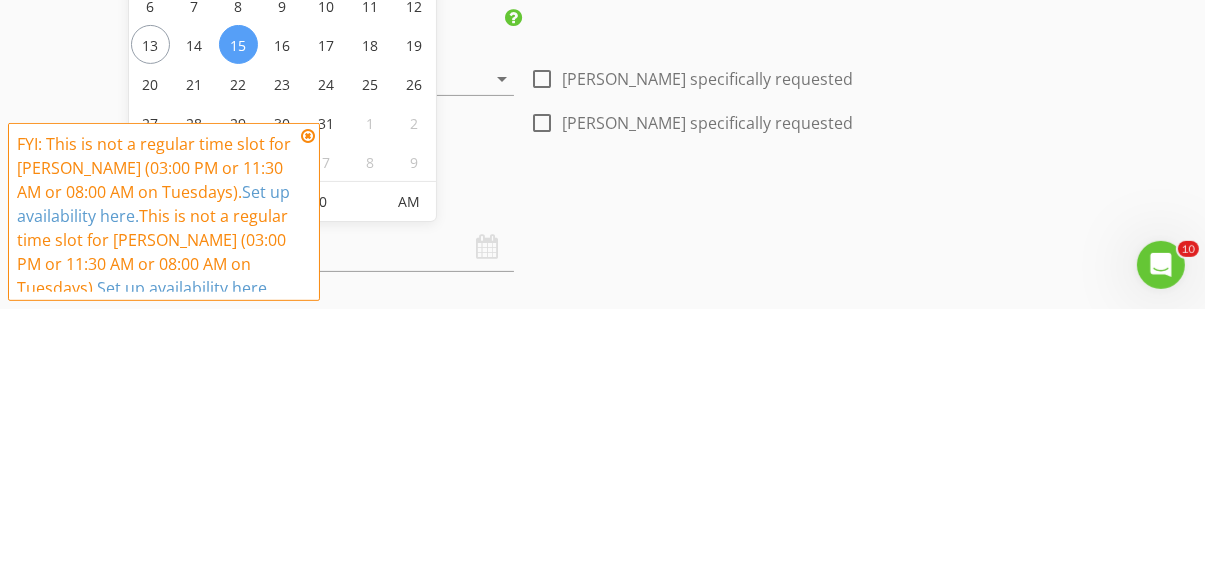 type on "07/15/2025 11:30 AM" 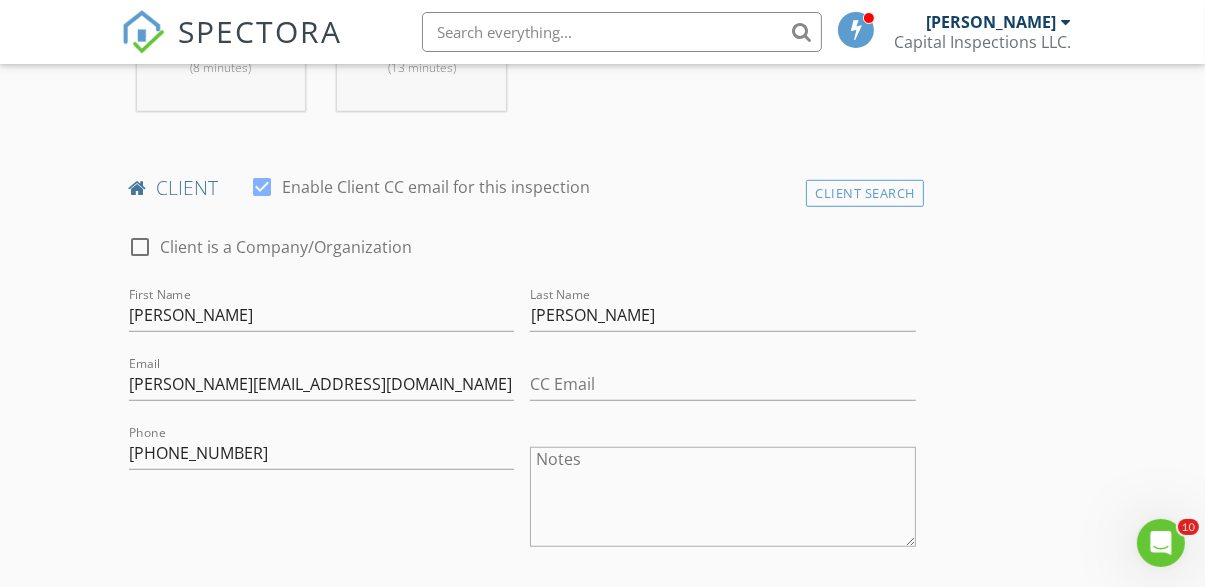 scroll, scrollTop: 1176, scrollLeft: 0, axis: vertical 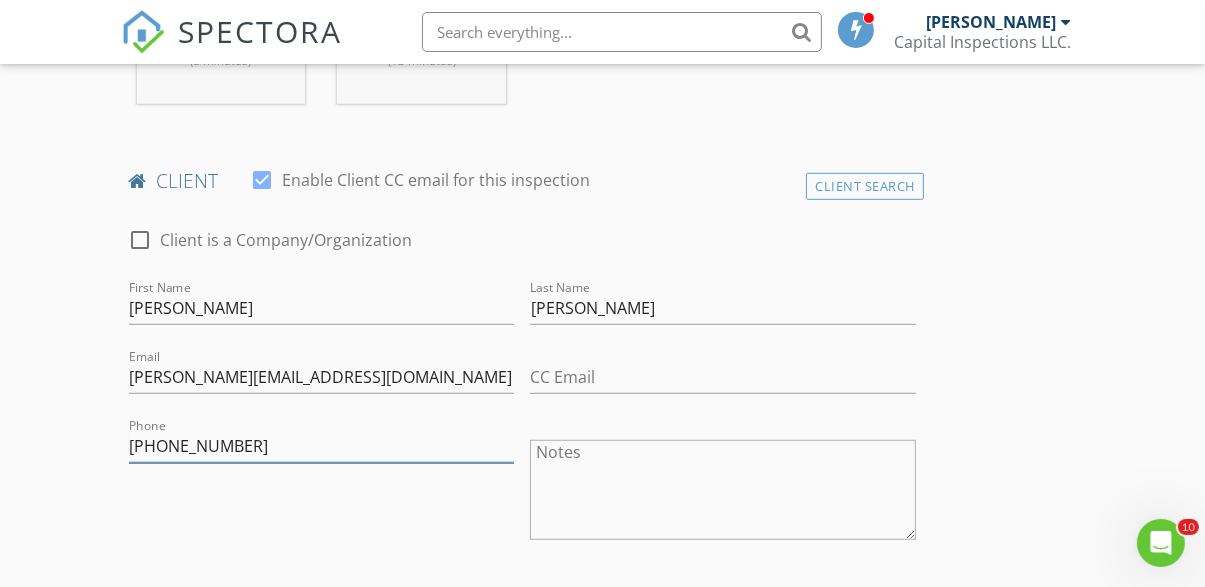 click on "[PHONE_NUMBER]" at bounding box center (322, 446) 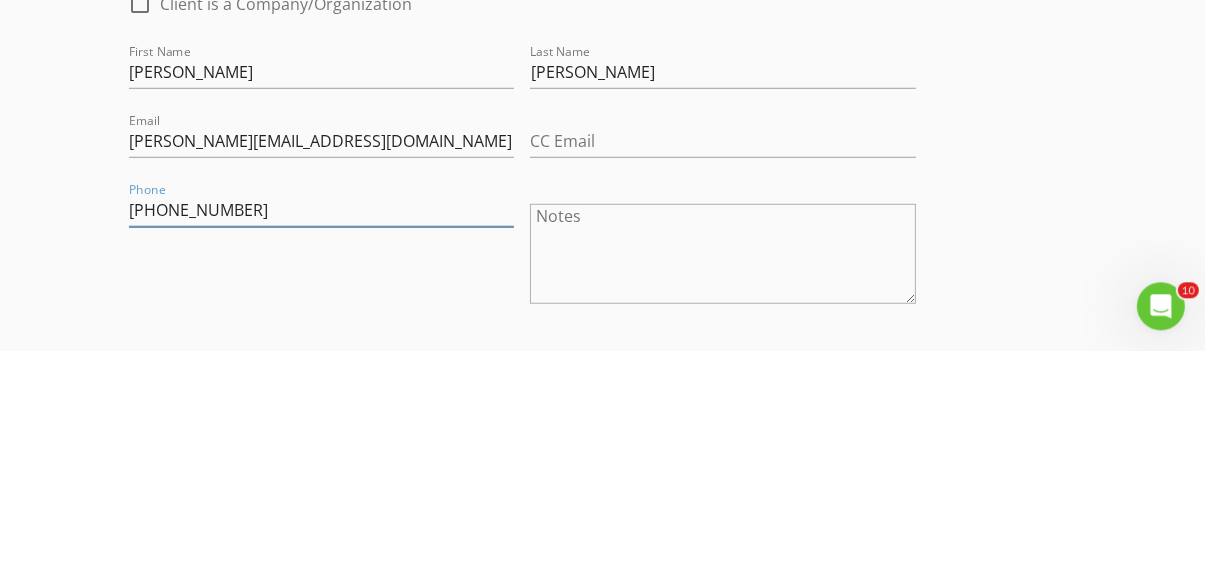 scroll, scrollTop: 1176, scrollLeft: 0, axis: vertical 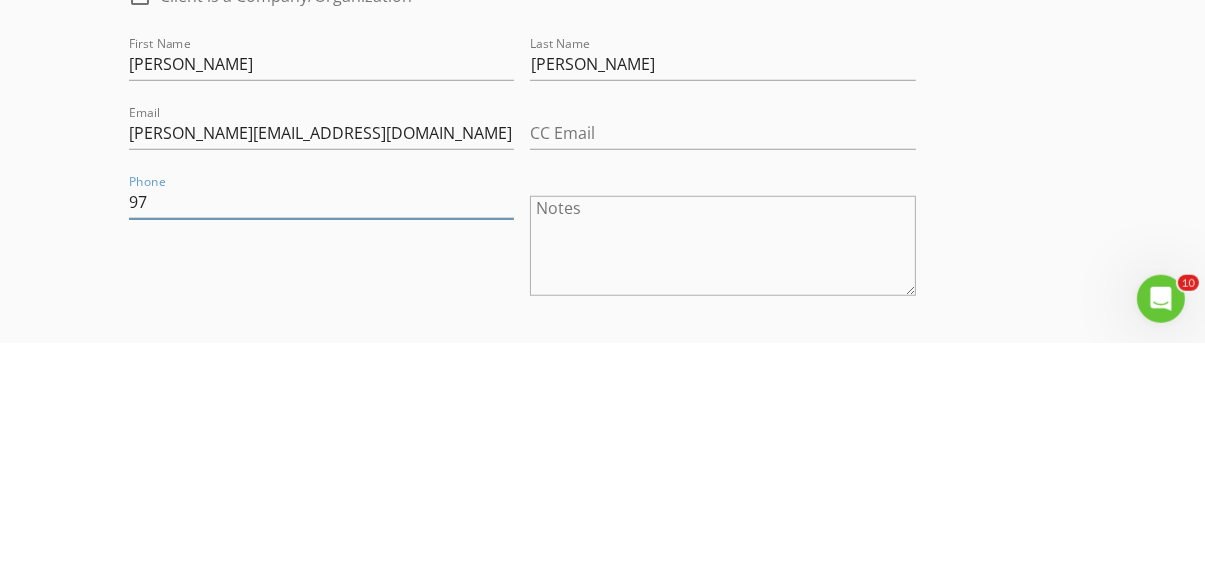 type on "9" 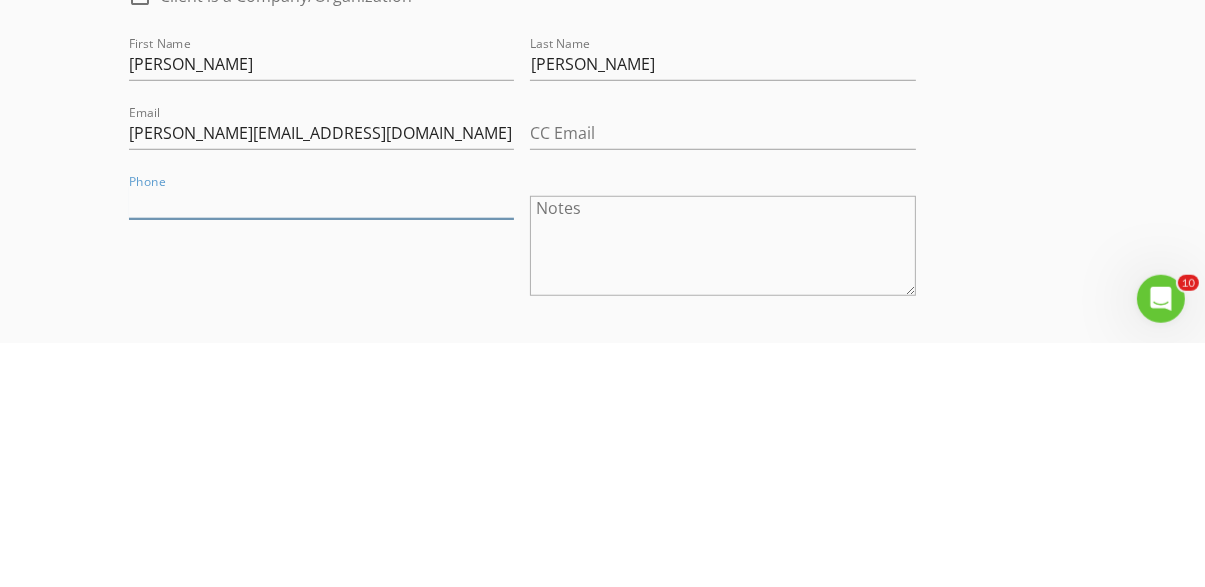 type 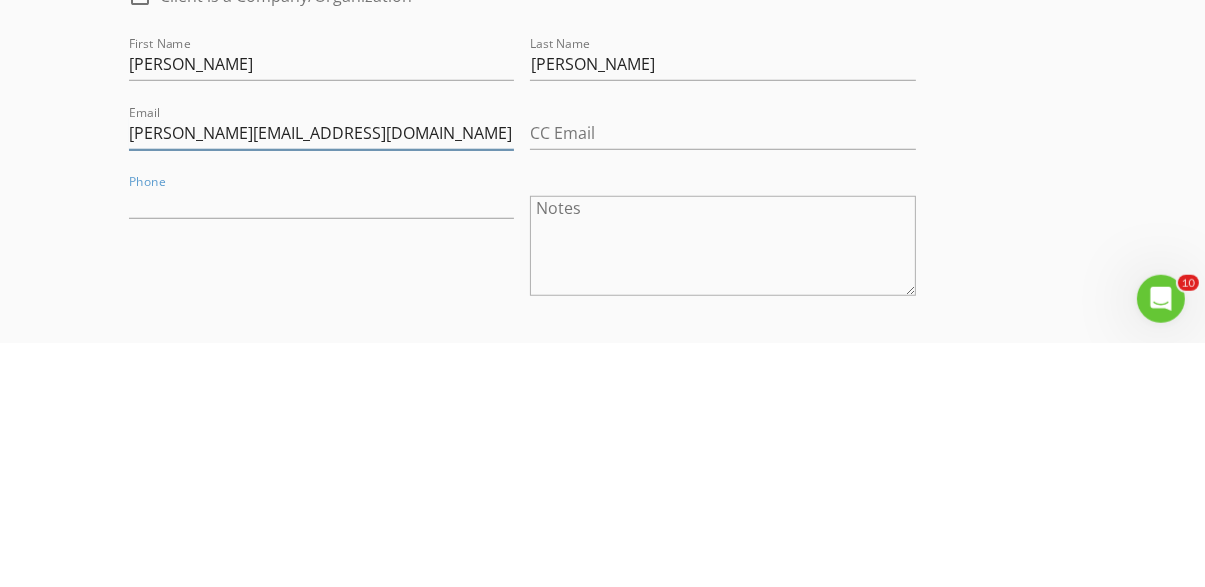 click on "[PERSON_NAME][EMAIL_ADDRESS][DOMAIN_NAME]" at bounding box center [322, 377] 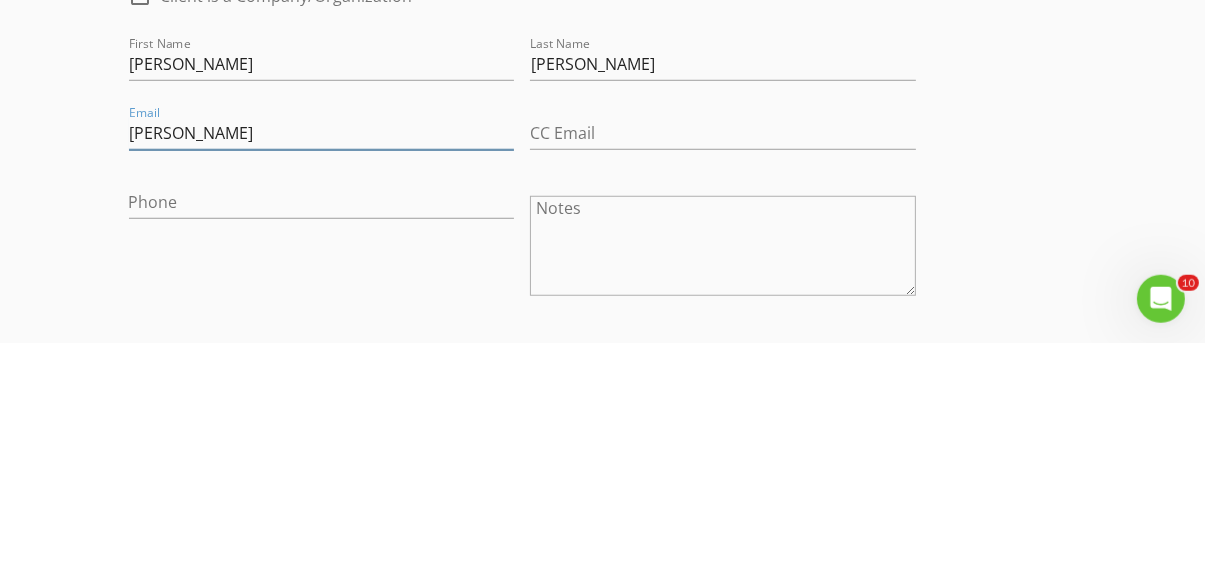 type on "chris@totaldirec" 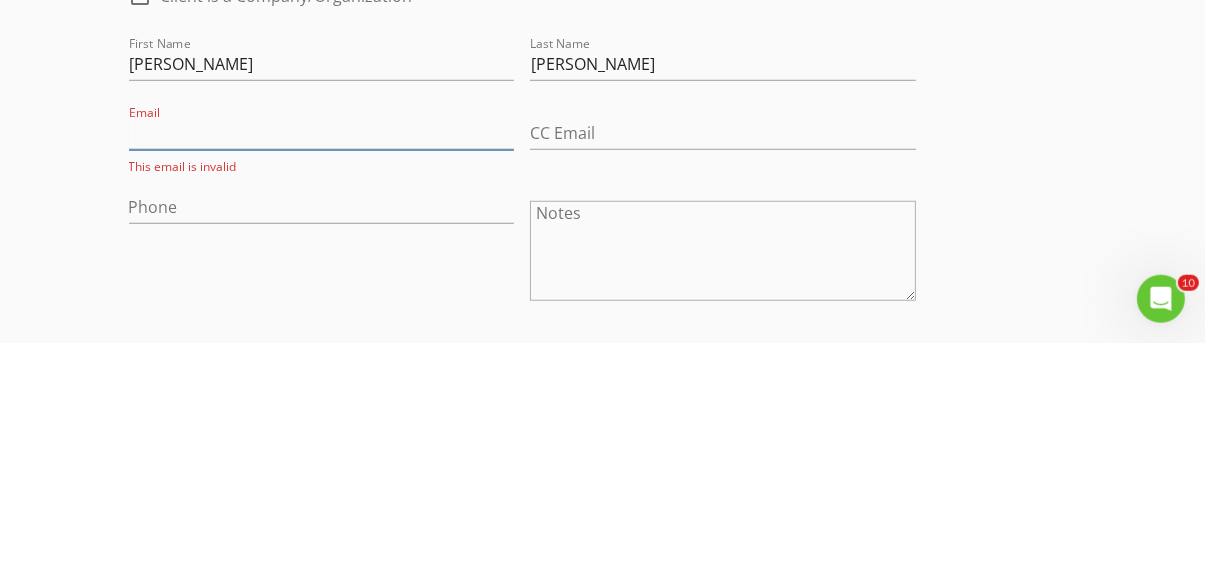 type 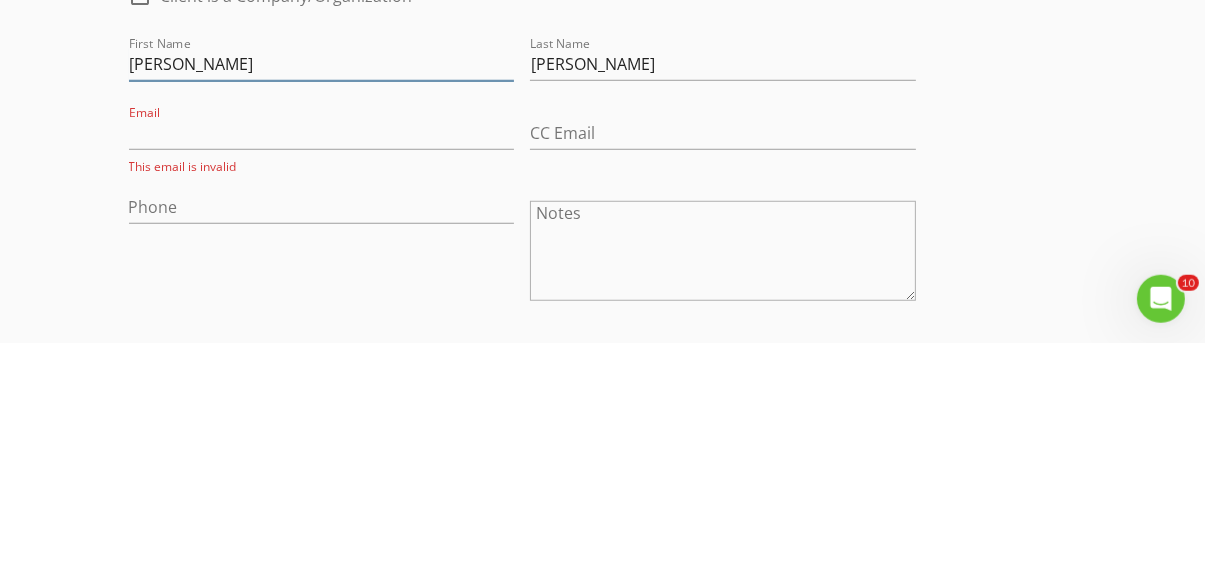 click on "Chris" at bounding box center (322, 308) 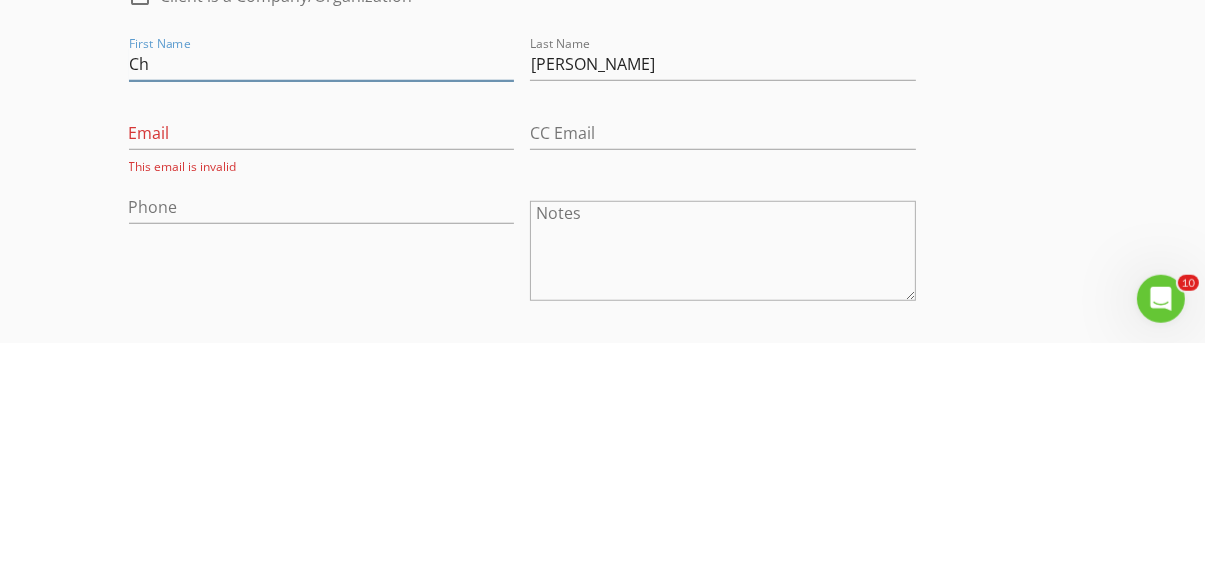 type on "C" 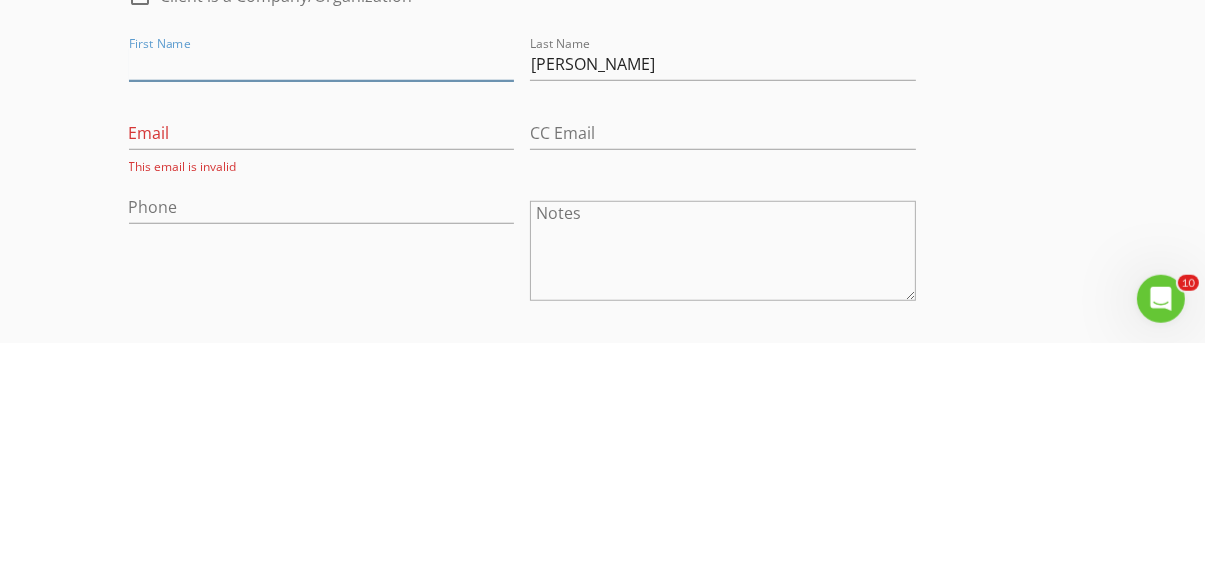 type 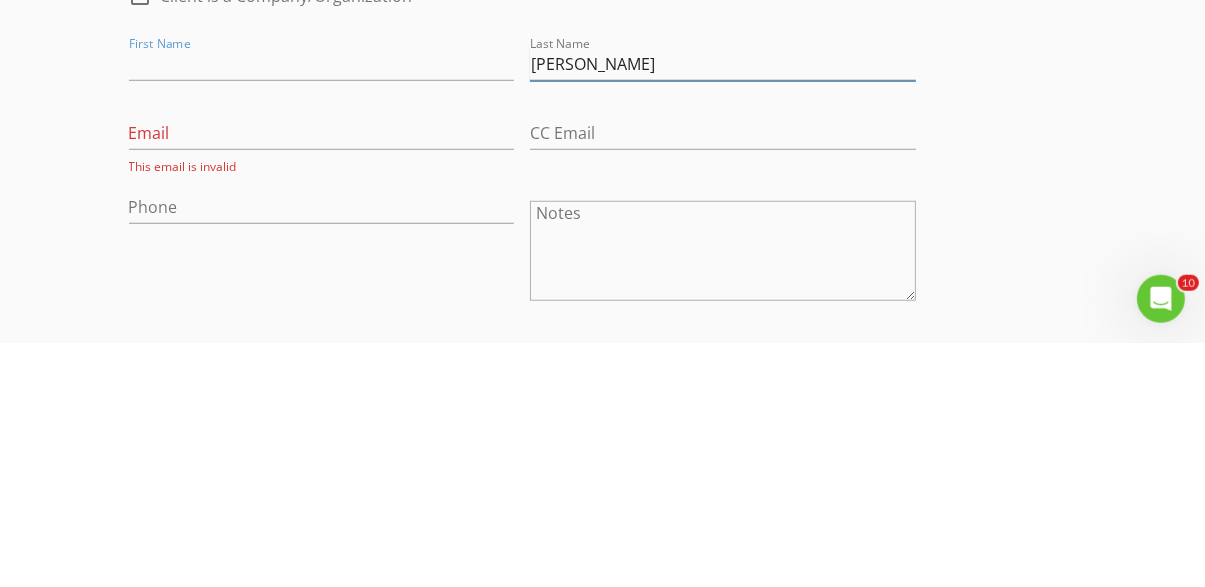 click on "Schumacher" at bounding box center [723, 308] 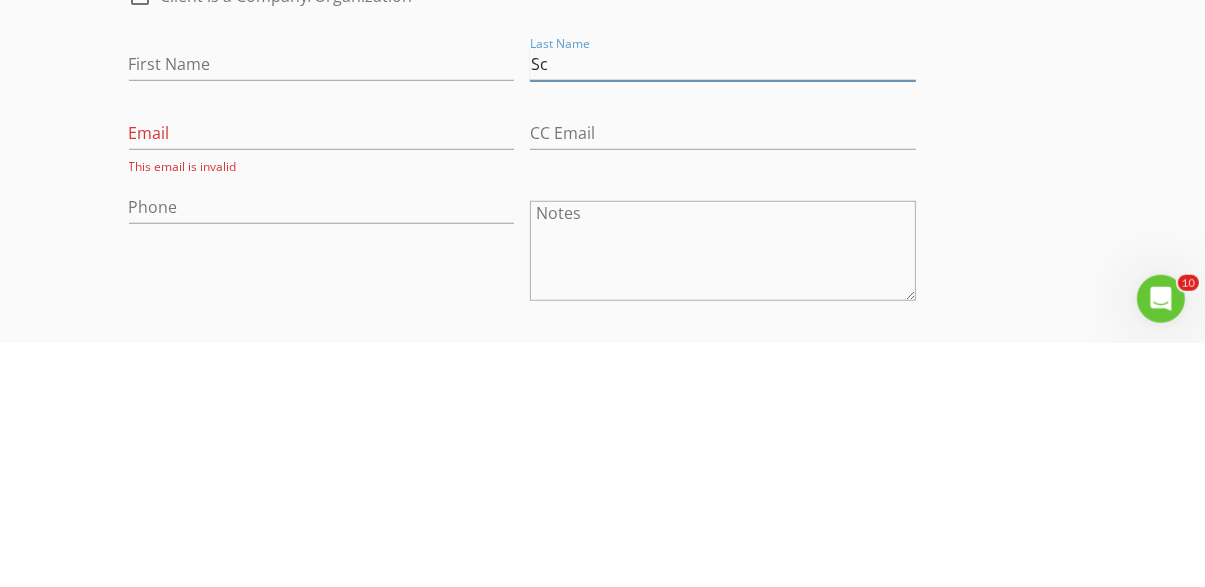type on "S" 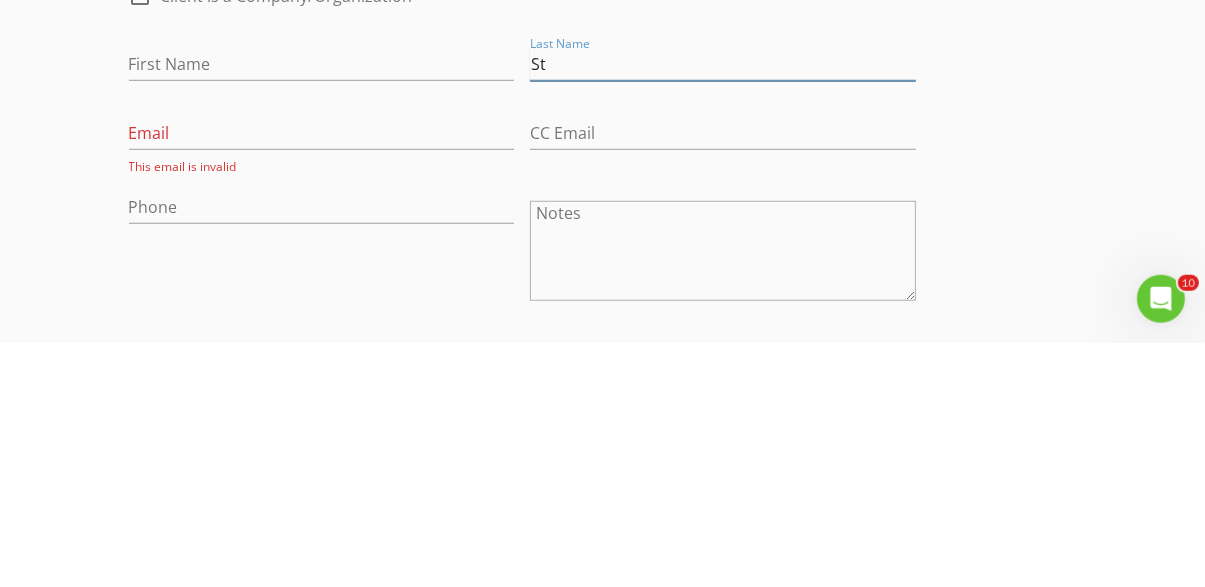 type on "S" 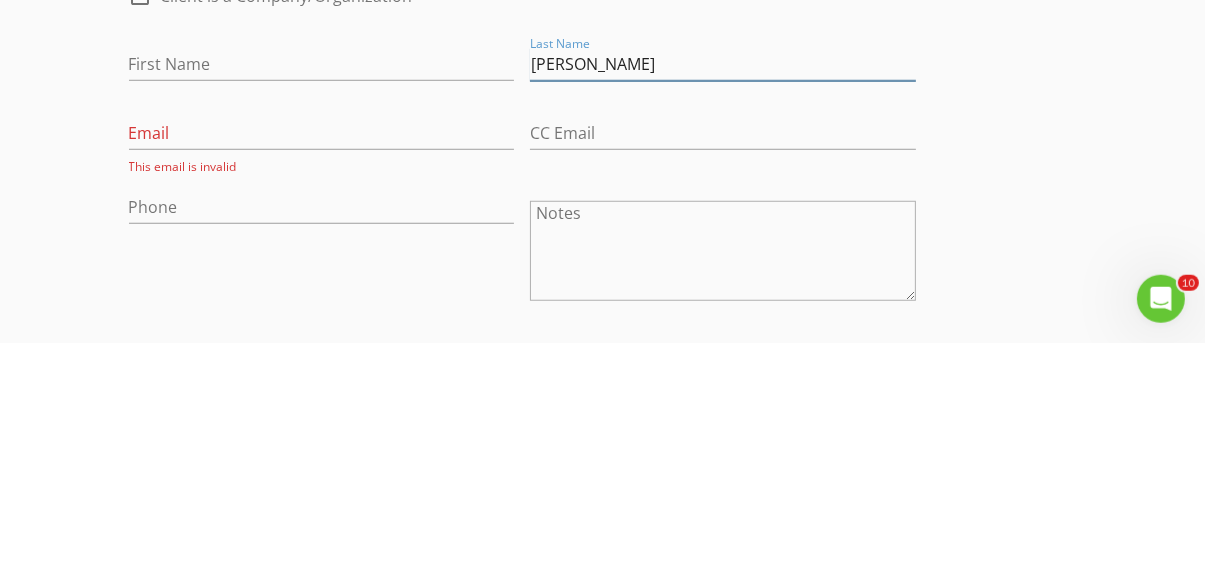 type on "[PERSON_NAME]" 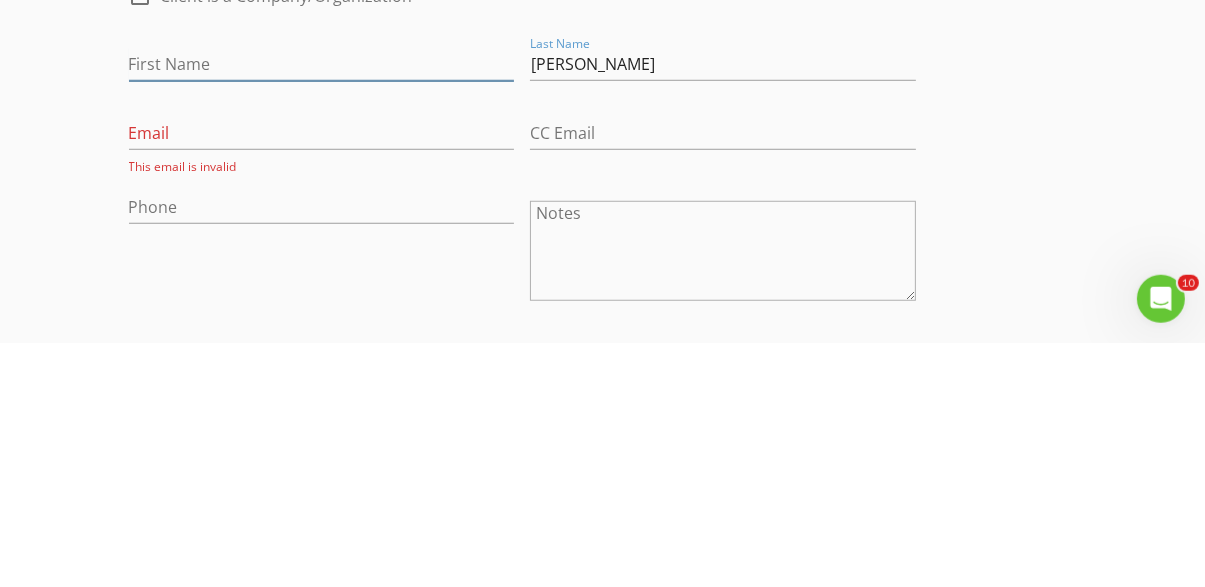 click on "First Name" at bounding box center (322, 308) 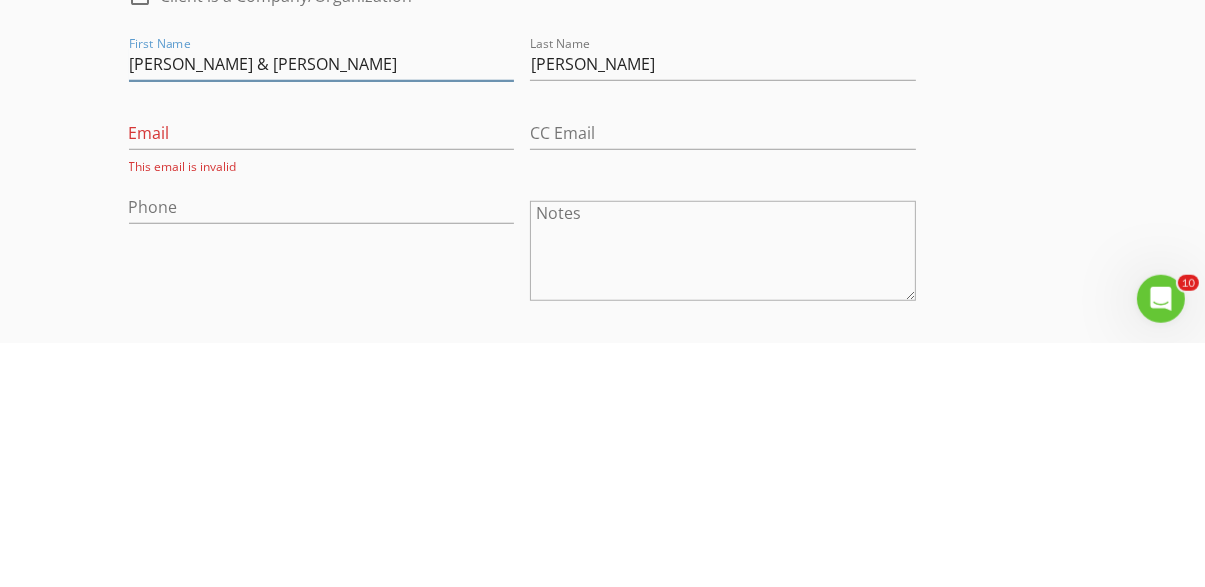 type on "[PERSON_NAME] & [PERSON_NAME]" 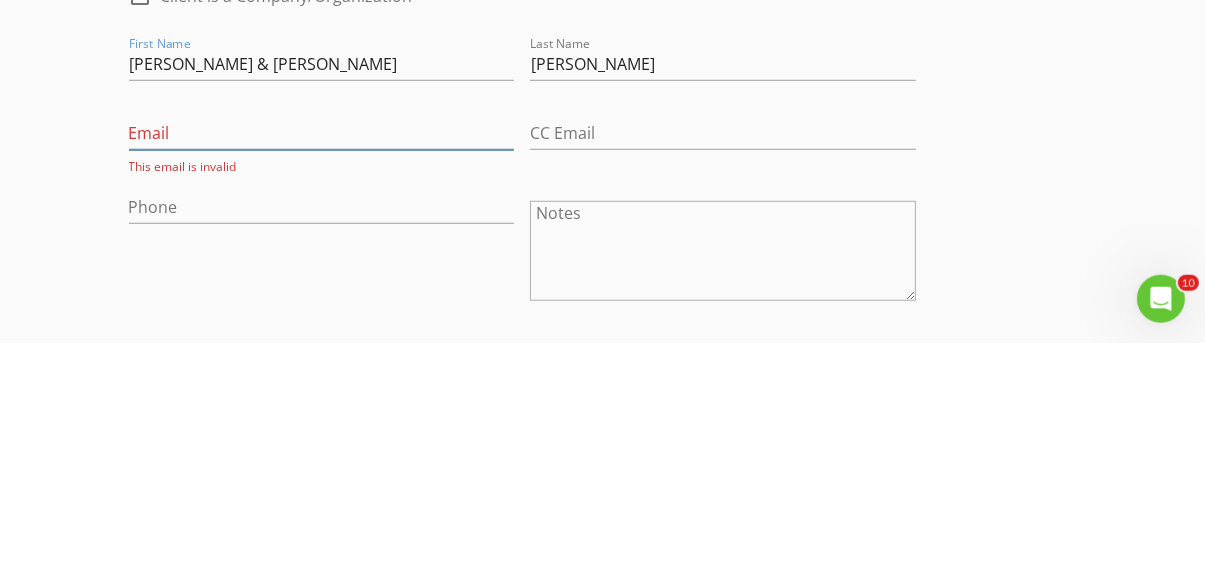 click on "Email" at bounding box center [322, 377] 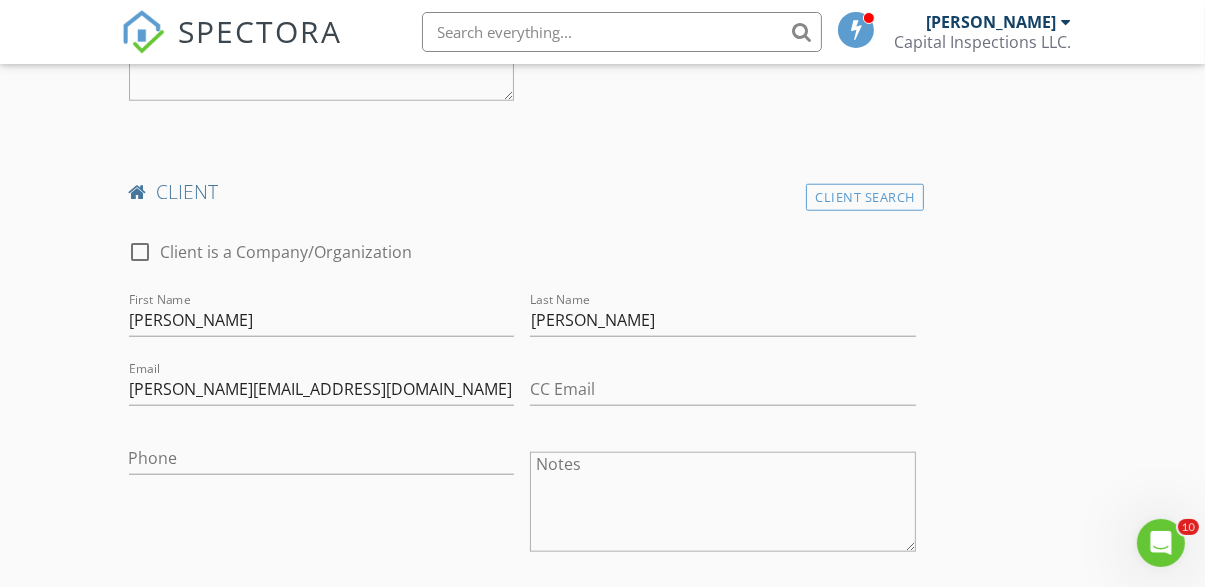 scroll, scrollTop: 1770, scrollLeft: 0, axis: vertical 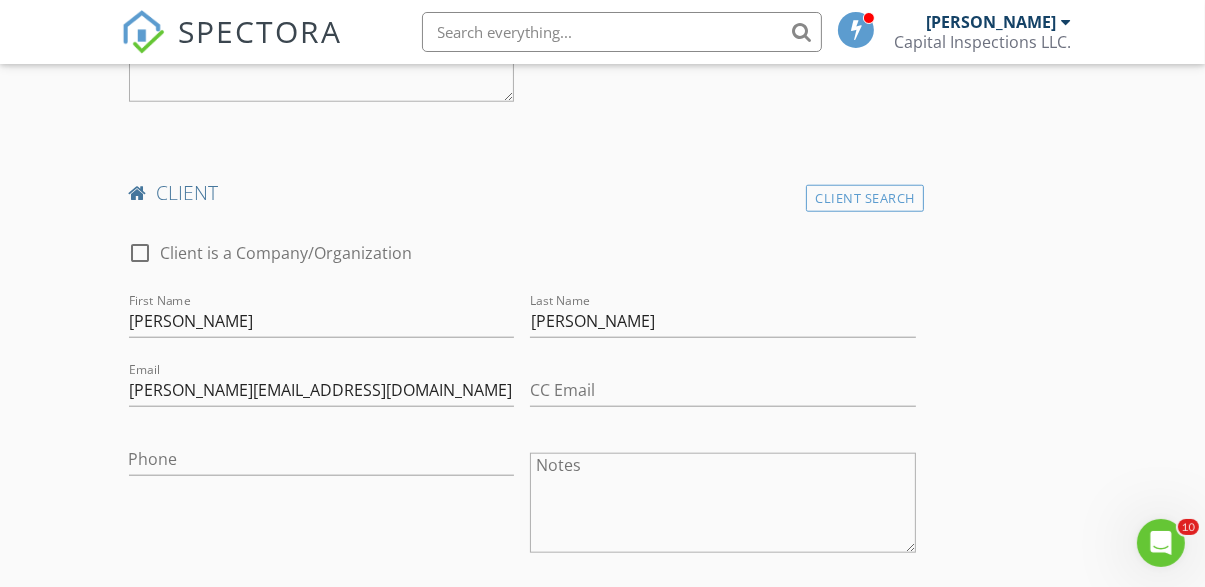 type on "Ekline098@gmail.com" 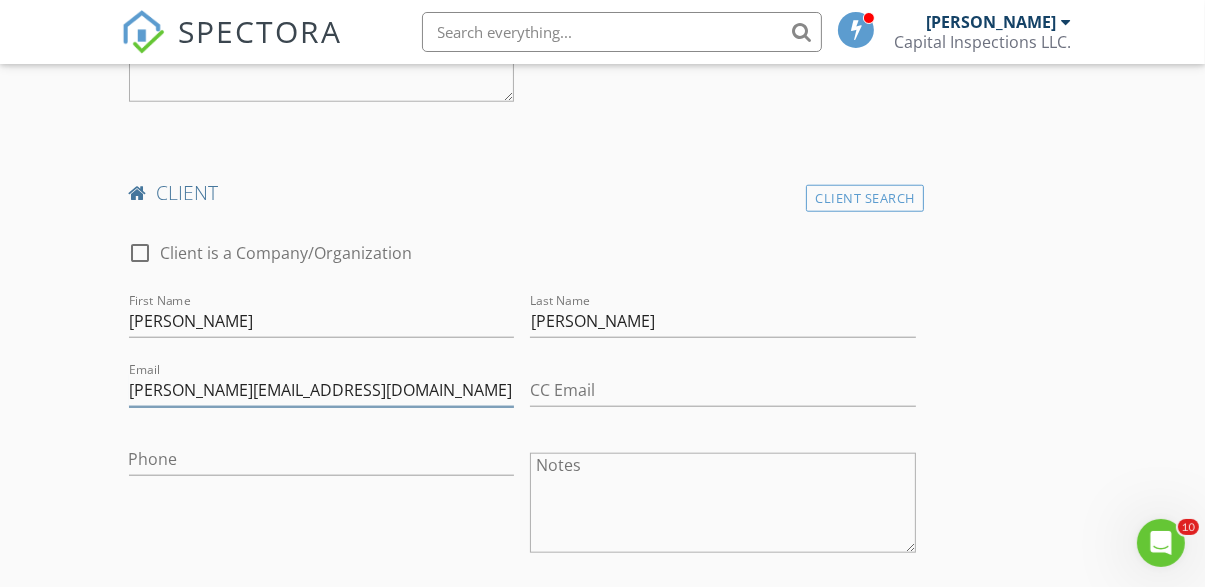 click on "brice@absoluteundergroundllc.com" at bounding box center (322, 390) 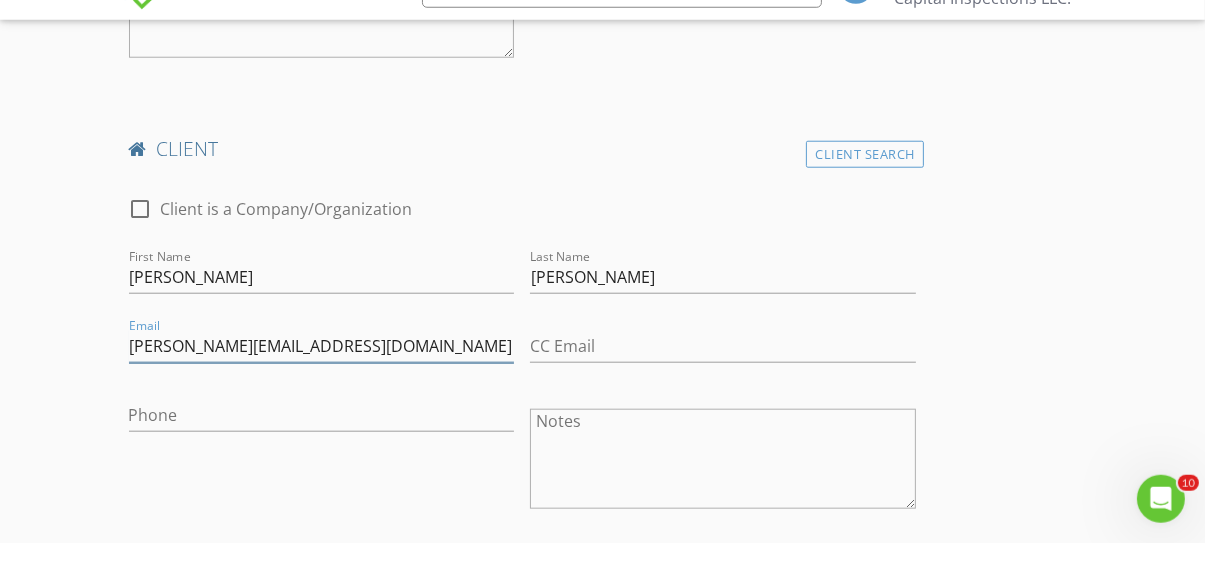 scroll, scrollTop: 1770, scrollLeft: 0, axis: vertical 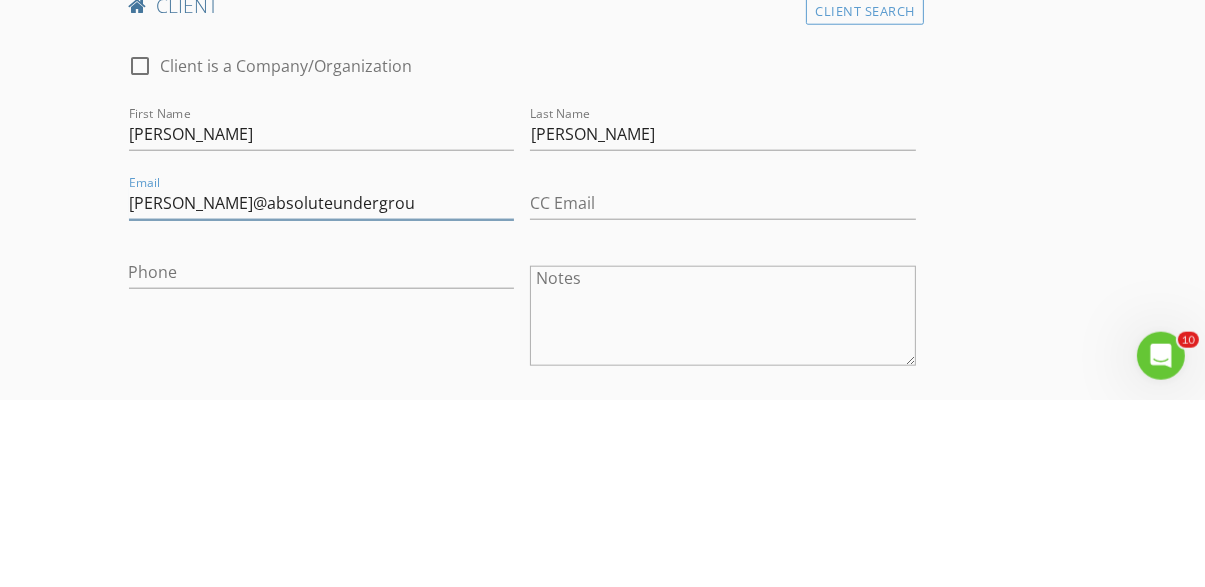 type on "brice@absoluteundergro" 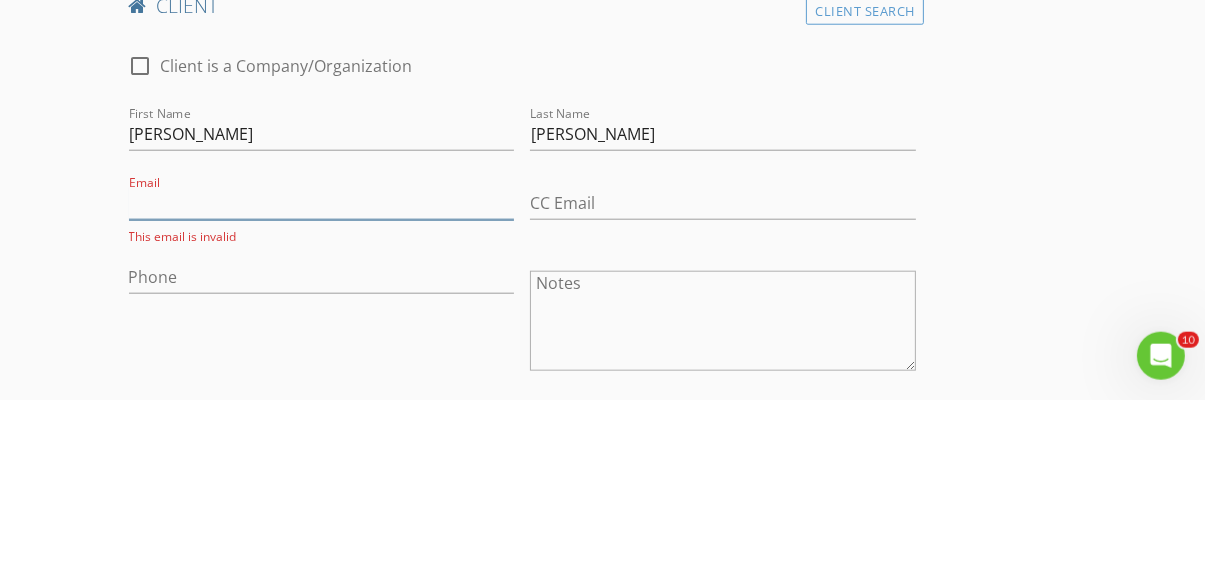 type 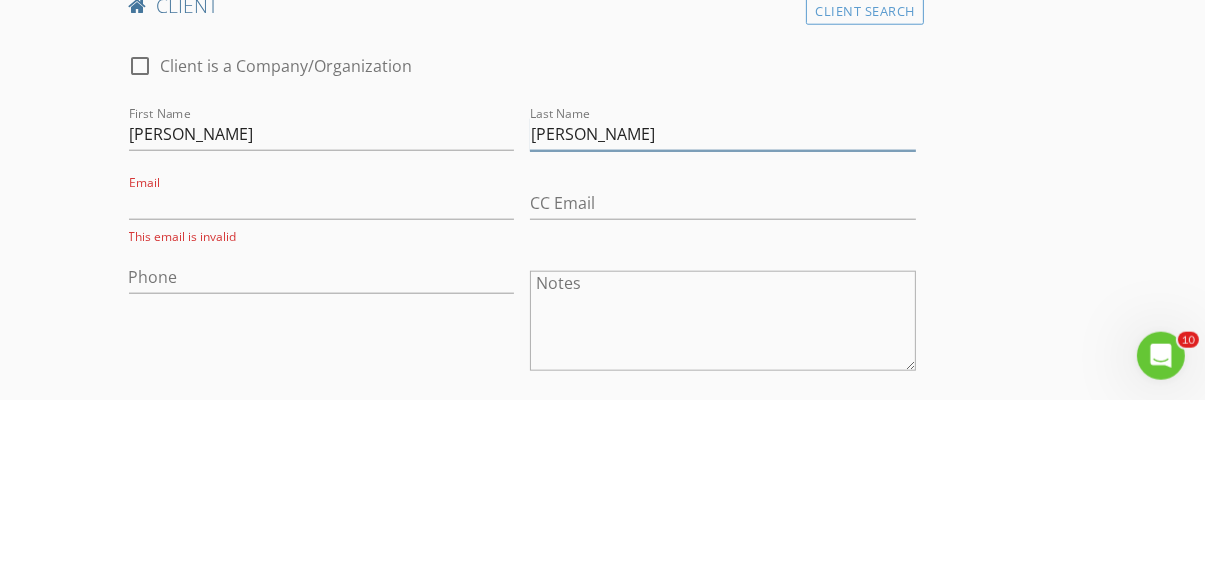 click on "Mears" at bounding box center [723, 321] 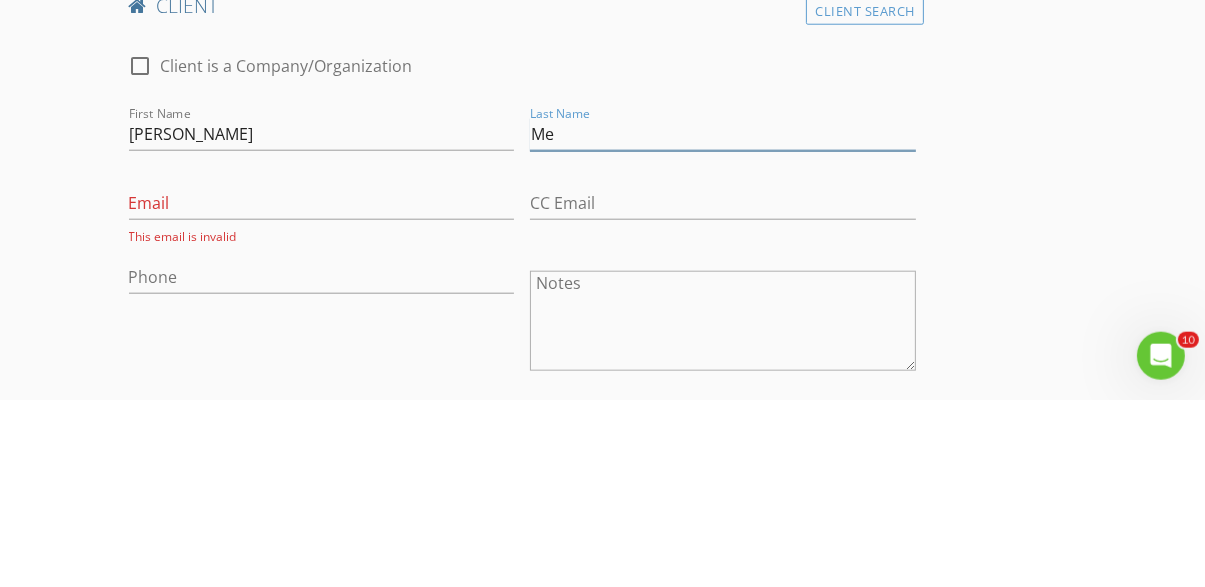 type on "M" 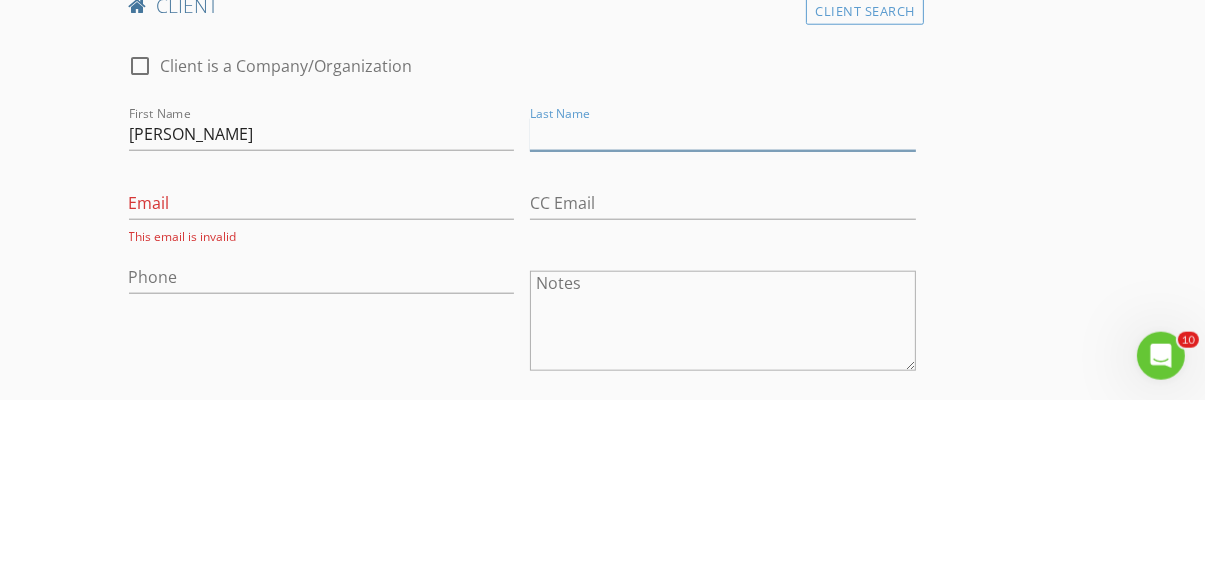 type 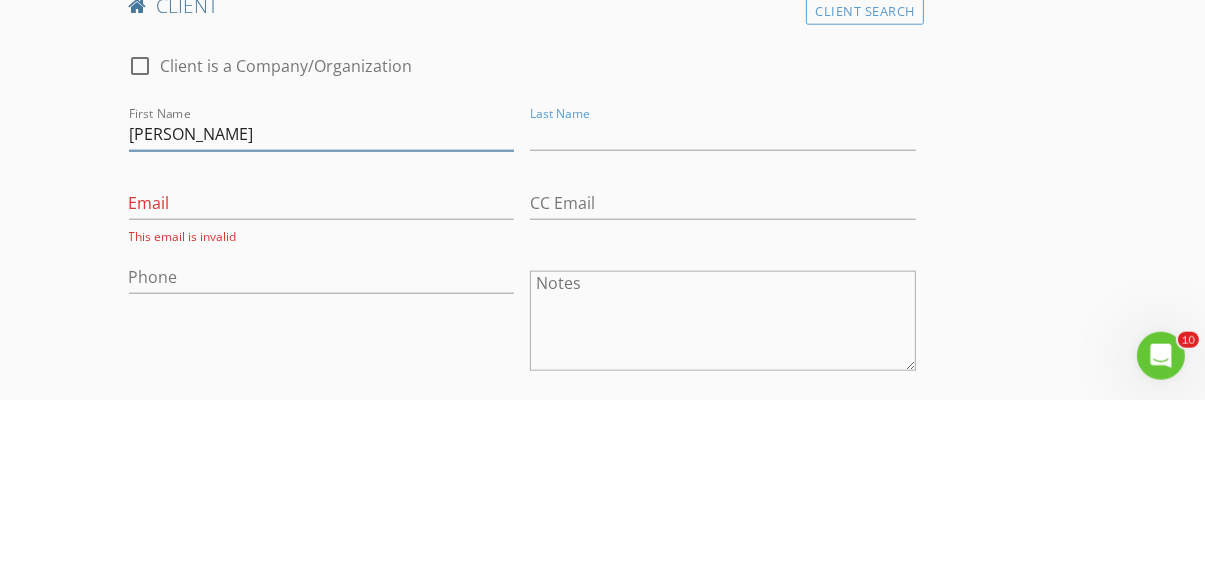 click on "Brice" at bounding box center [322, 321] 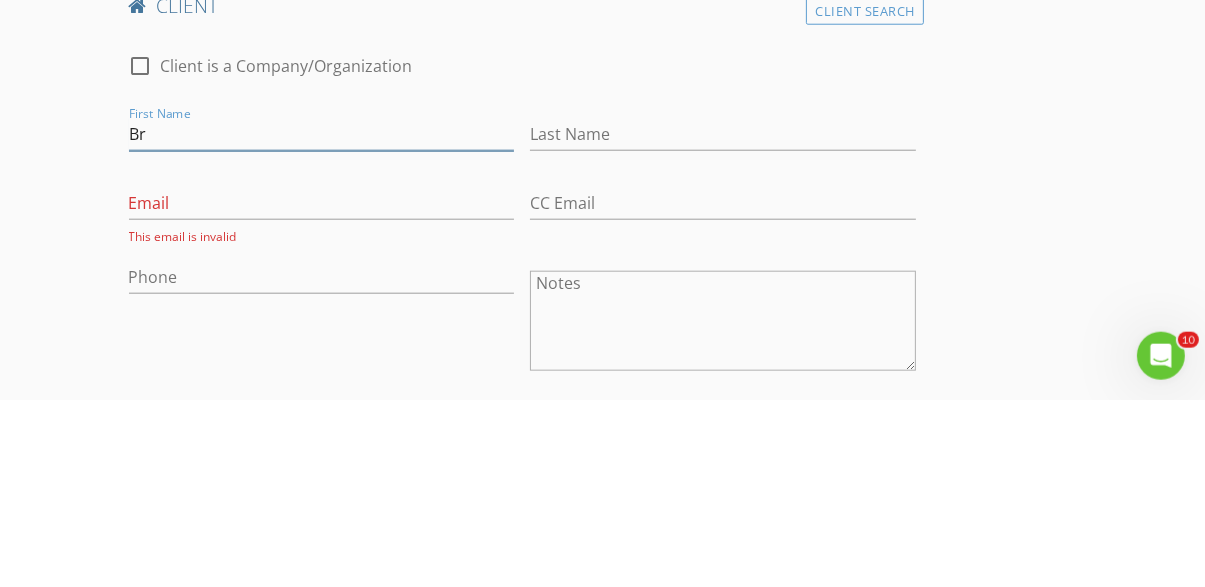 type on "B" 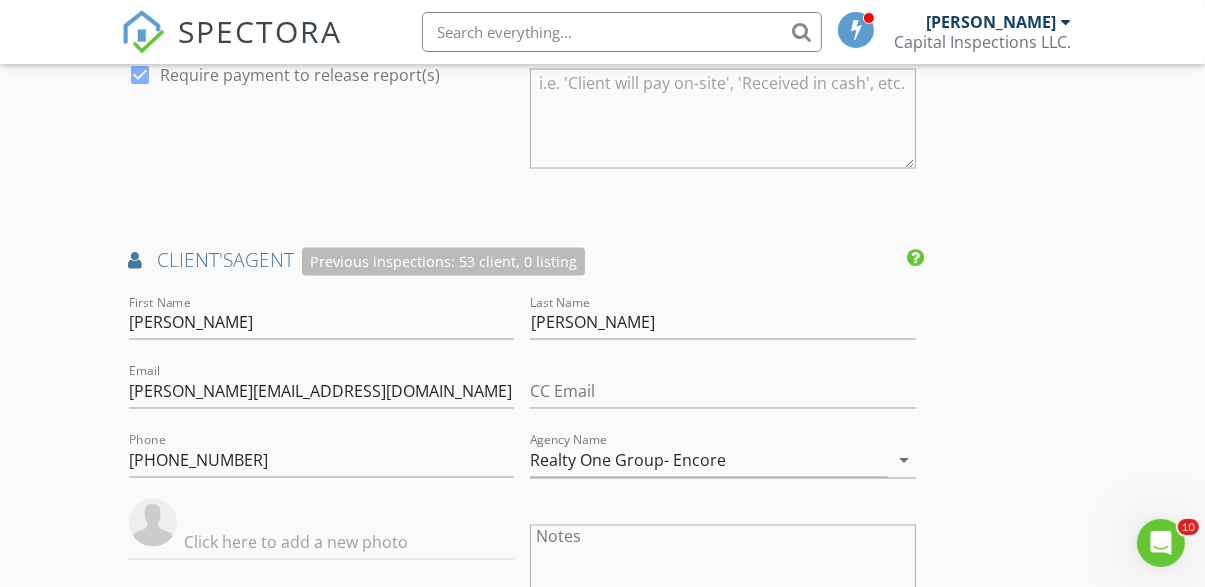 type 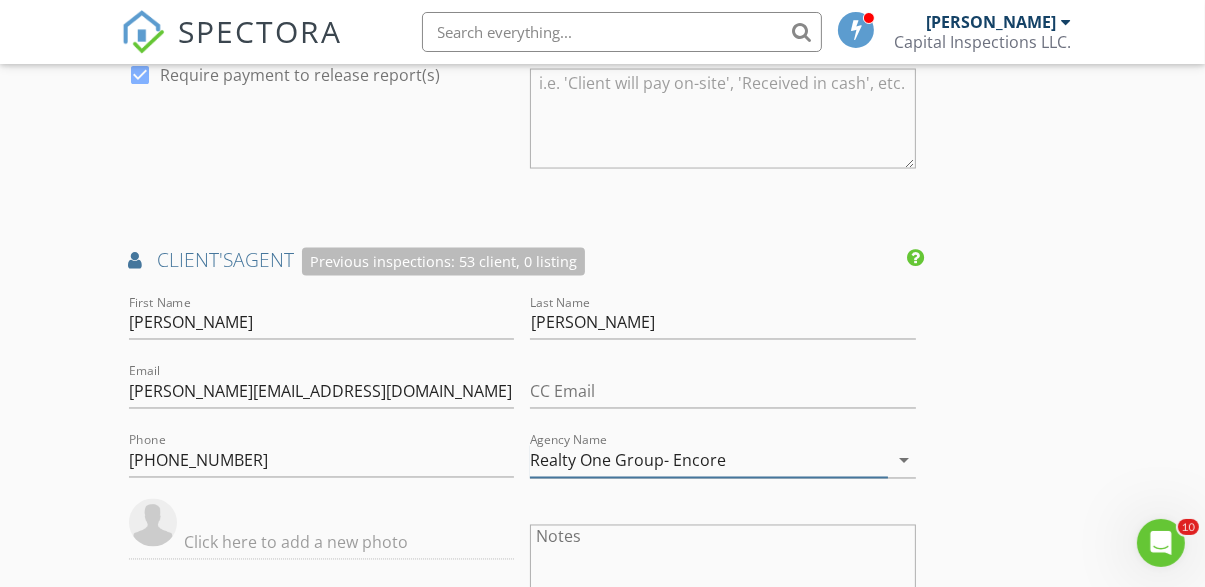click on "Realty One Group- Encore" at bounding box center [709, 461] 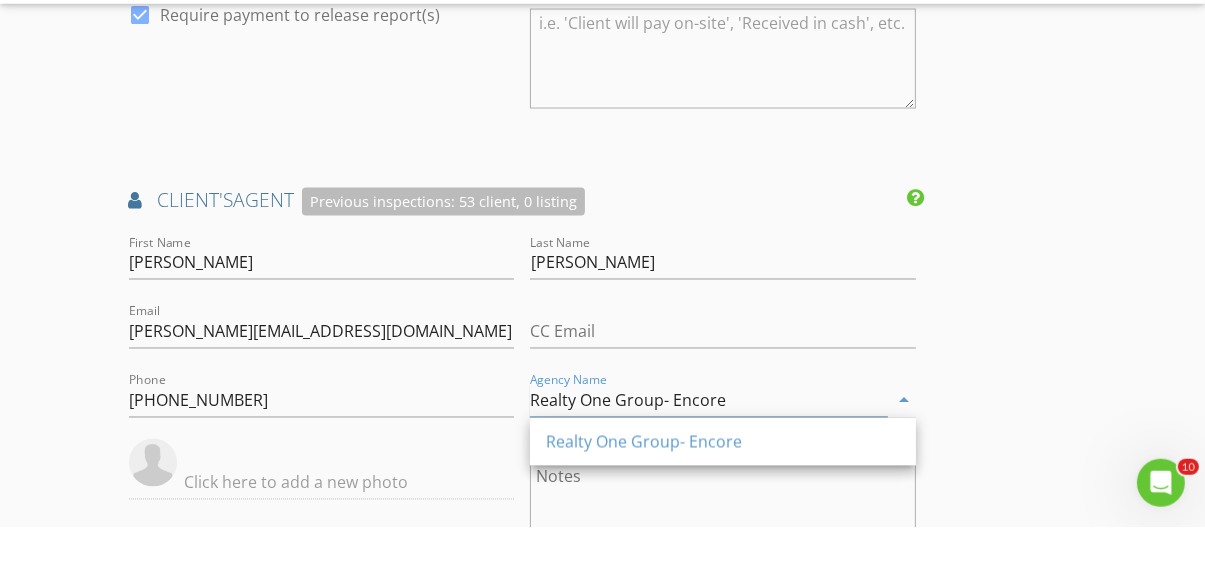 scroll, scrollTop: 3104, scrollLeft: 0, axis: vertical 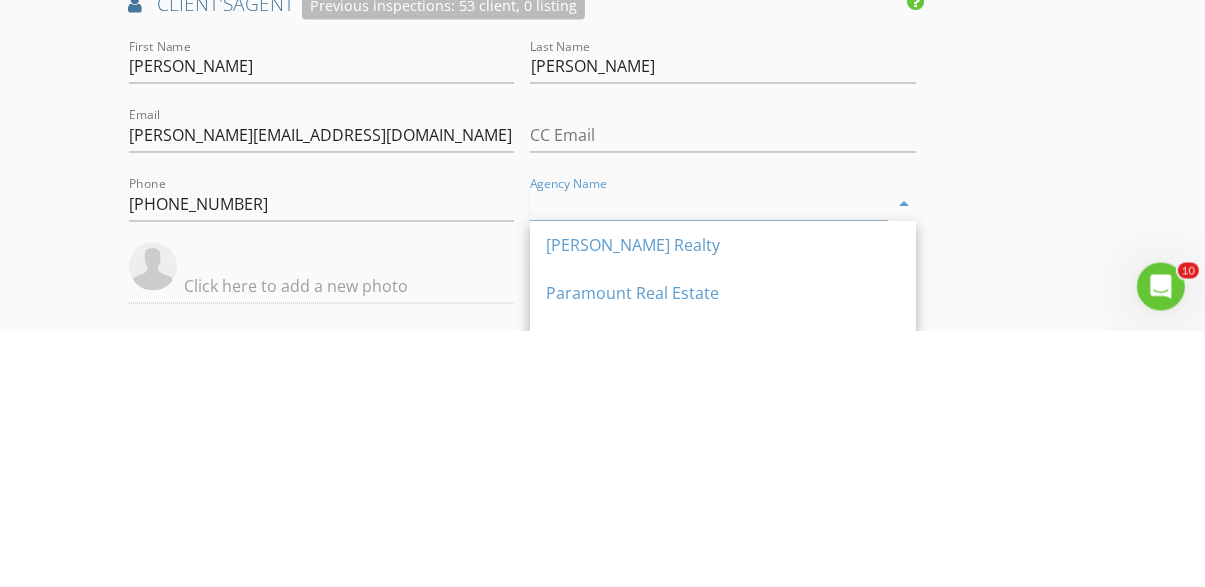 type 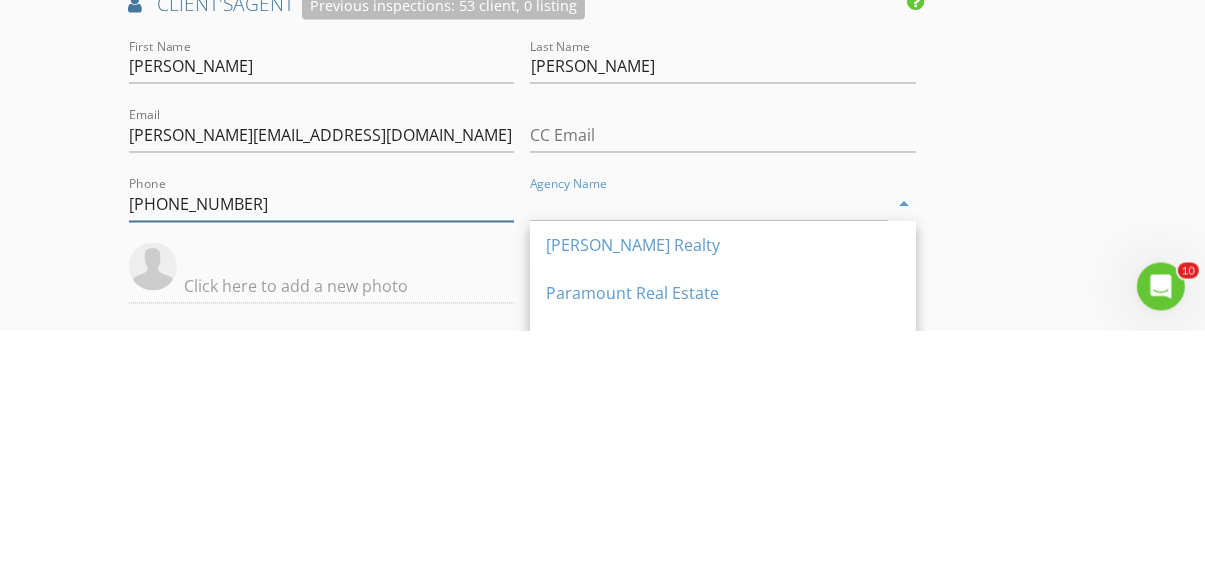 click on "(701) 471-1331" at bounding box center (322, 461) 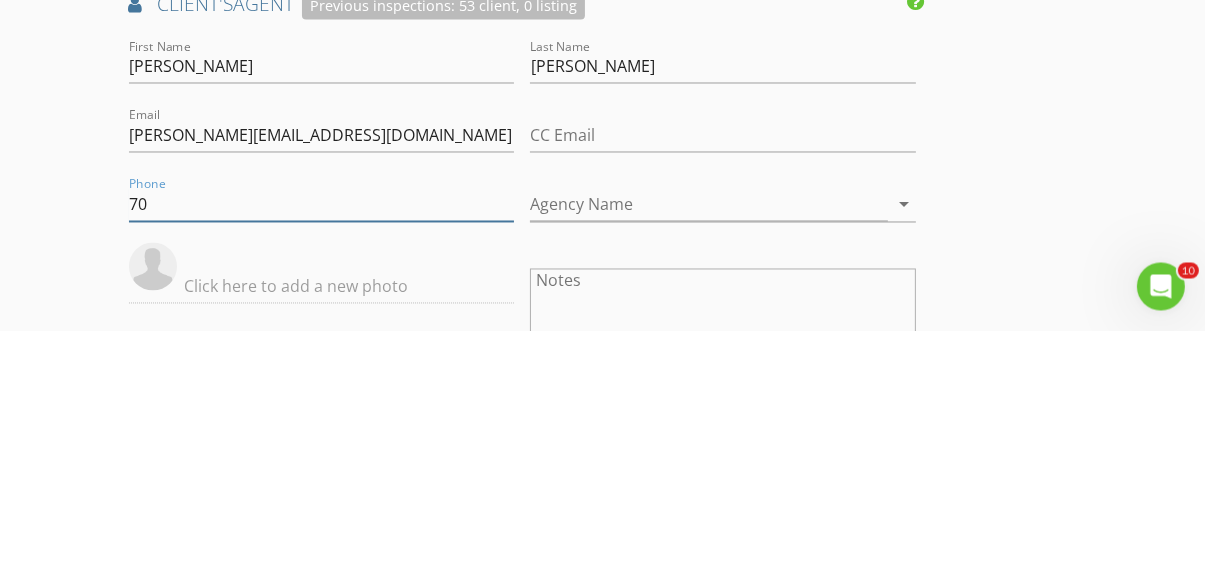 type on "7" 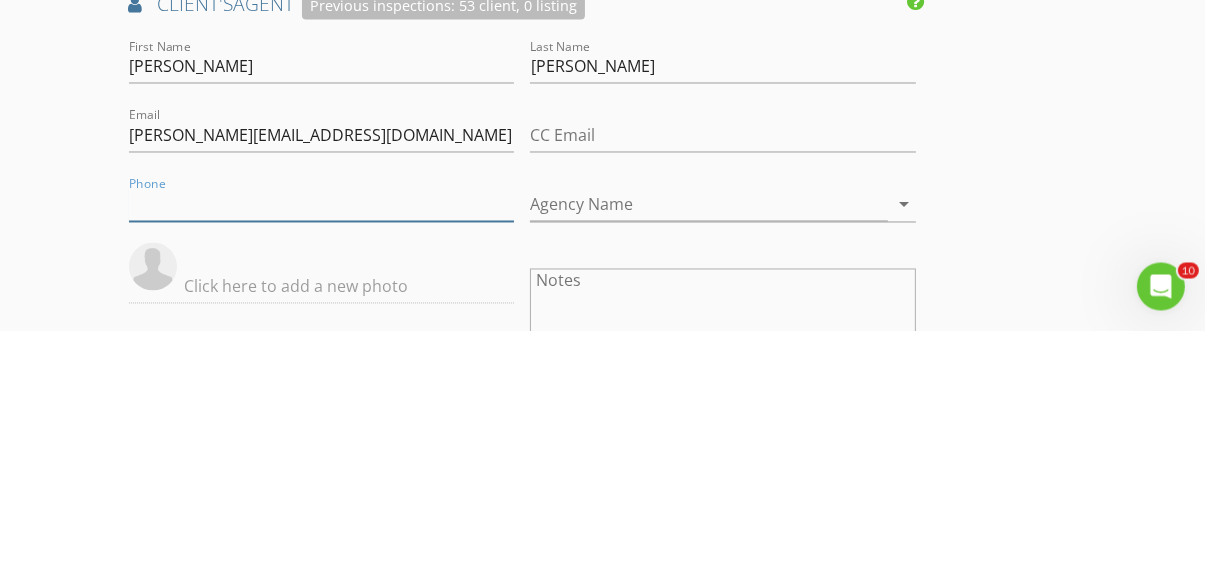 type 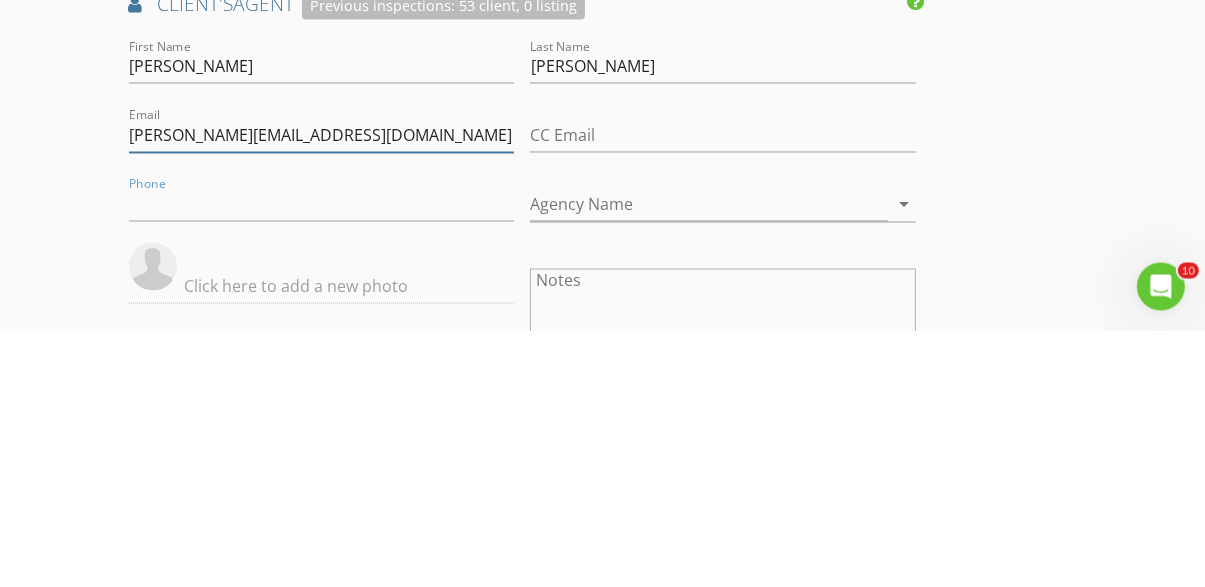 click on "patrick@realtyonegroupencore.com" at bounding box center [322, 392] 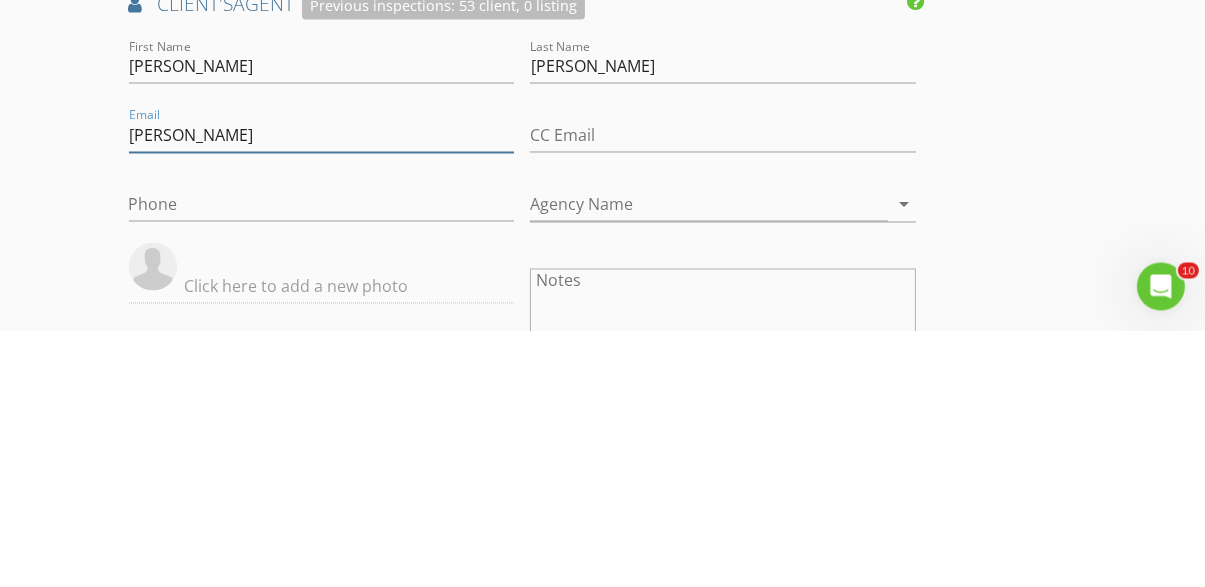 type on "patrick@realtyonegroup" 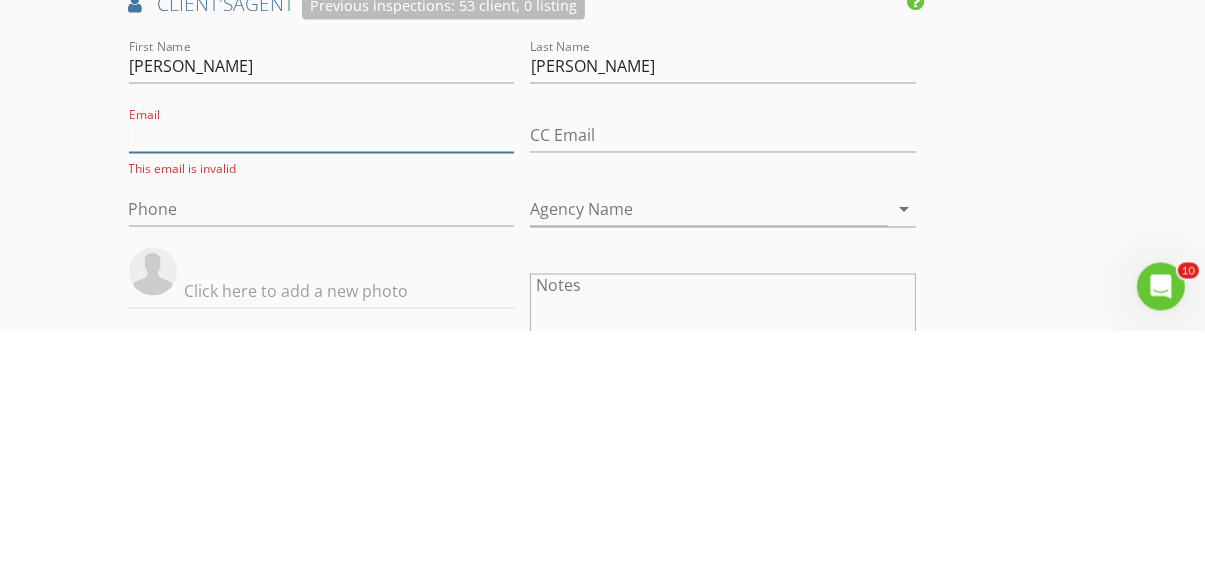 type 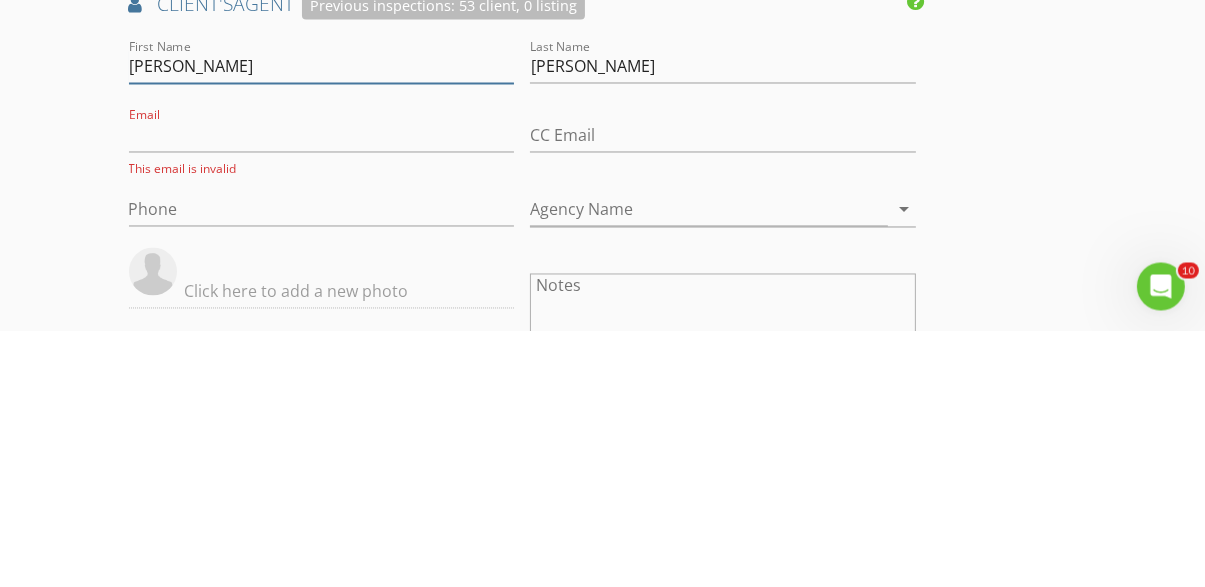 click on "Patrick" at bounding box center [322, 323] 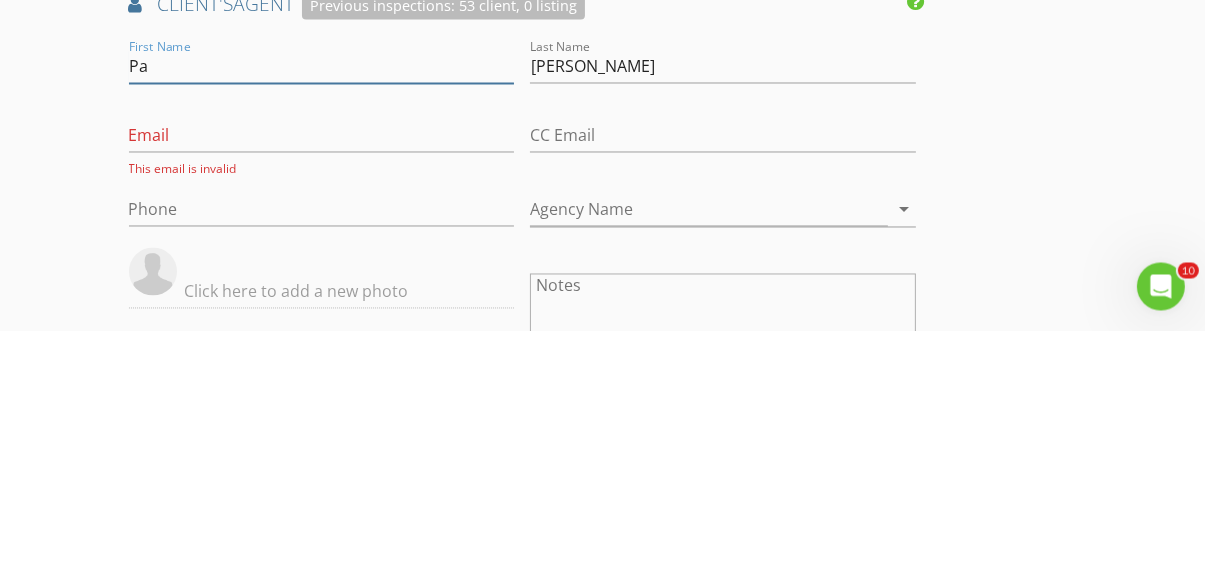 type on "P" 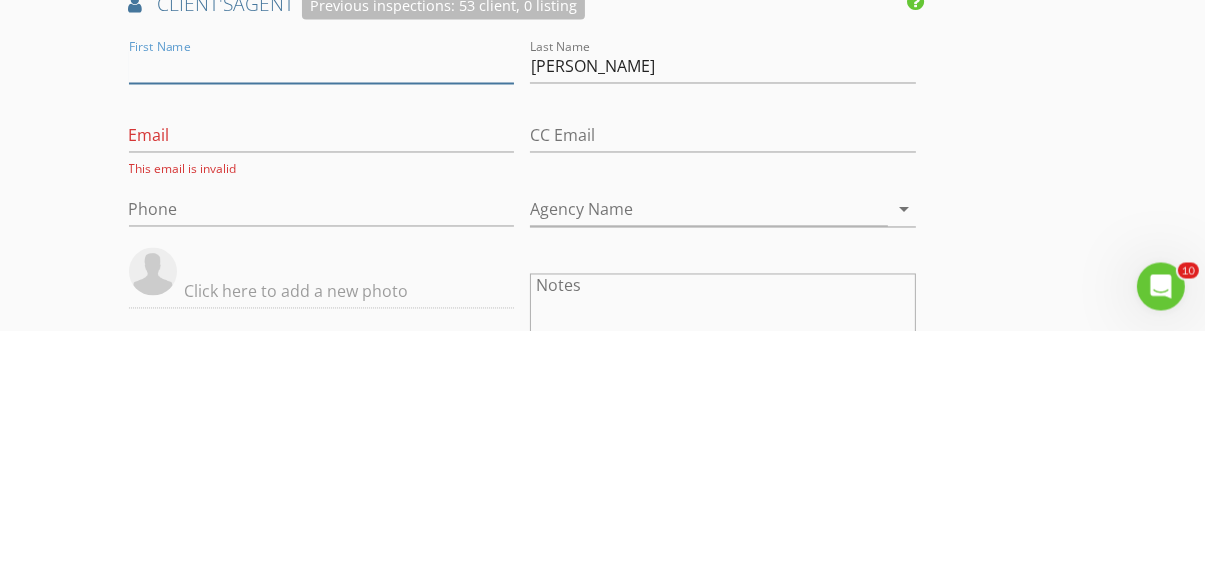 type 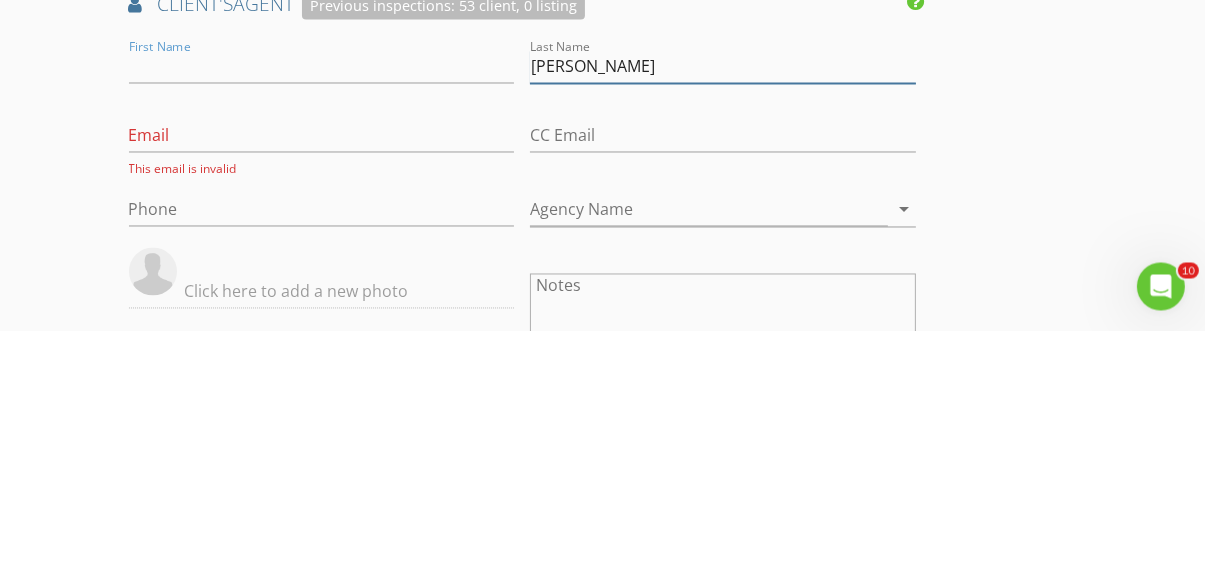 click on "Koski" at bounding box center (723, 323) 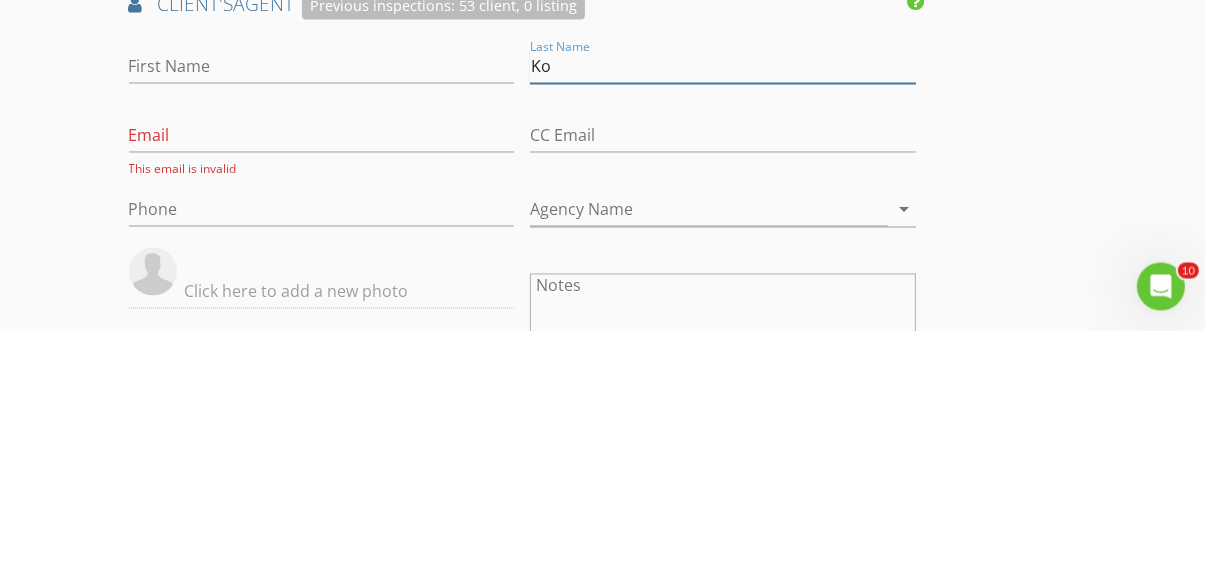 type on "K" 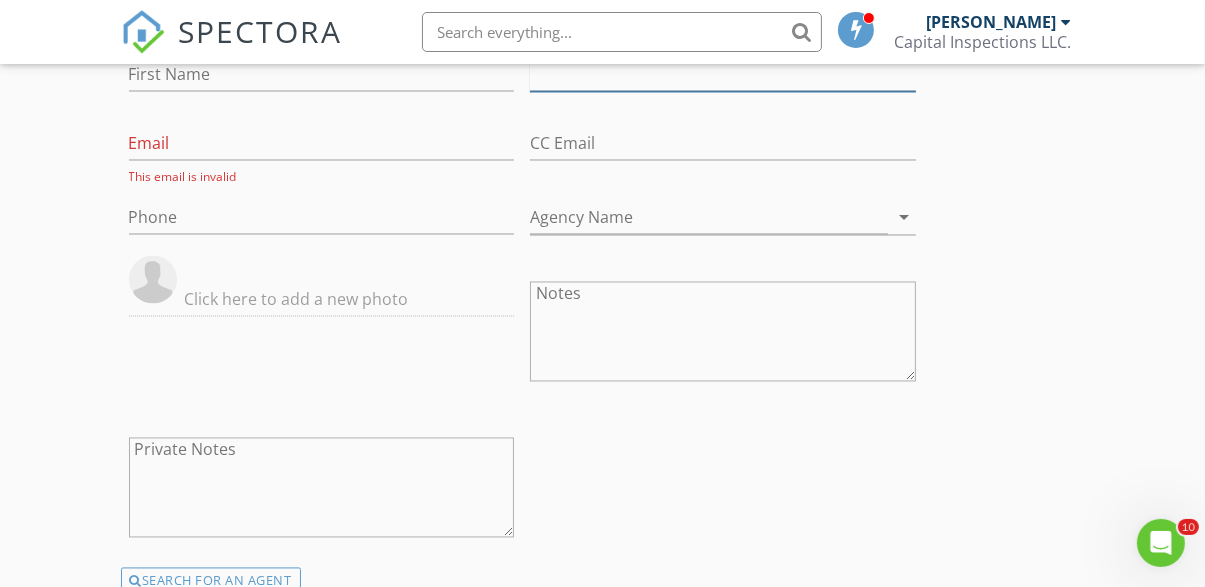 scroll, scrollTop: 3352, scrollLeft: 0, axis: vertical 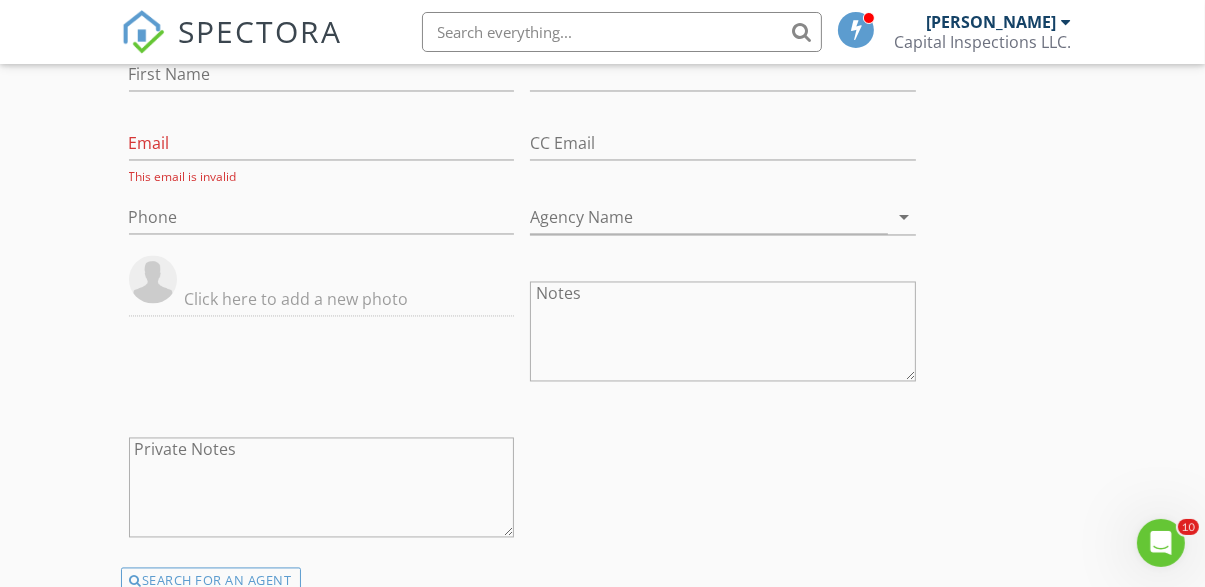 click on "SEARCH FOR AN AGENT" at bounding box center [211, 582] 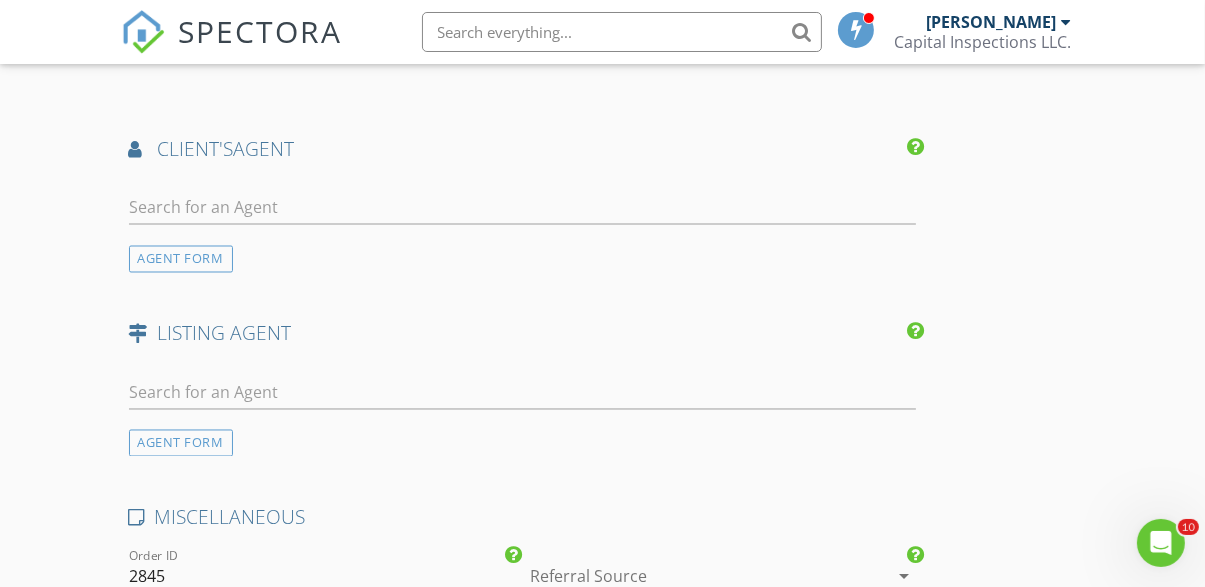 scroll, scrollTop: 3213, scrollLeft: 0, axis: vertical 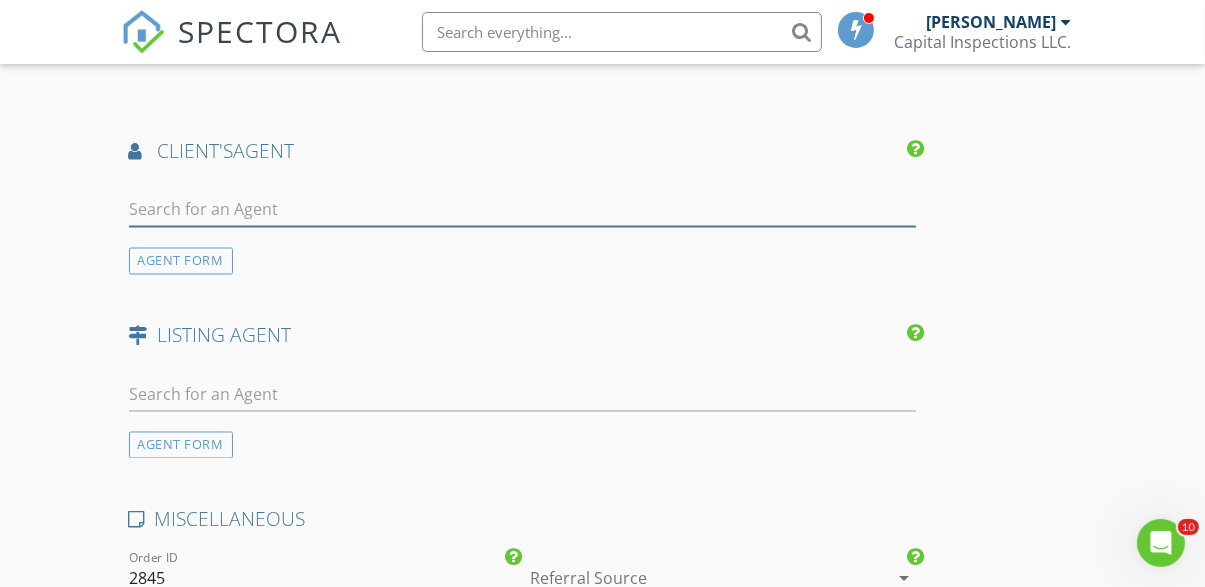 click at bounding box center [522, 210] 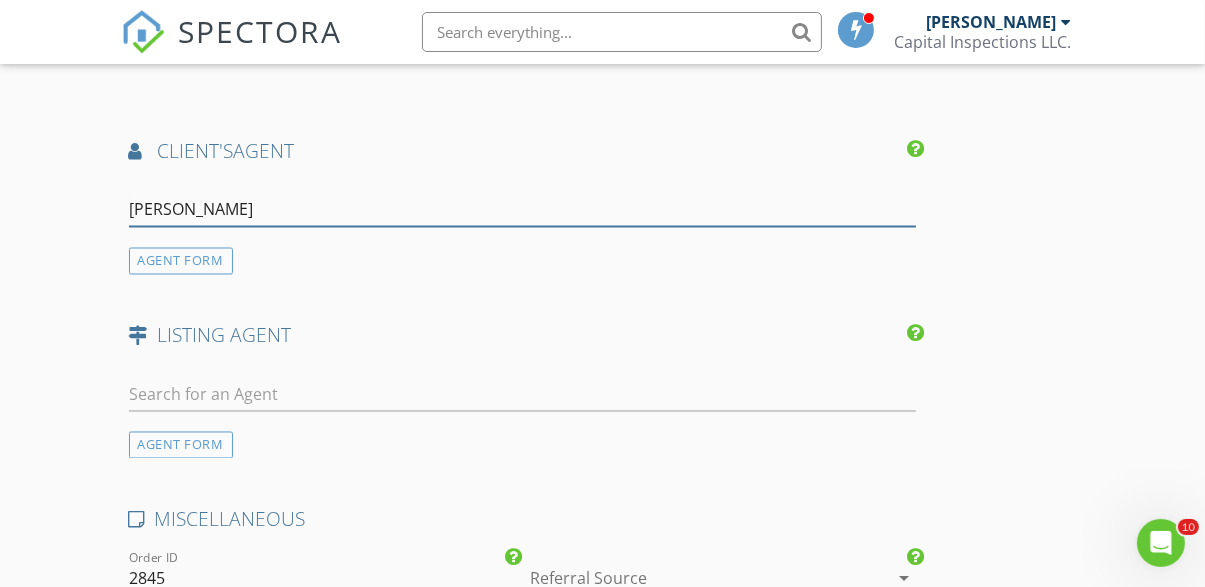 type on "Krist" 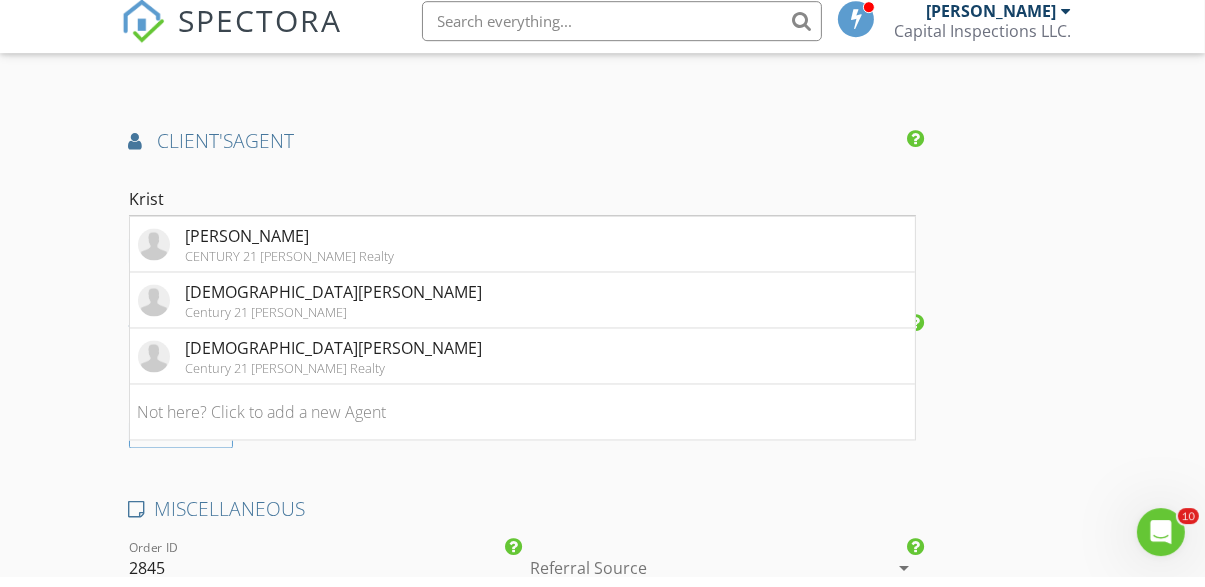 click on "Century 21 [PERSON_NAME] Realty" at bounding box center [334, 379] 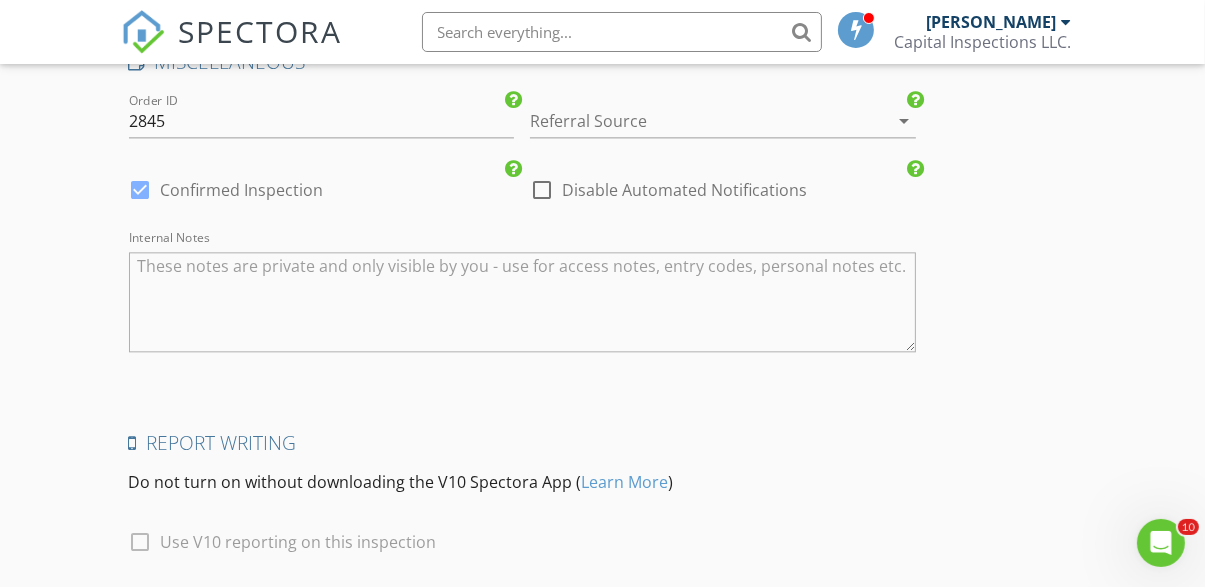 scroll, scrollTop: 4179, scrollLeft: 0, axis: vertical 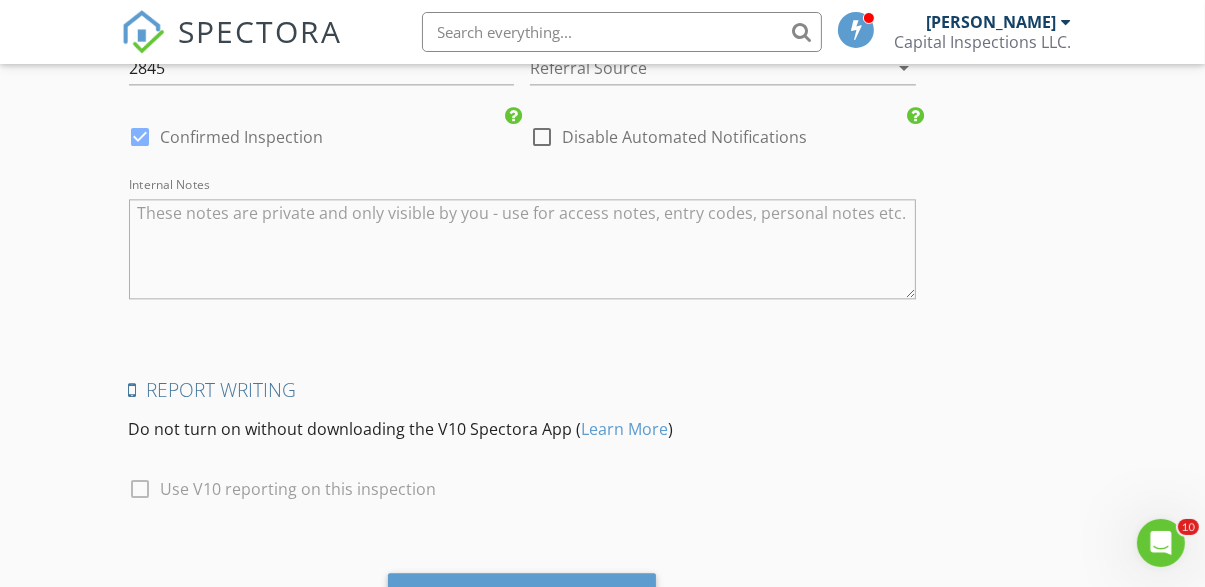 click on "check_box_outline_blank Use V10 reporting on this inspection" at bounding box center (389, 491) 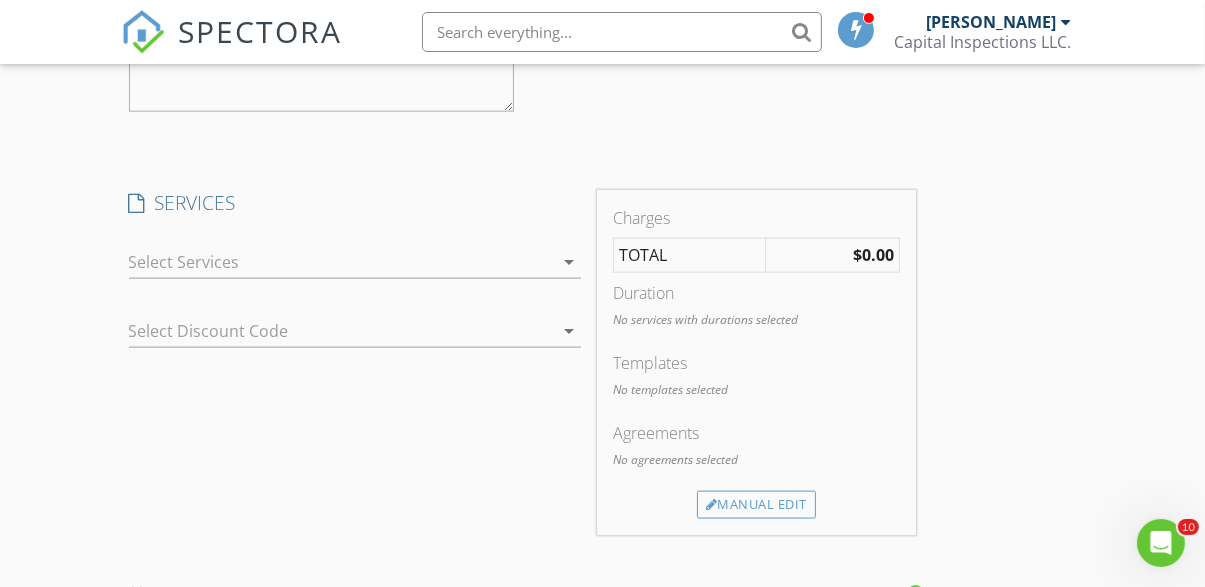 scroll, scrollTop: 2377, scrollLeft: 0, axis: vertical 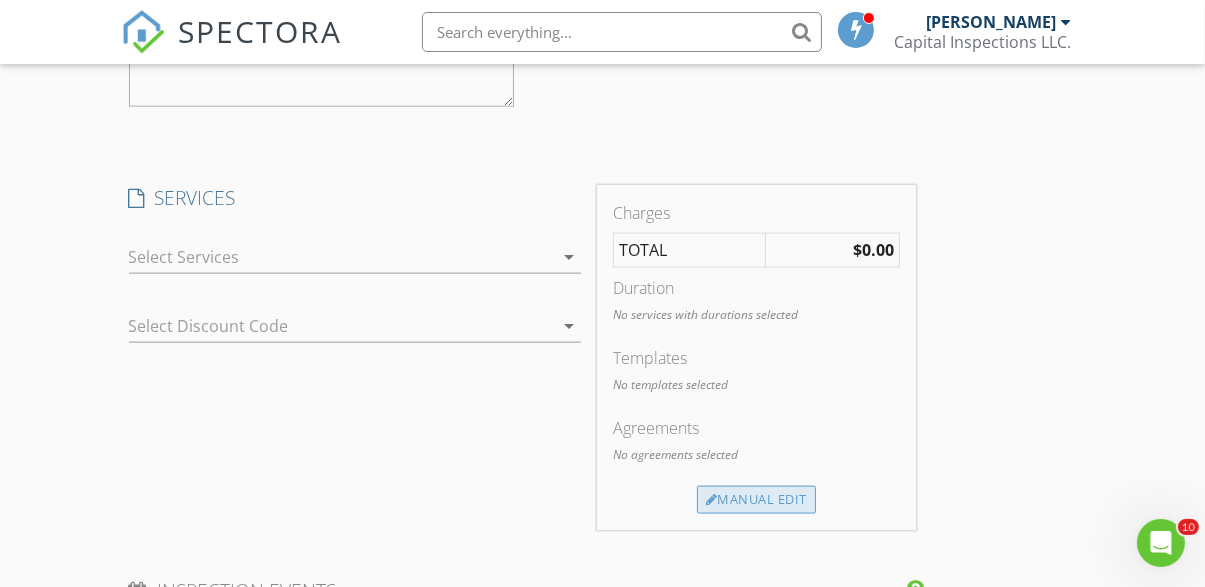 click on "Manual Edit" at bounding box center (756, 500) 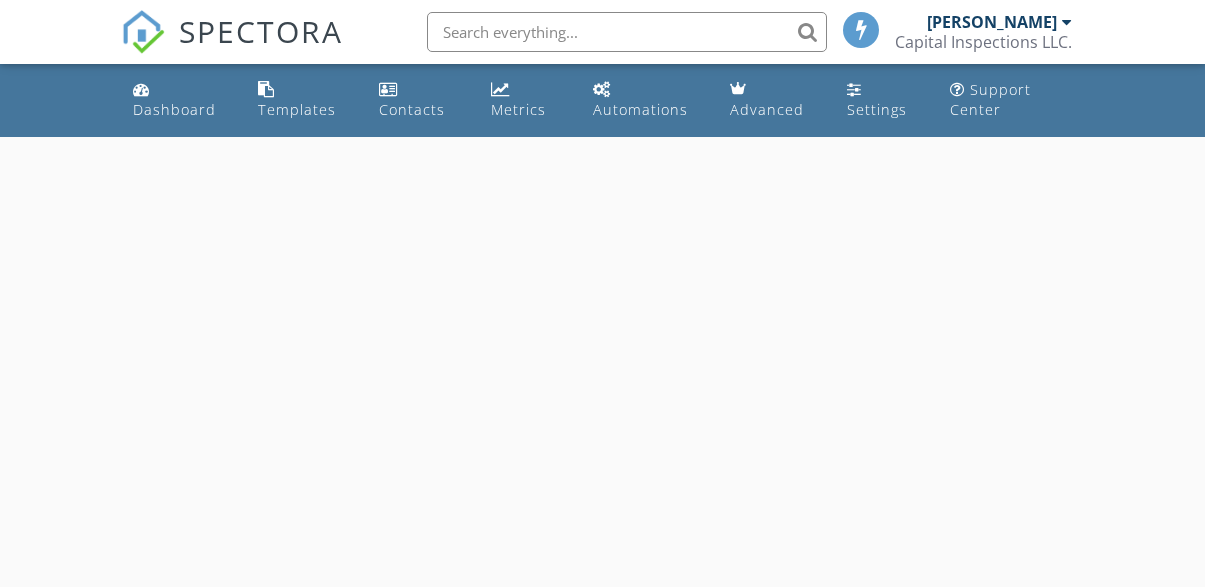 scroll, scrollTop: 0, scrollLeft: 0, axis: both 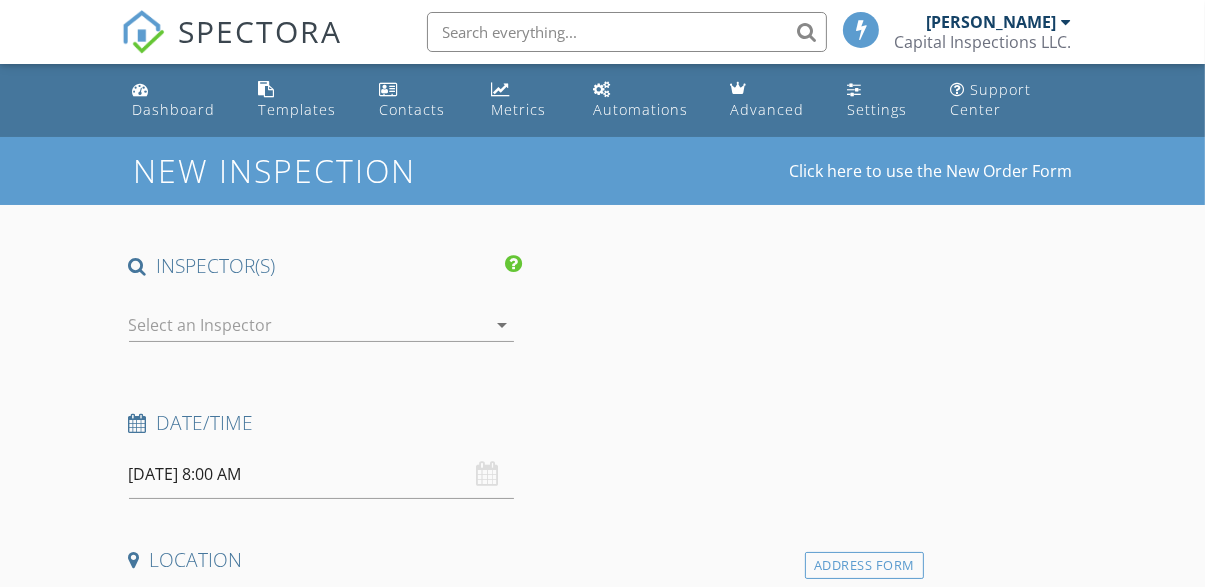 type on "[PERSON_NAME]" 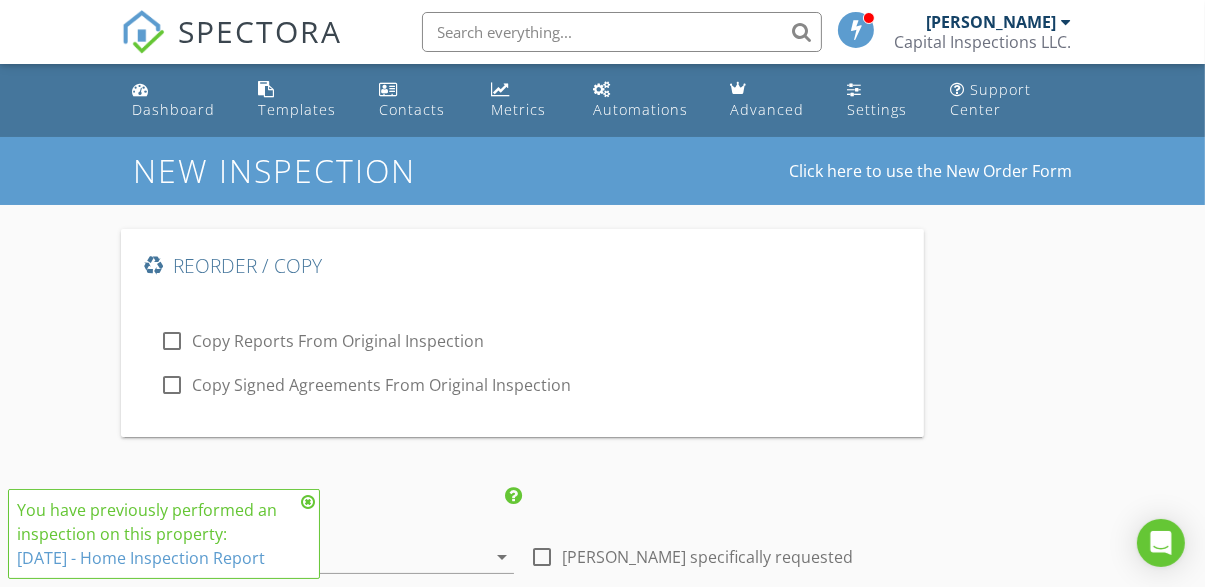 click at bounding box center (173, 341) 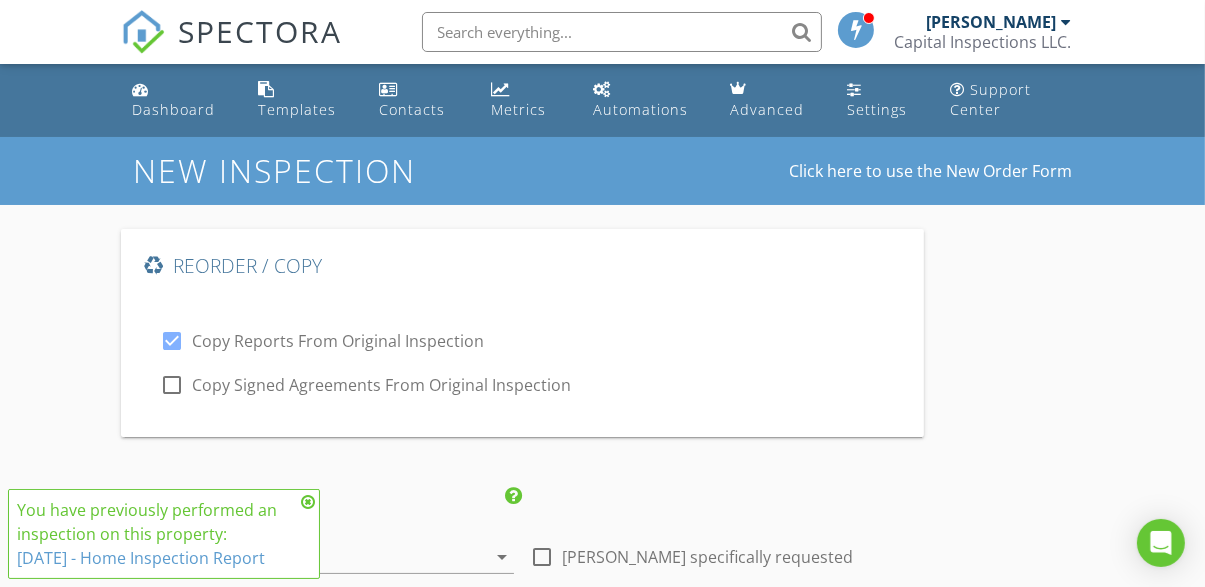 click at bounding box center [308, 502] 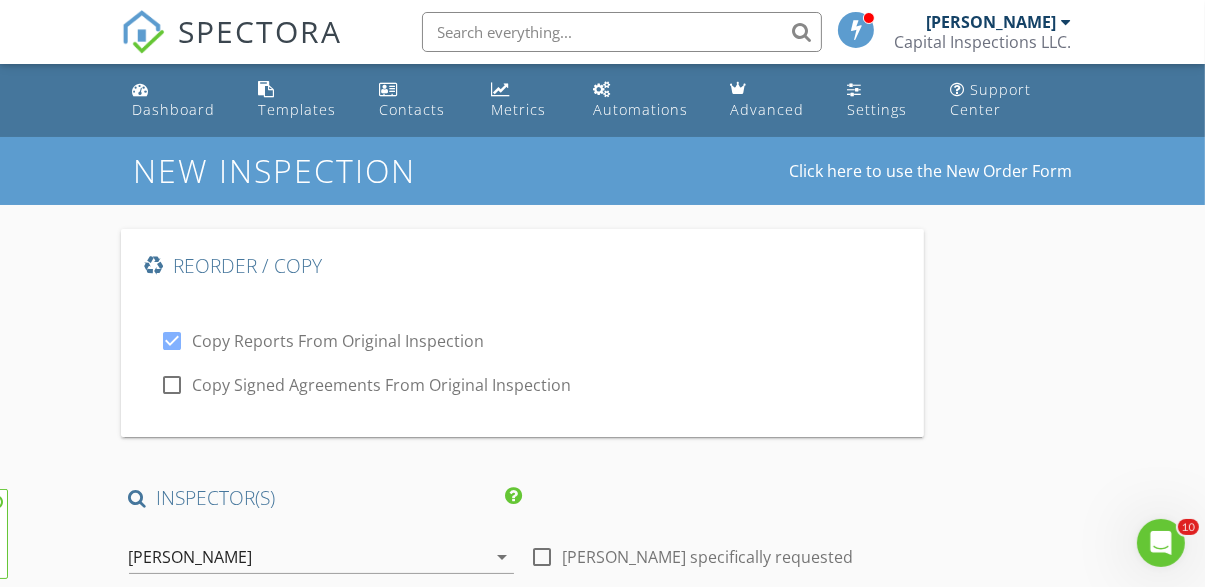 scroll, scrollTop: 0, scrollLeft: 0, axis: both 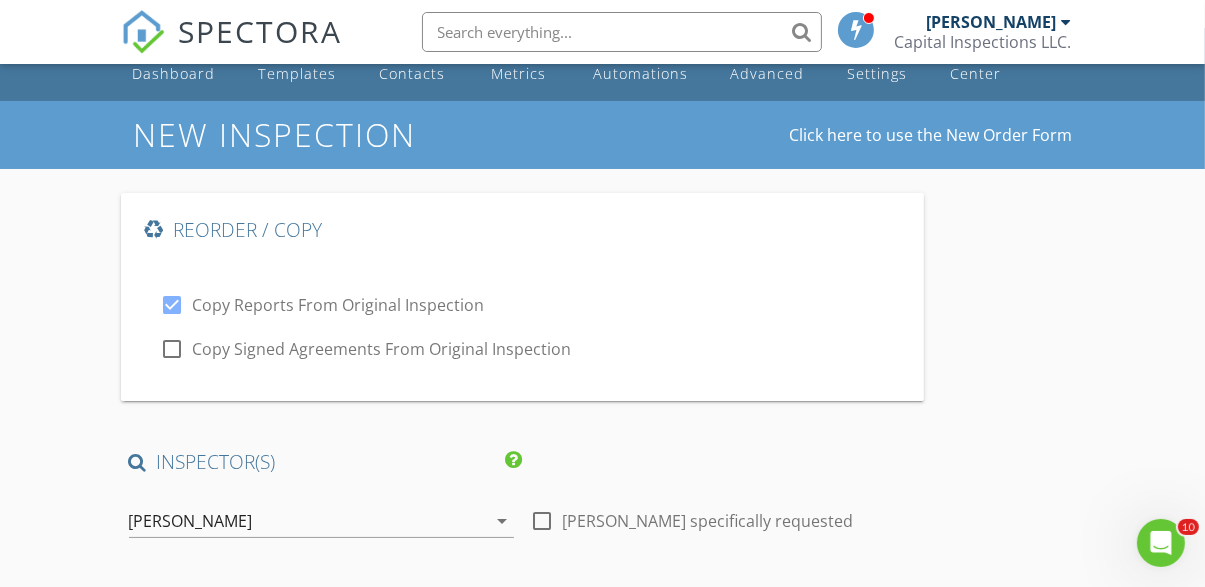 click on "[PERSON_NAME]" at bounding box center [308, 521] 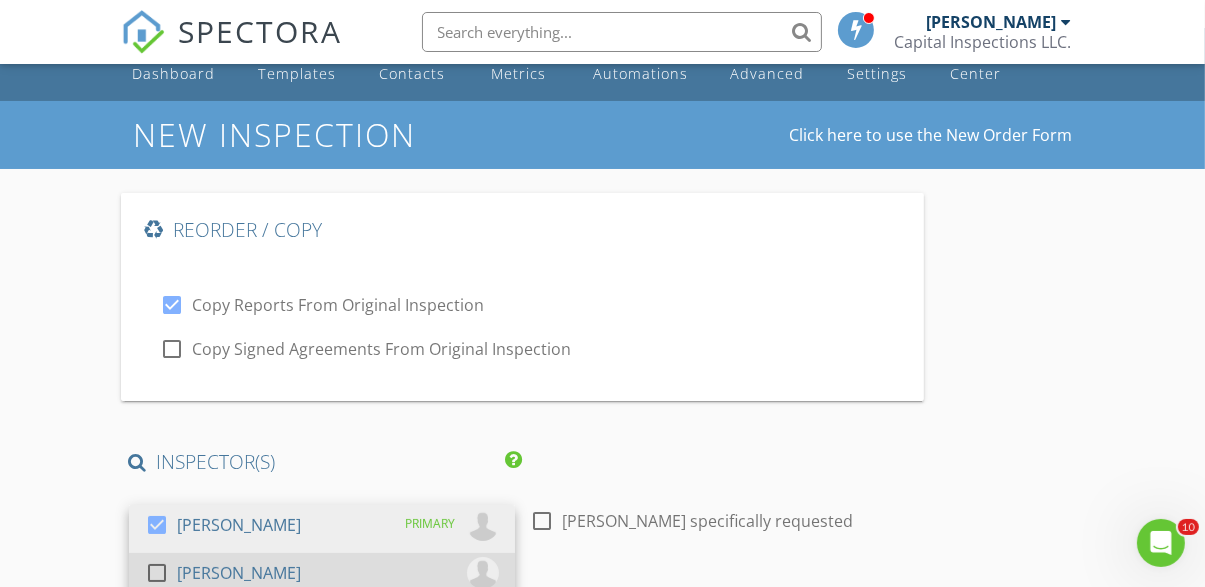 click on "check_box_outline_blank   Josh Eldridge" at bounding box center (322, 577) 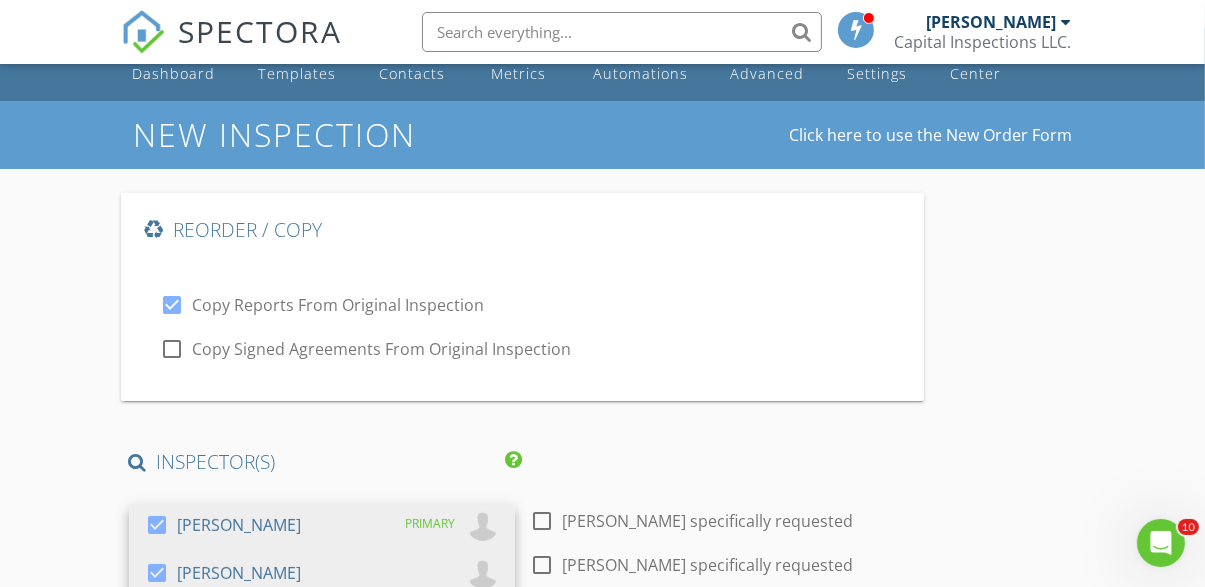 click on "New Inspection
Click here to use the New Order Form
Reorder / Copy
check_box Copy Reports From Original Inspection   check_box_outline_blank Copy Signed Agreements From Original Inspection
INSPECTOR(S)
check_box   Dalton Sanders   PRIMARY   check_box   Josh Eldridge     Dalton Sanders,  Josh Eldridge arrow_drop_down   check_box_outline_blank Dalton Sanders specifically requested check_box_outline_blank Josh Eldridge specifically requested
Date/Time
07/14/2025 8:00 AM
Location
Address Search       Address 2612 Sunny Pl   Unit   City Bismarck   State ND   Zip 58503   County Burleigh County     Square Feet 5167   Year Built 1993   Foundation Basement arrow_drop_down     Dalton Sanders     3.7 miles     (8 minutes)
client
check_box Enable Client CC email for this inspection   Client Search     check_box_outline_blank" at bounding box center (602, 2464) 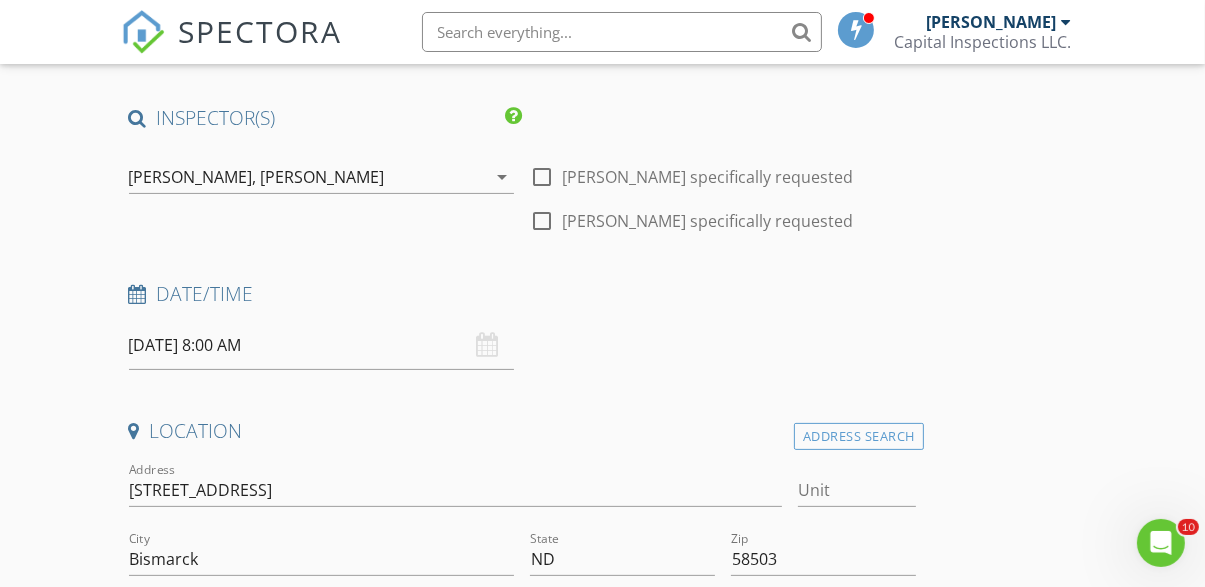 scroll, scrollTop: 403, scrollLeft: 0, axis: vertical 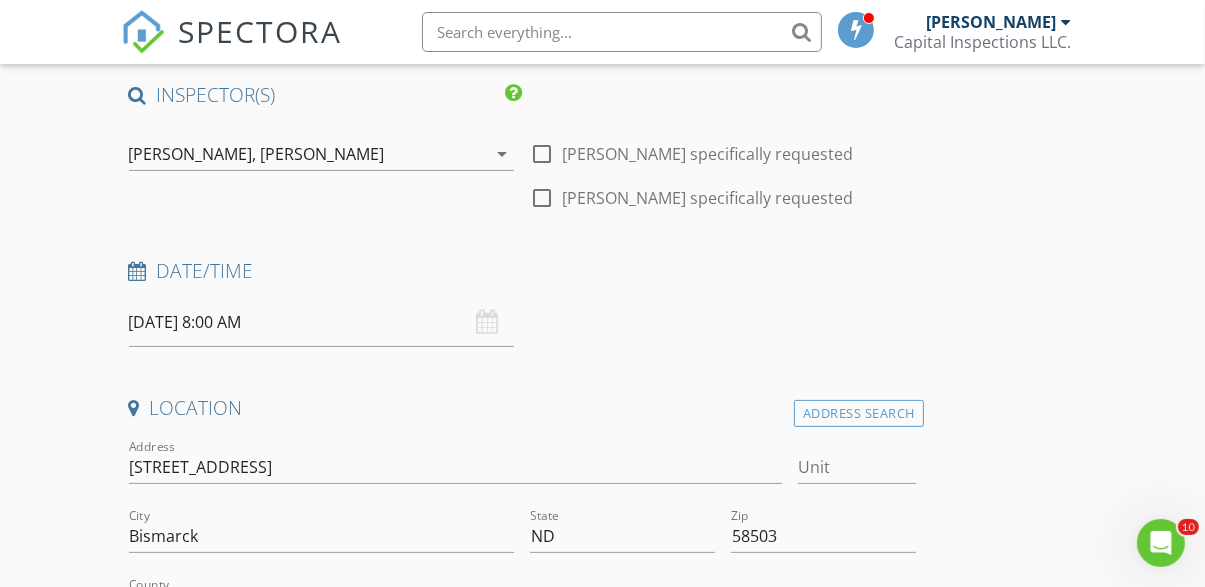 click on "07/14/2025 8:00 AM" at bounding box center (322, 322) 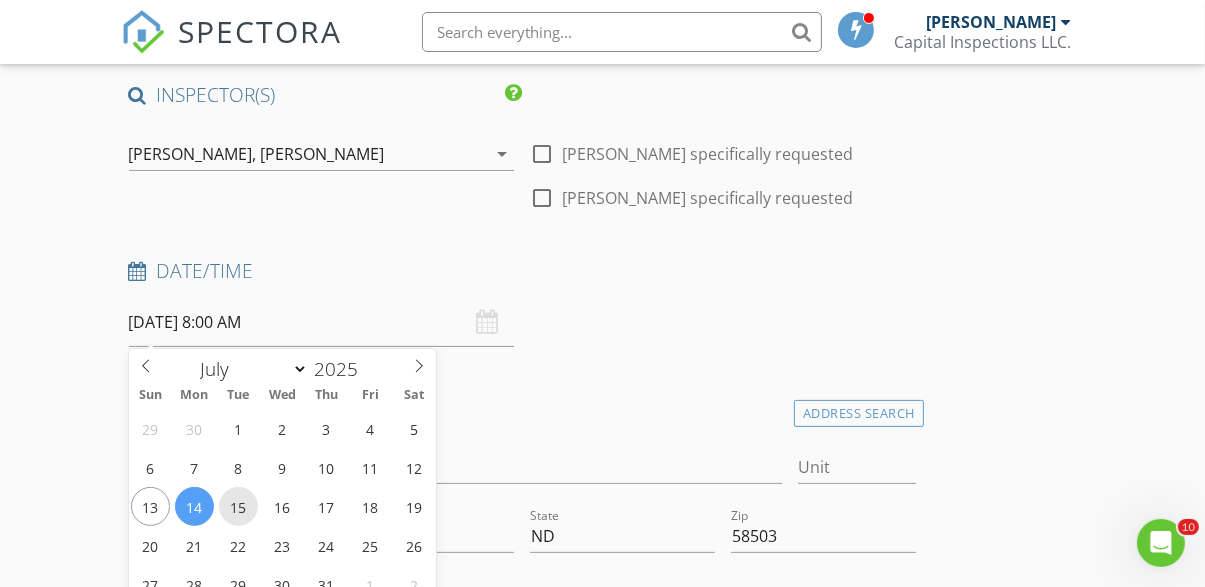 type on "07/15/2025 8:00 AM" 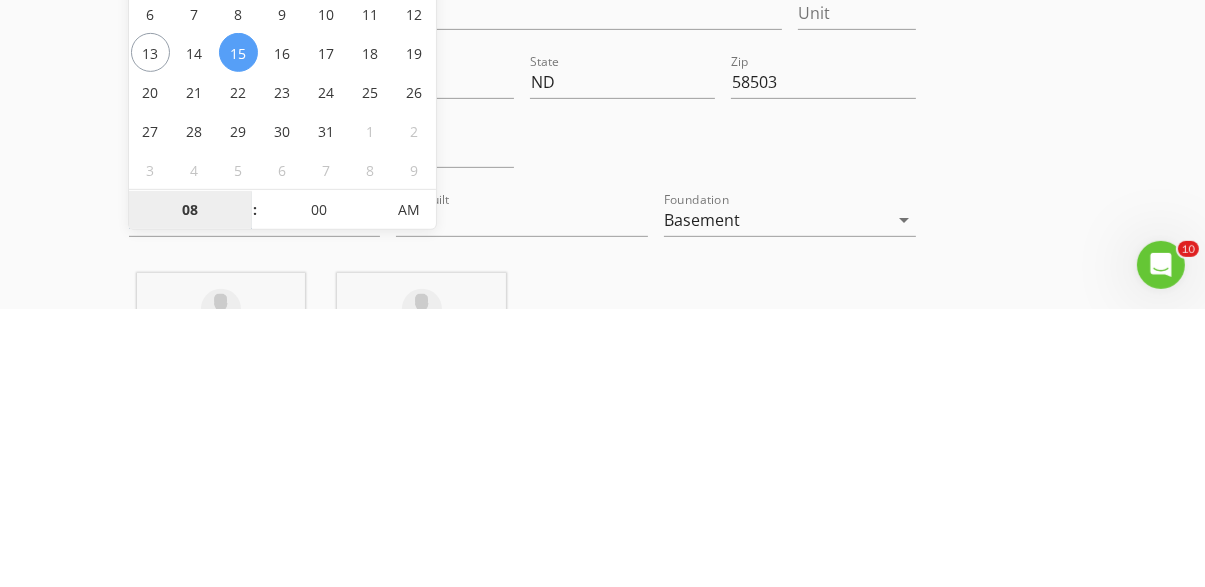 scroll, scrollTop: 587, scrollLeft: 0, axis: vertical 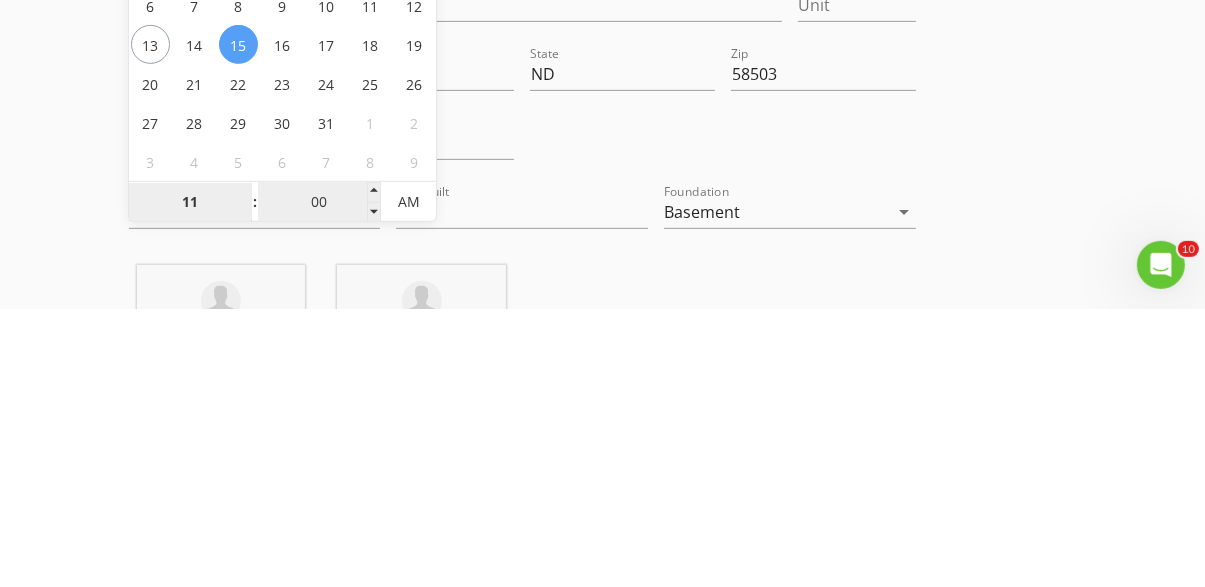 type on "11" 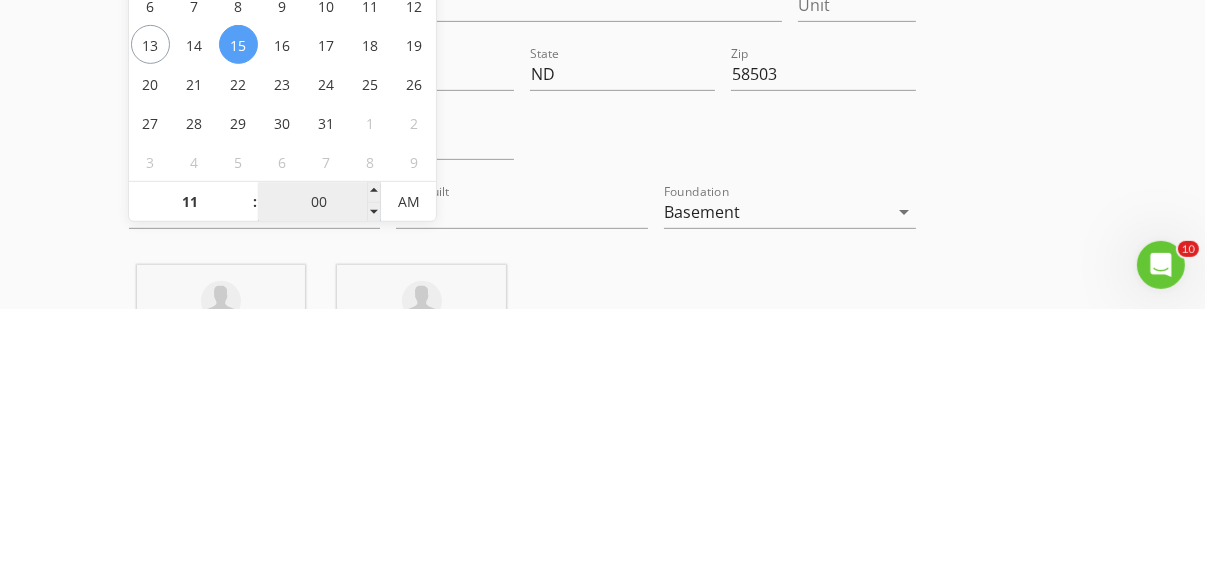 click on "00" at bounding box center [319, 481] 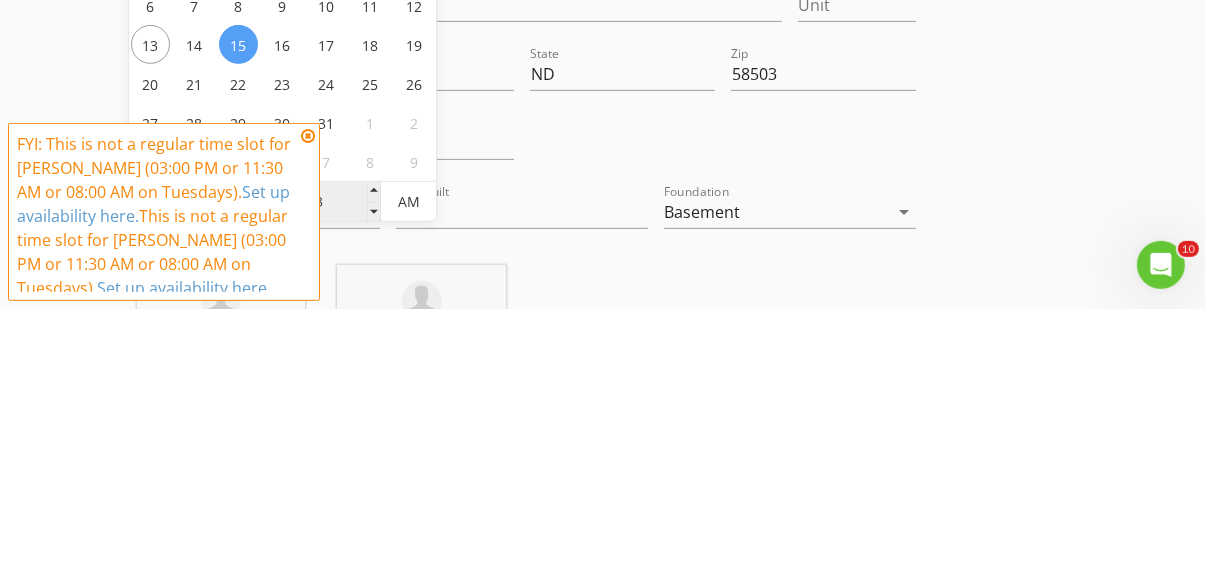 type on "30" 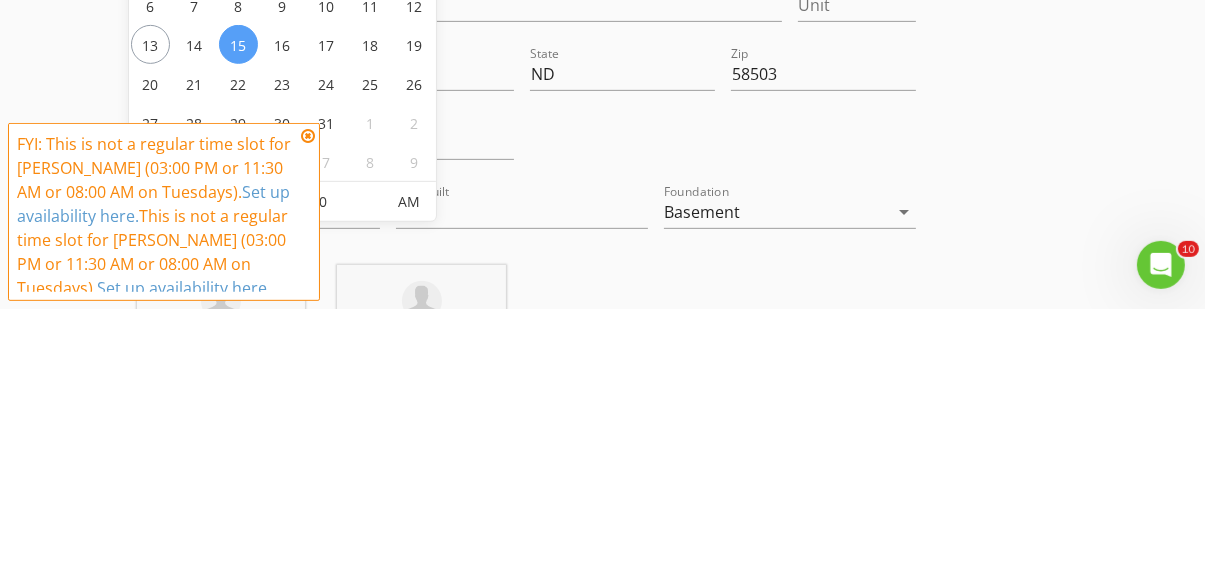 type on "07/15/2025 11:30 AM" 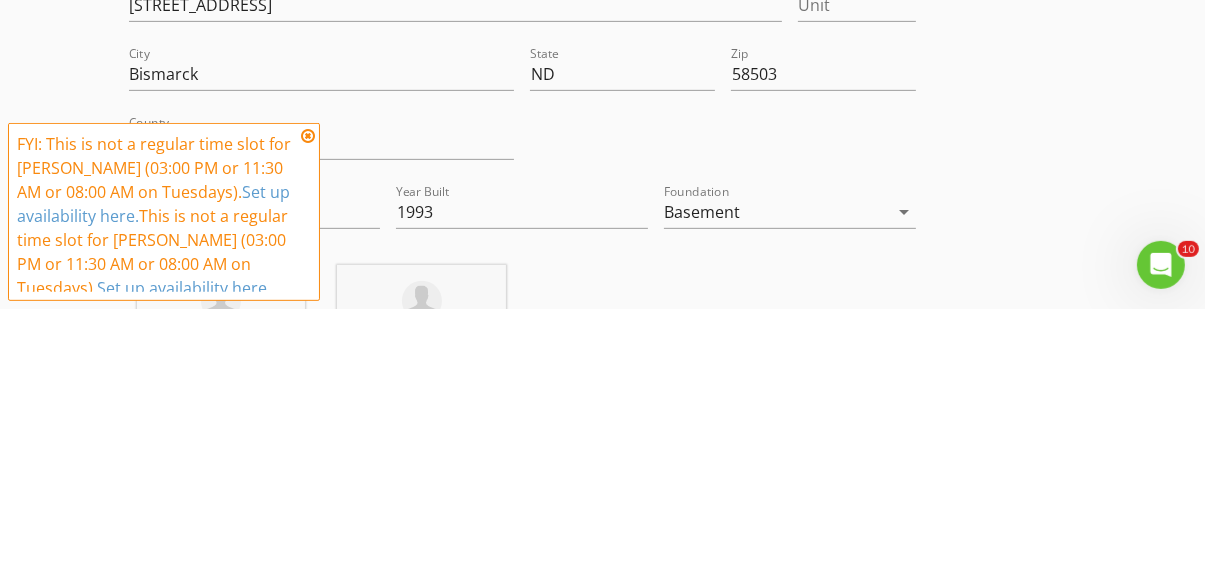 click on "Location" at bounding box center (522, 224) 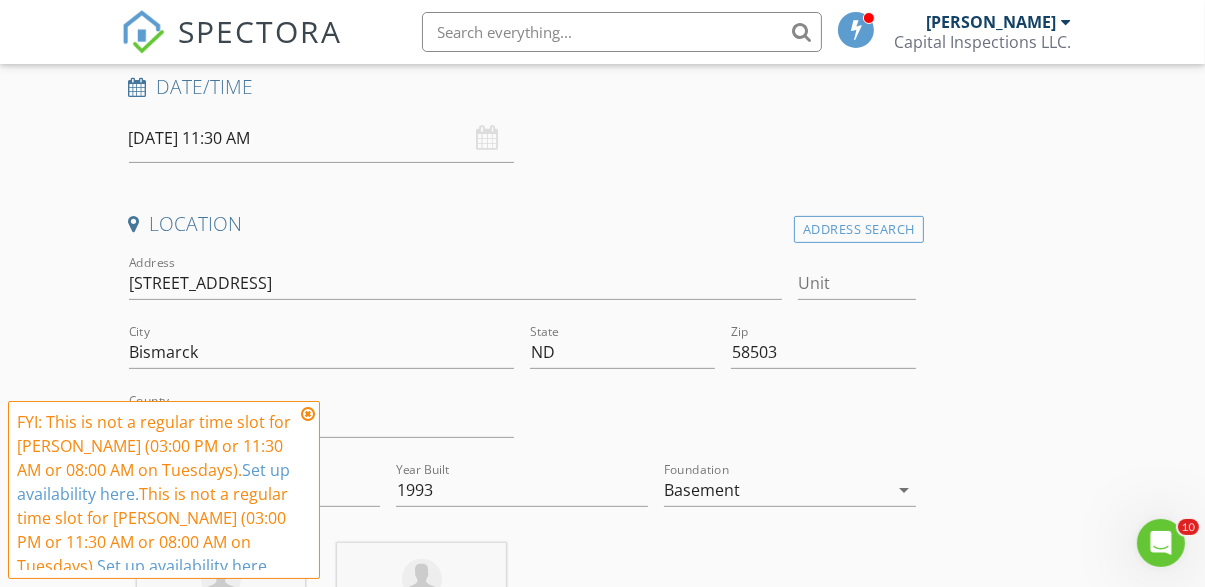 click at bounding box center [308, 414] 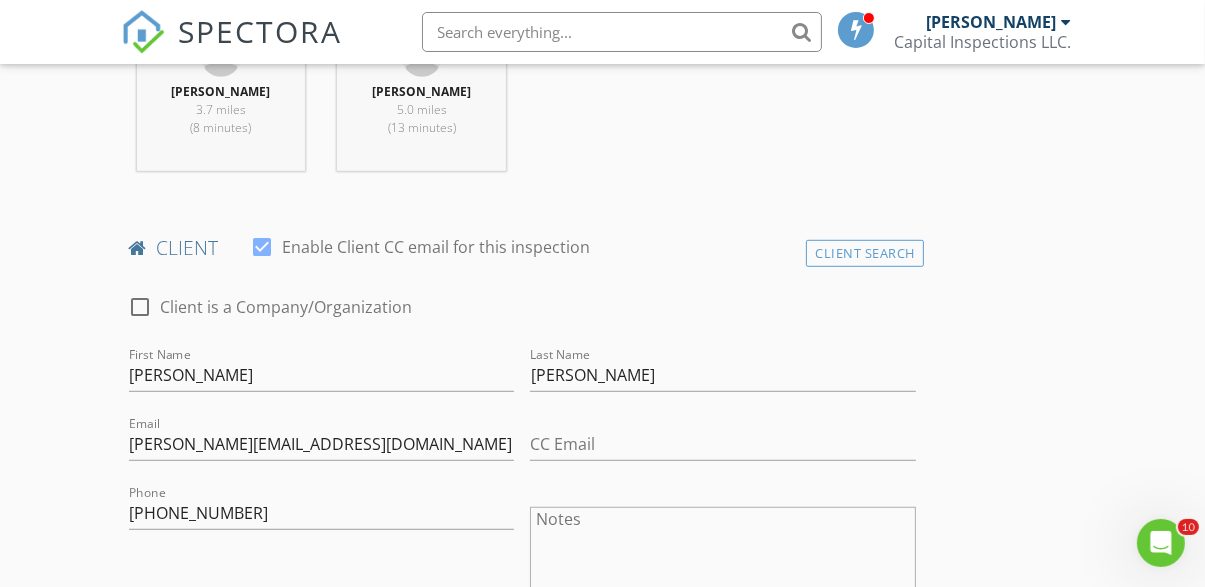scroll, scrollTop: 1112, scrollLeft: 0, axis: vertical 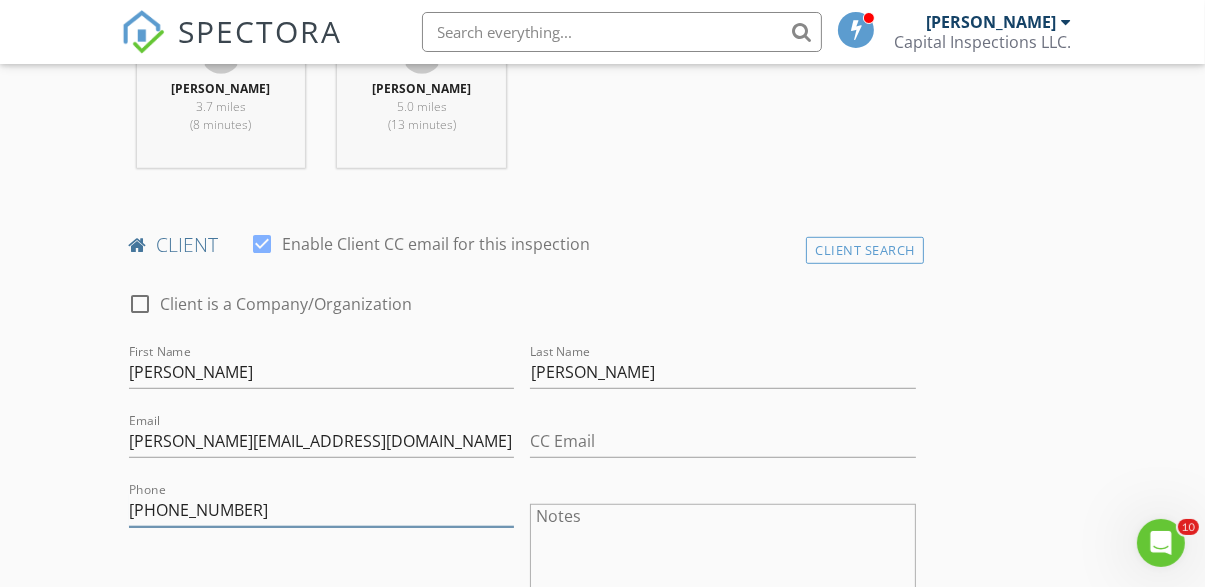 click on "970-373-8440" at bounding box center (322, 510) 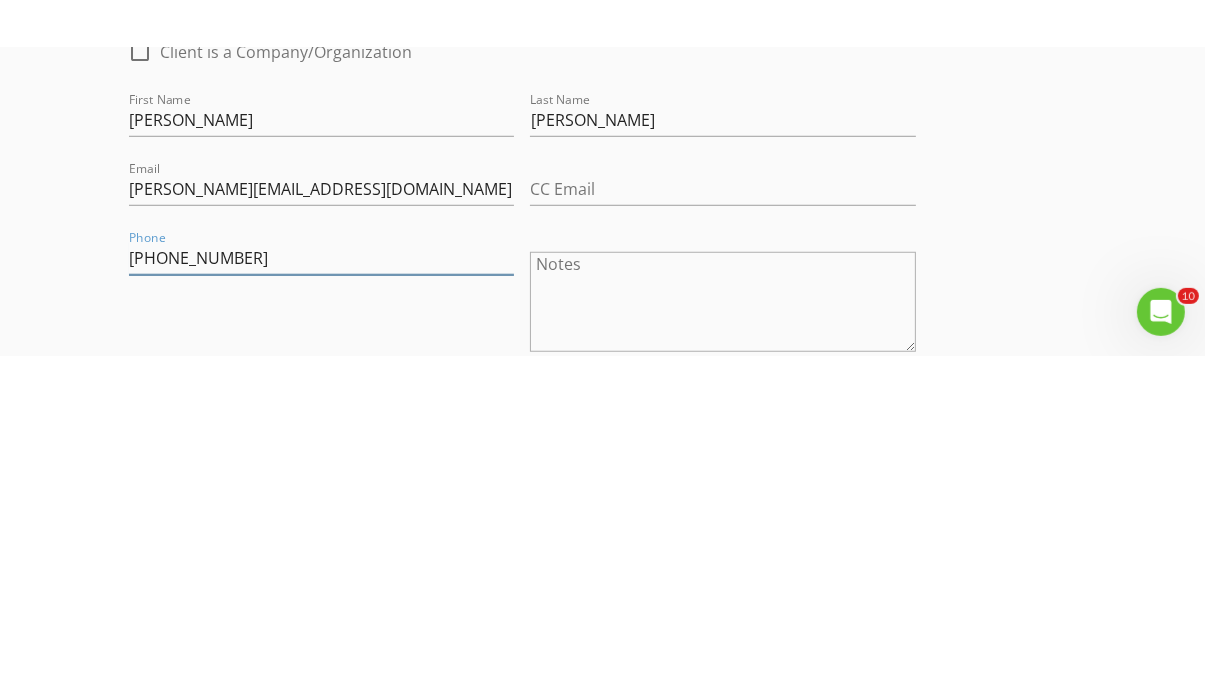 scroll, scrollTop: 1142, scrollLeft: 0, axis: vertical 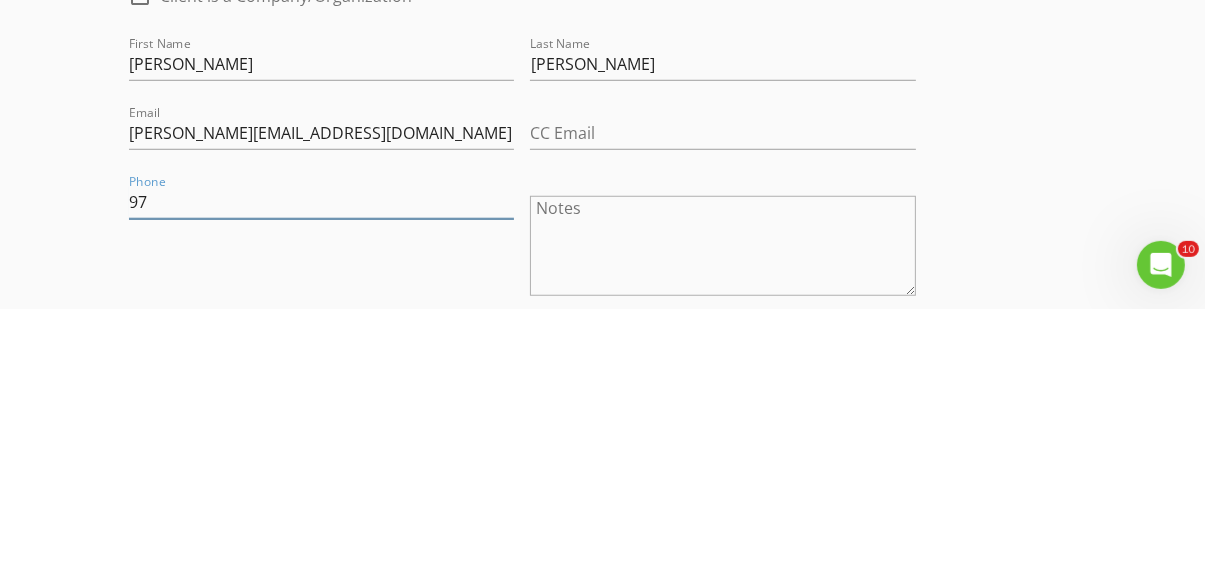 type on "9" 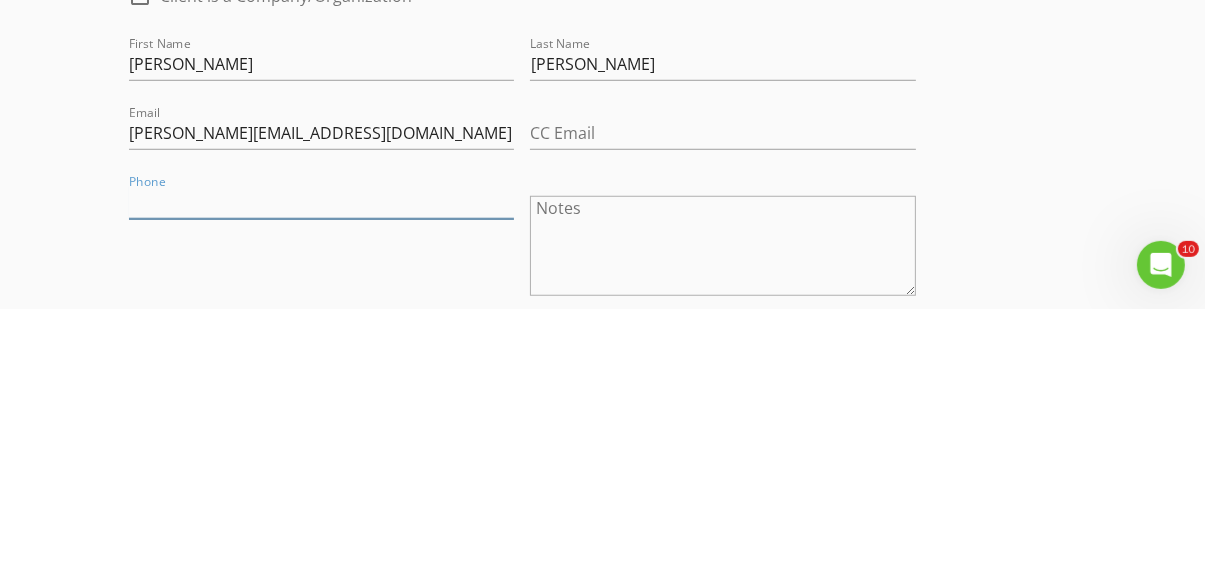 type 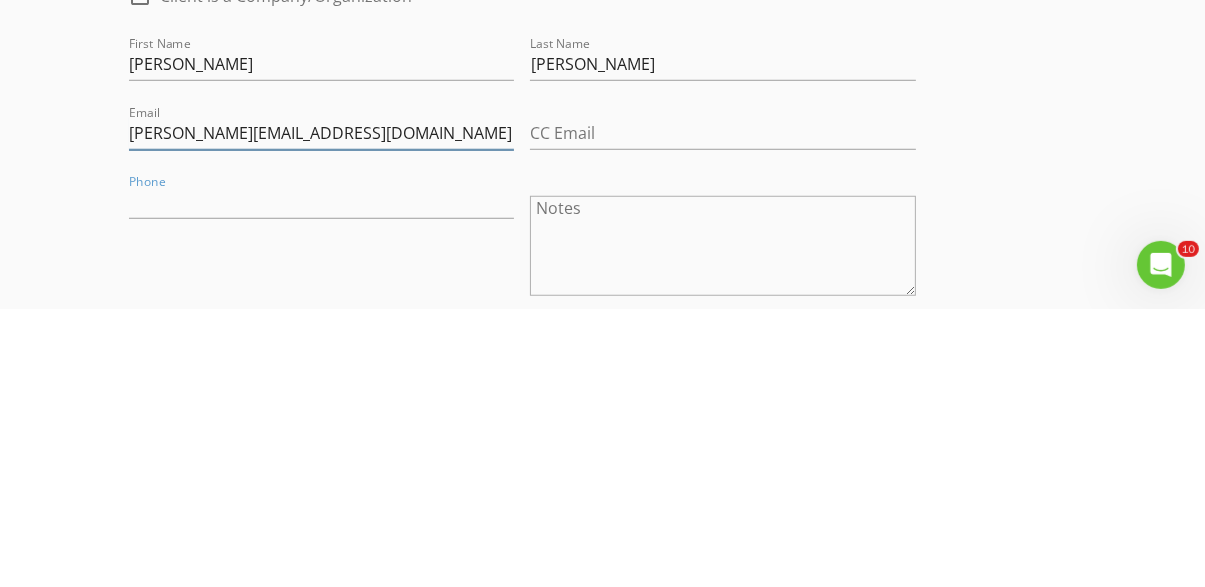 click on "chris@totaldirectional.com" at bounding box center (322, 411) 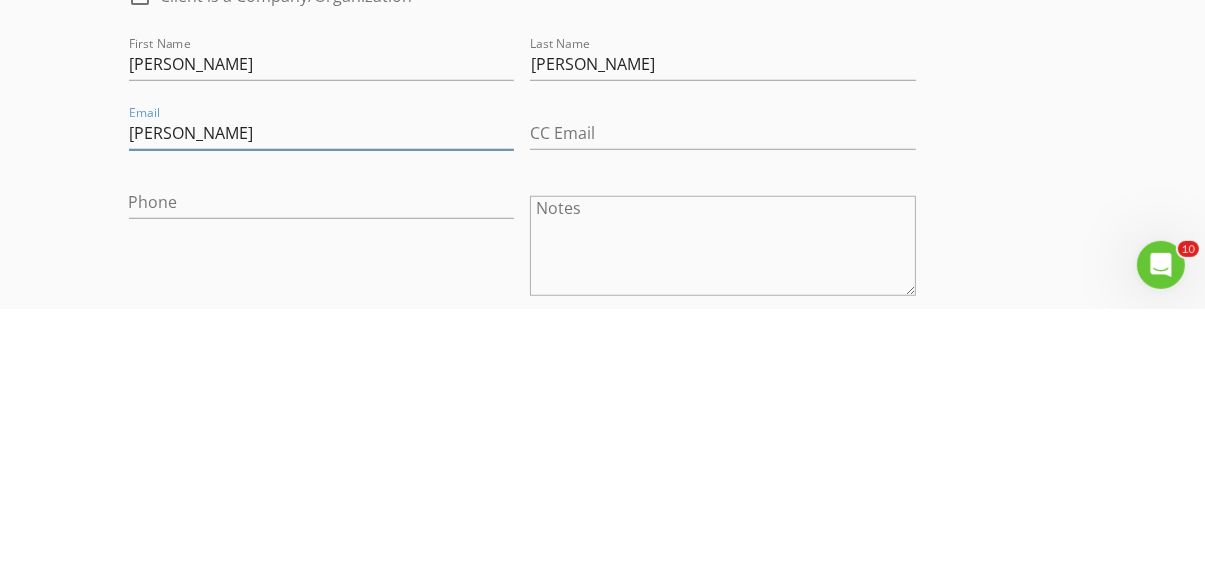 type on "chris@totaldirec" 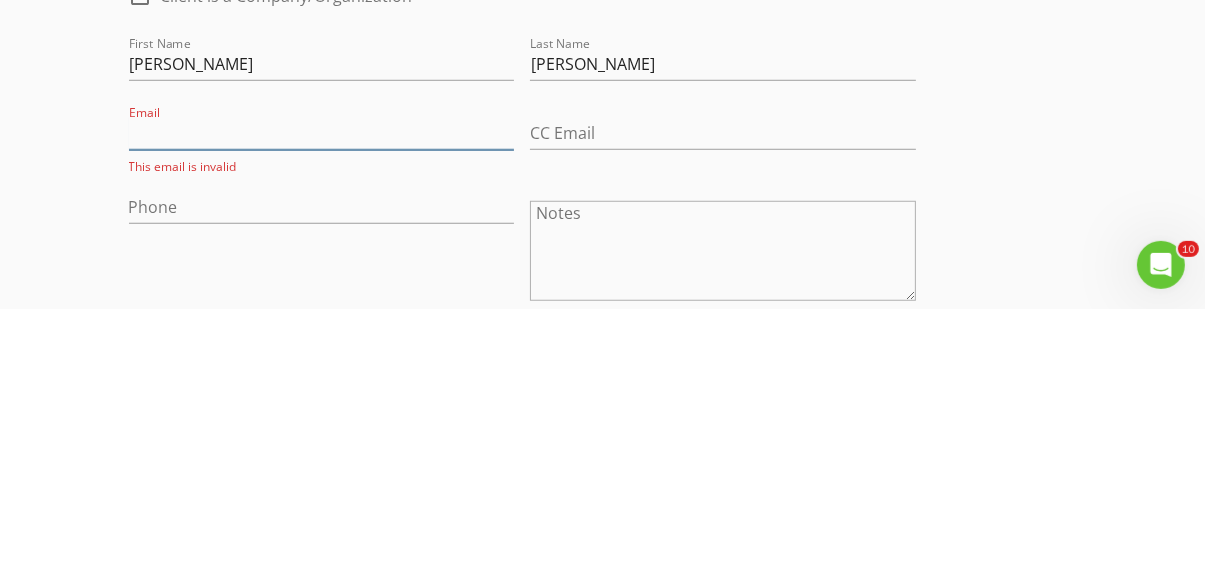 type 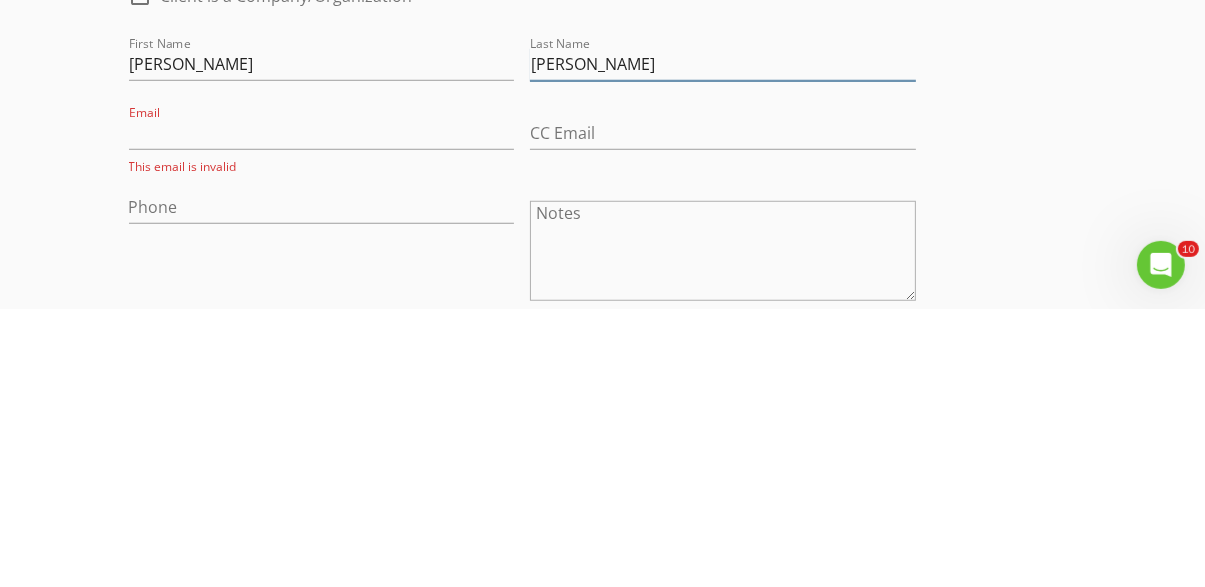 click on "Schumacher" at bounding box center (723, 342) 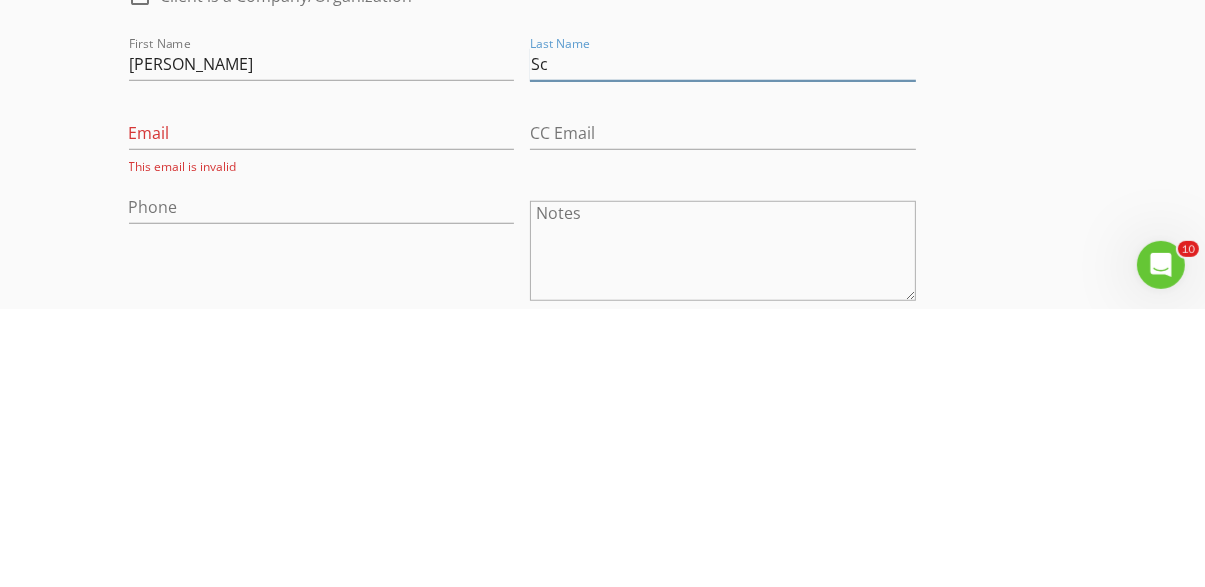 type on "S" 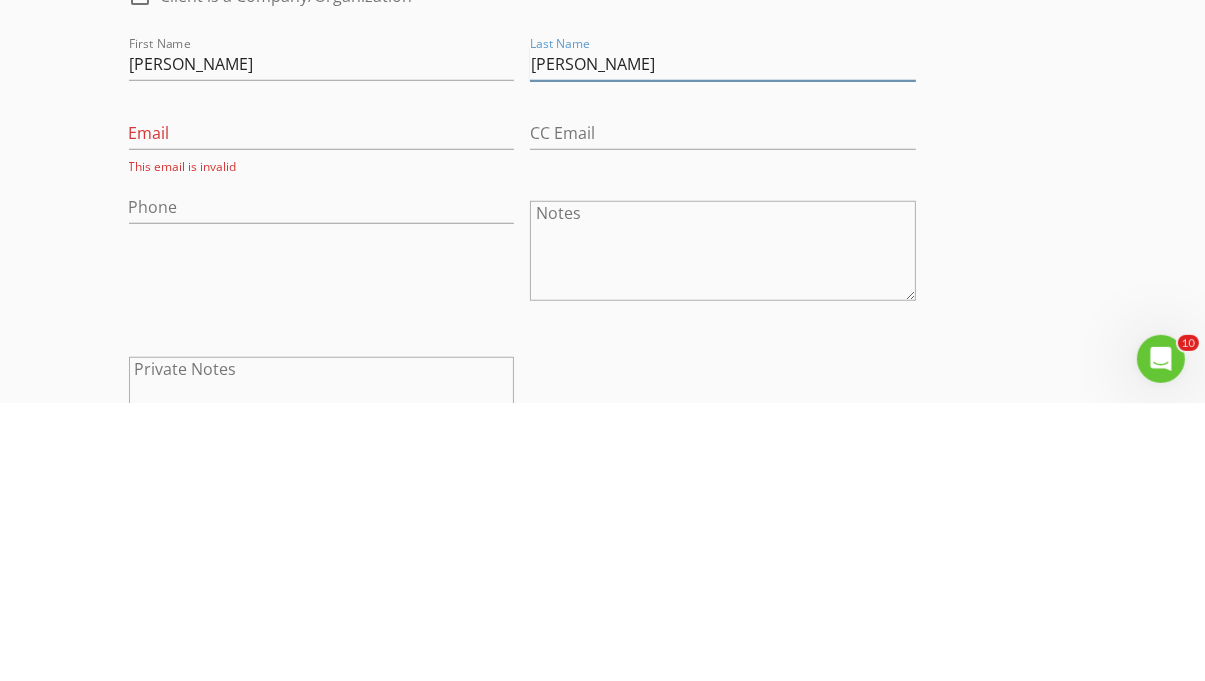 type on "[PERSON_NAME]" 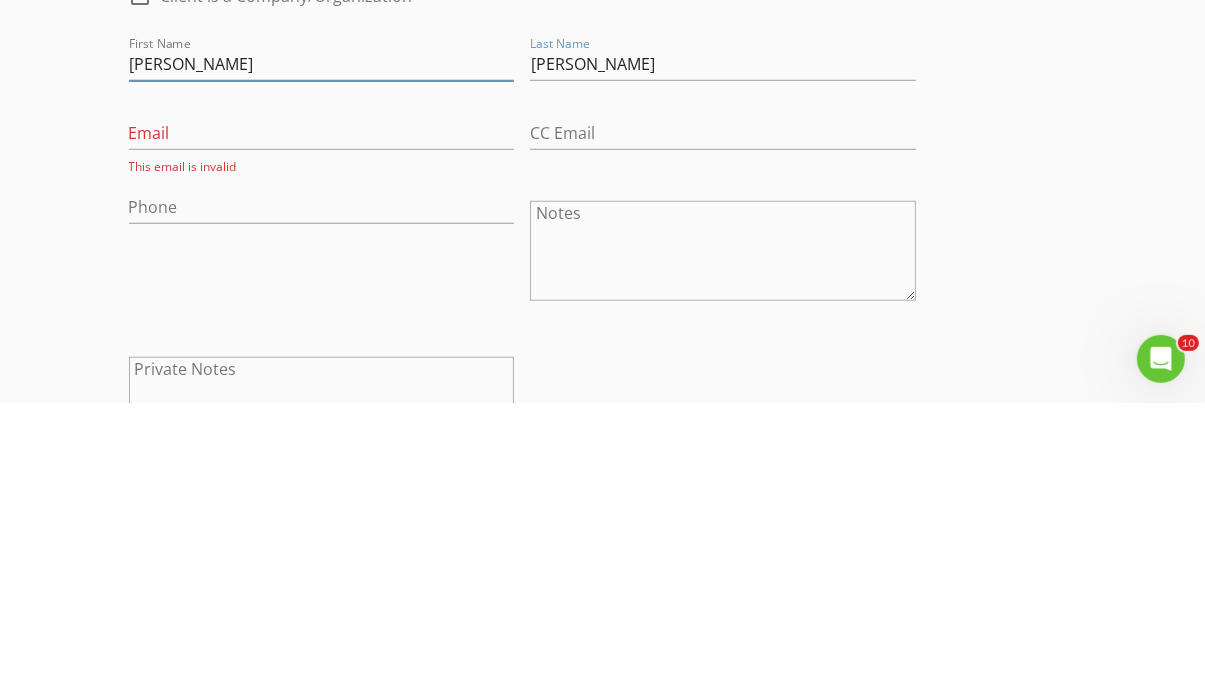 click on "Chris" at bounding box center [322, 342] 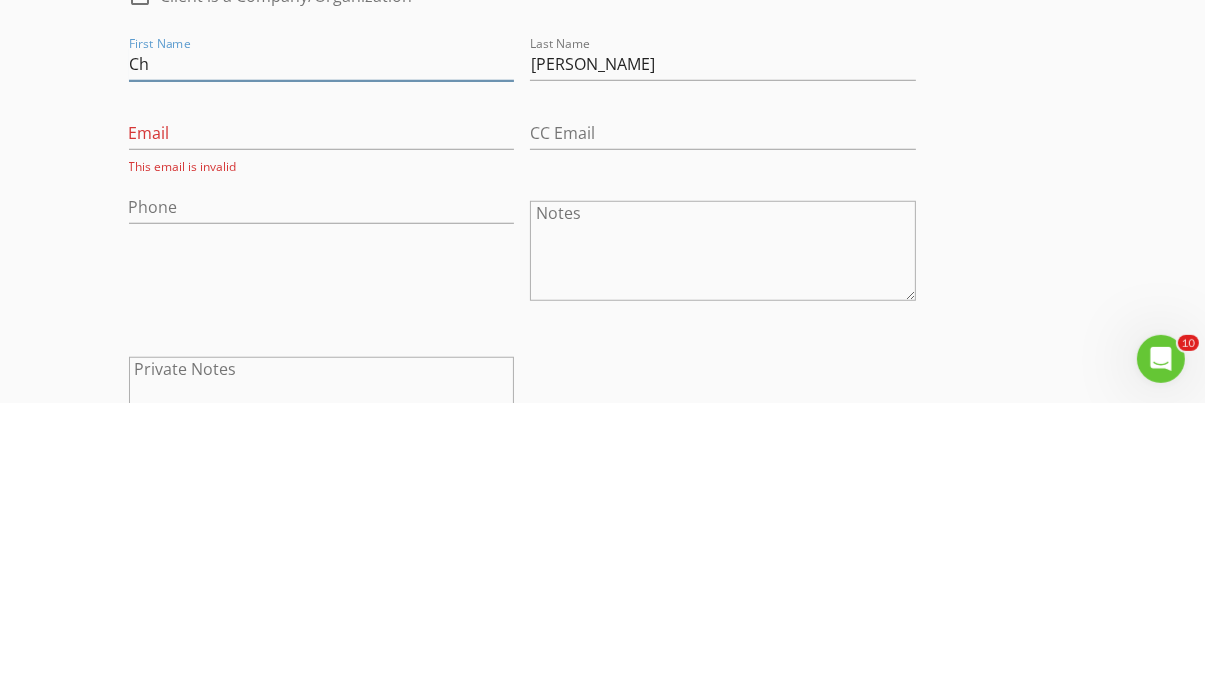 type on "C" 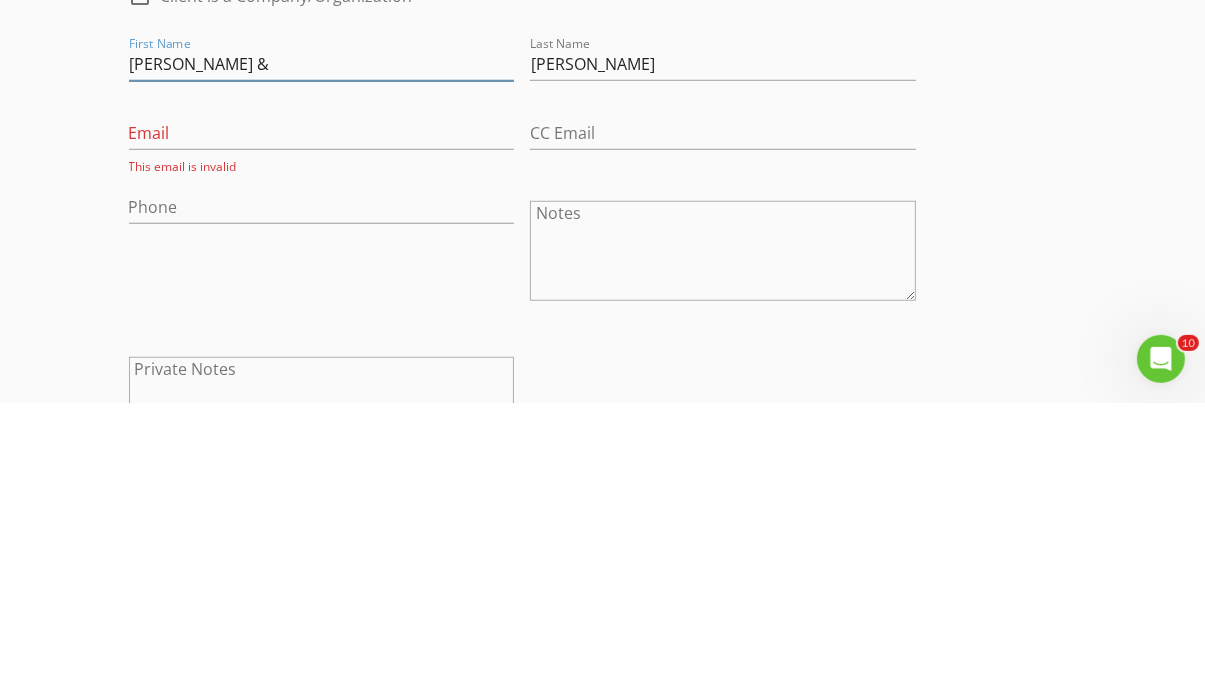 type on "[PERSON_NAME] & [PERSON_NAME]" 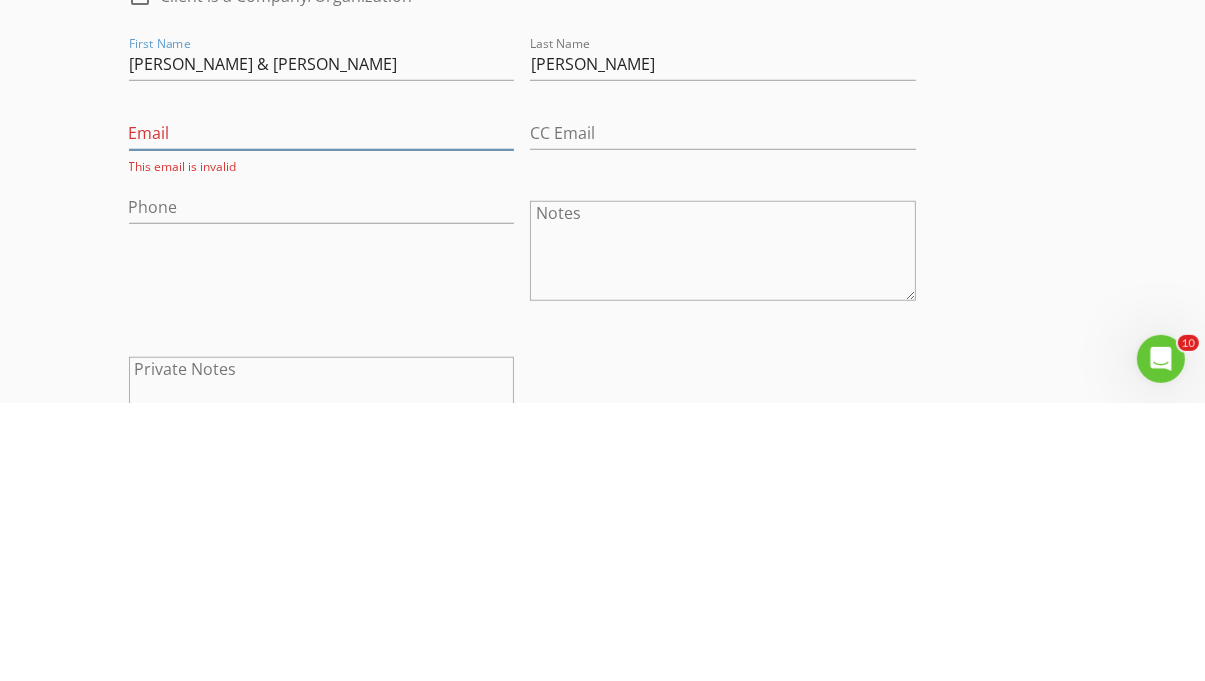 click on "Email" at bounding box center (322, 411) 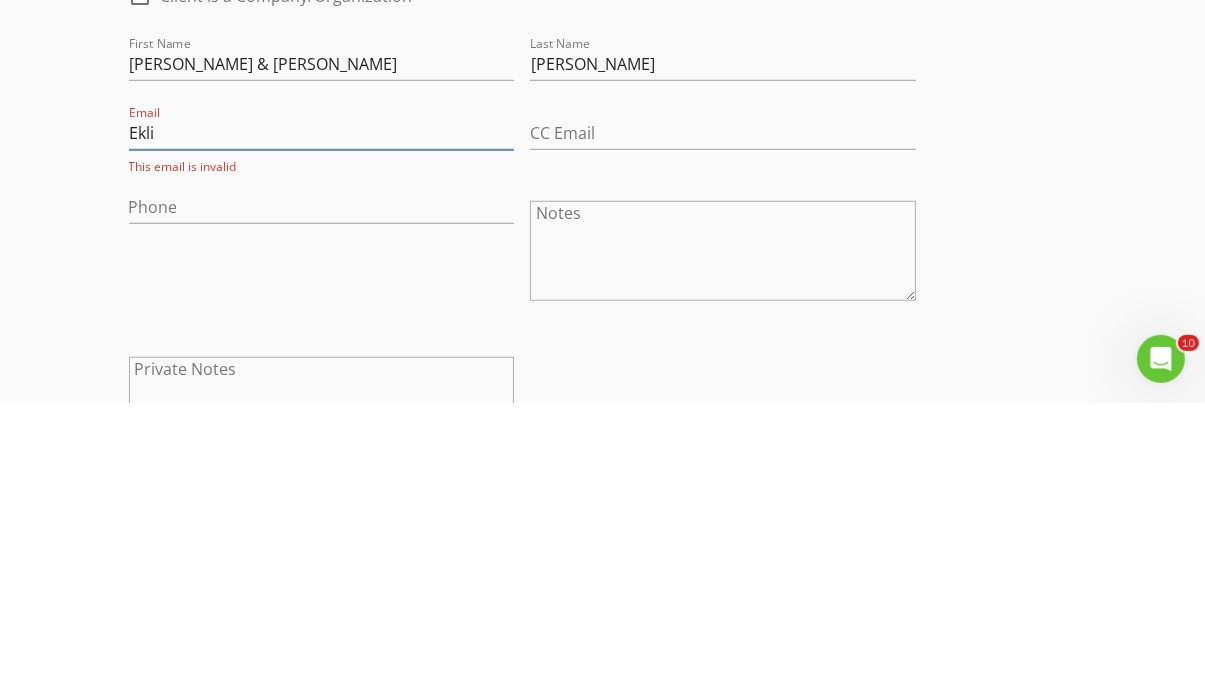 type on "Ekline098@gmail.com" 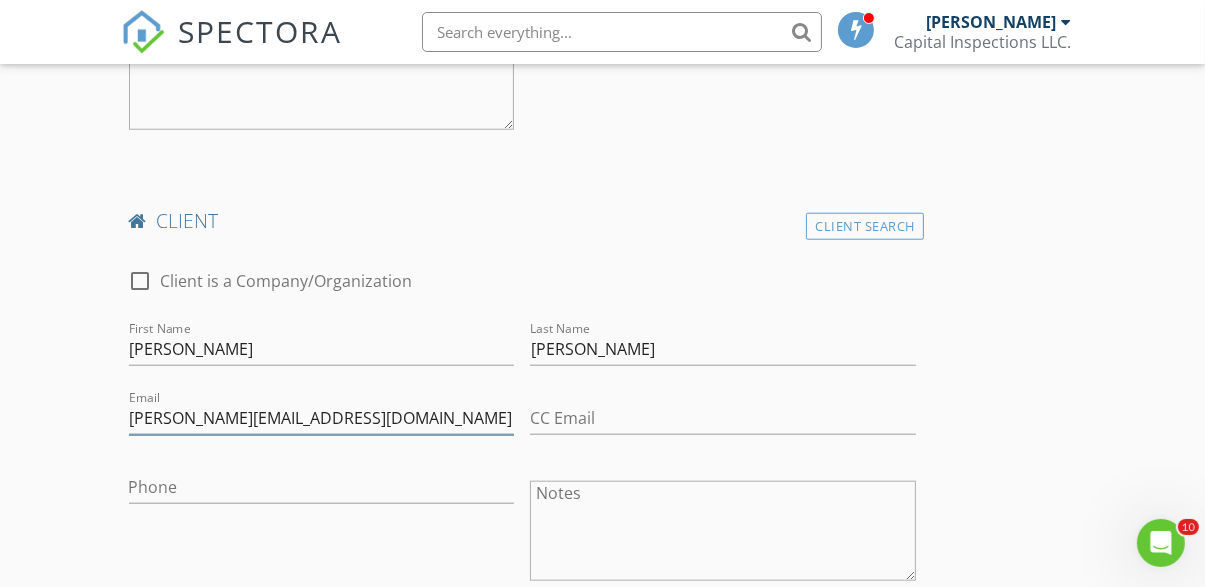 click on "brice@absoluteundergroundllc.com" at bounding box center (322, 418) 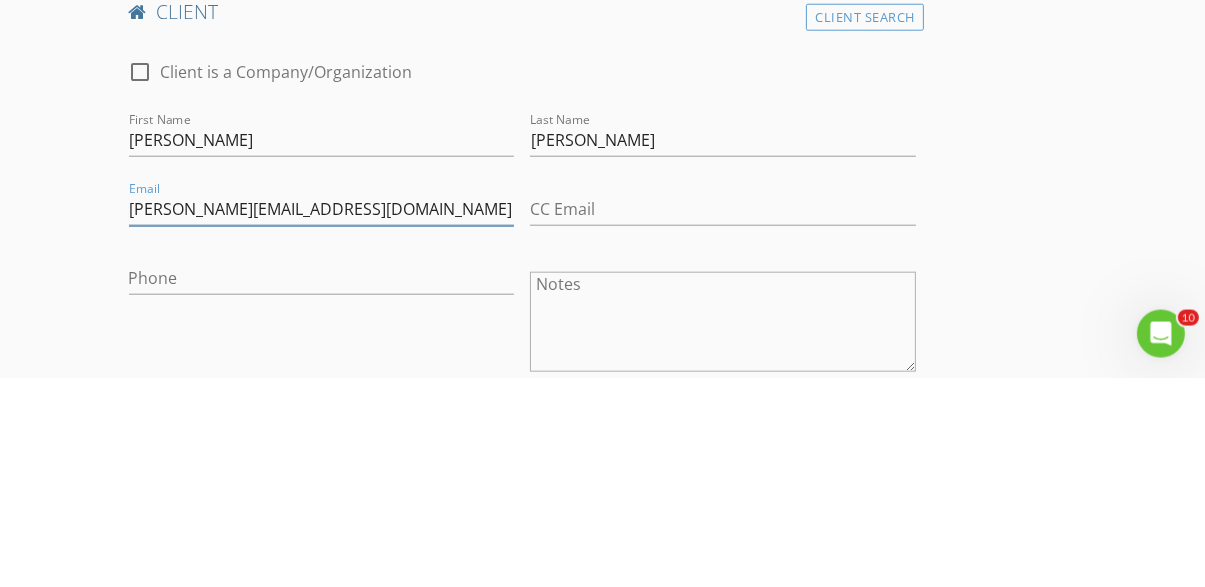 scroll, scrollTop: 1742, scrollLeft: 0, axis: vertical 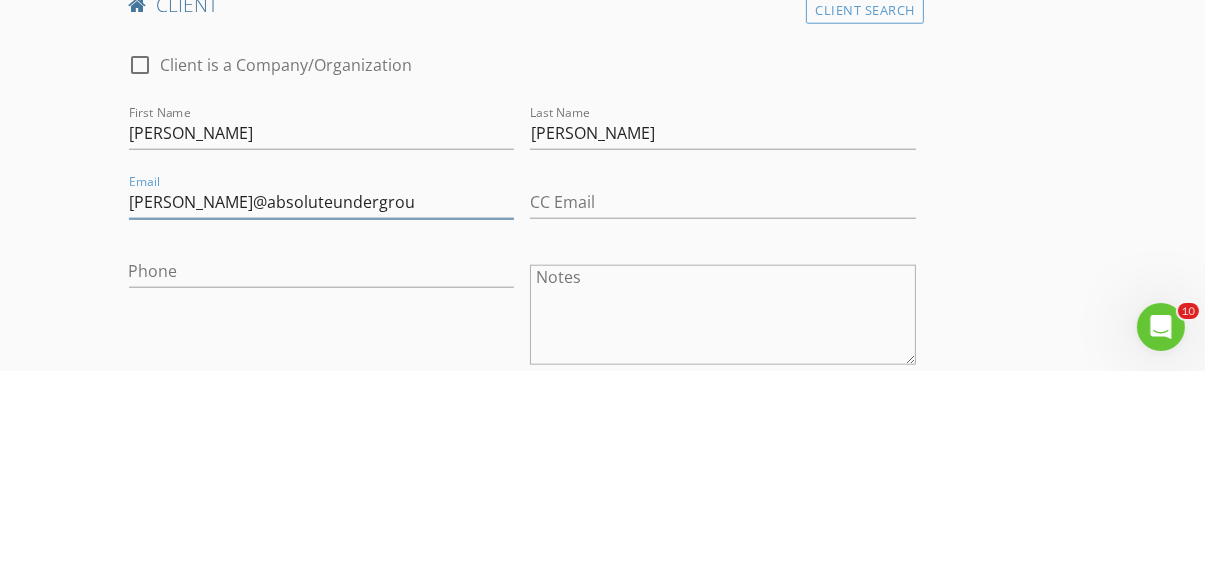 type on "brice@absoluteundergro" 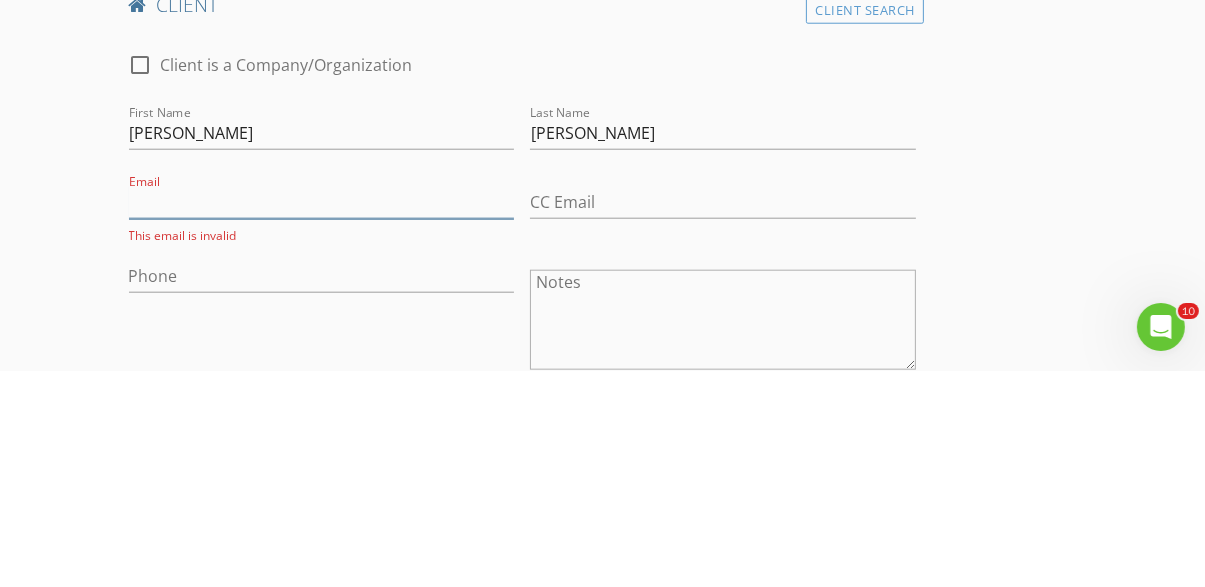 type 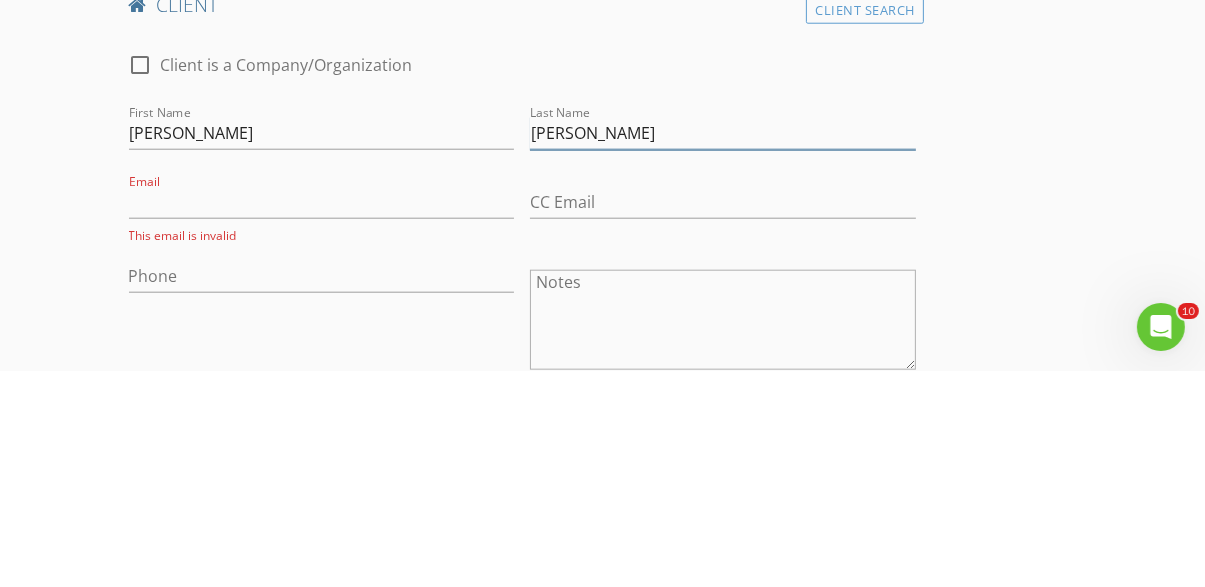 click on "Mears" at bounding box center [723, 349] 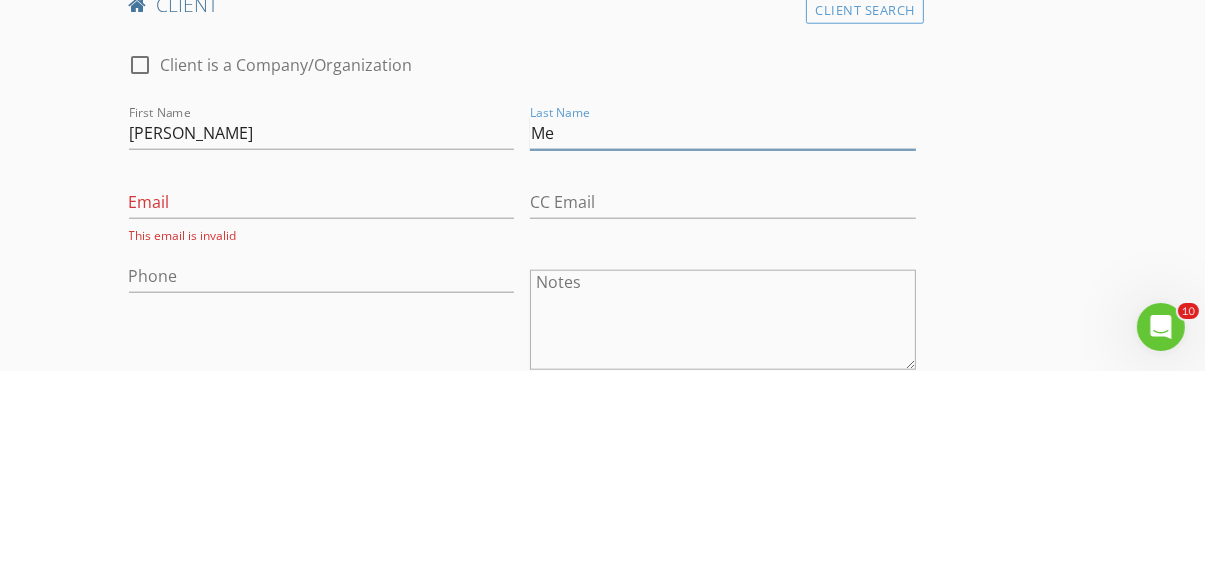 type on "M" 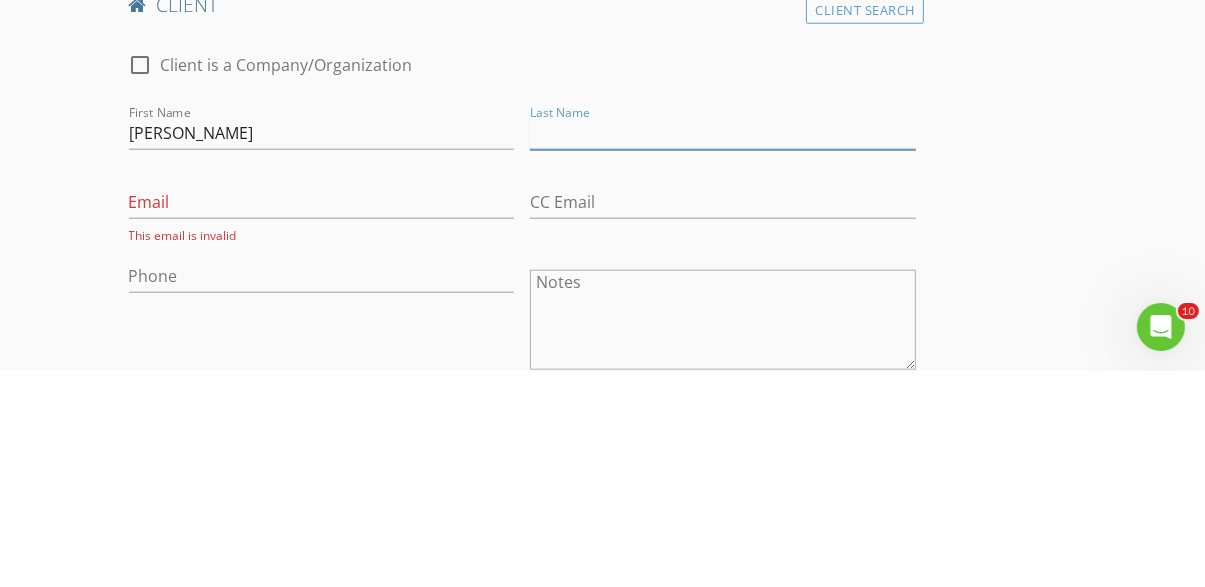 type 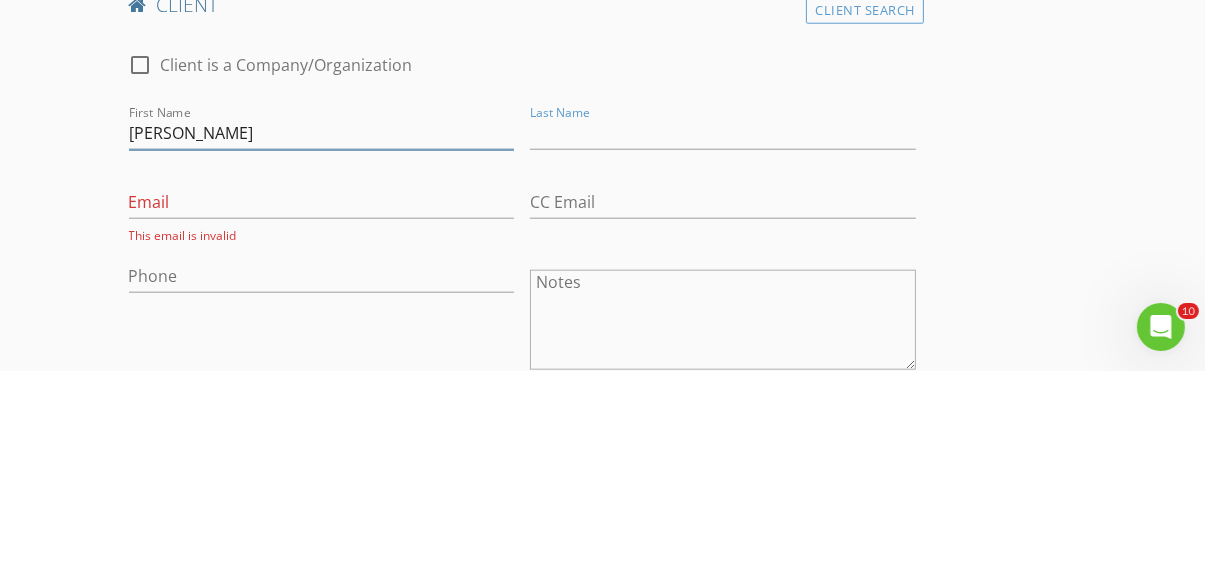 click on "Brice" at bounding box center [322, 349] 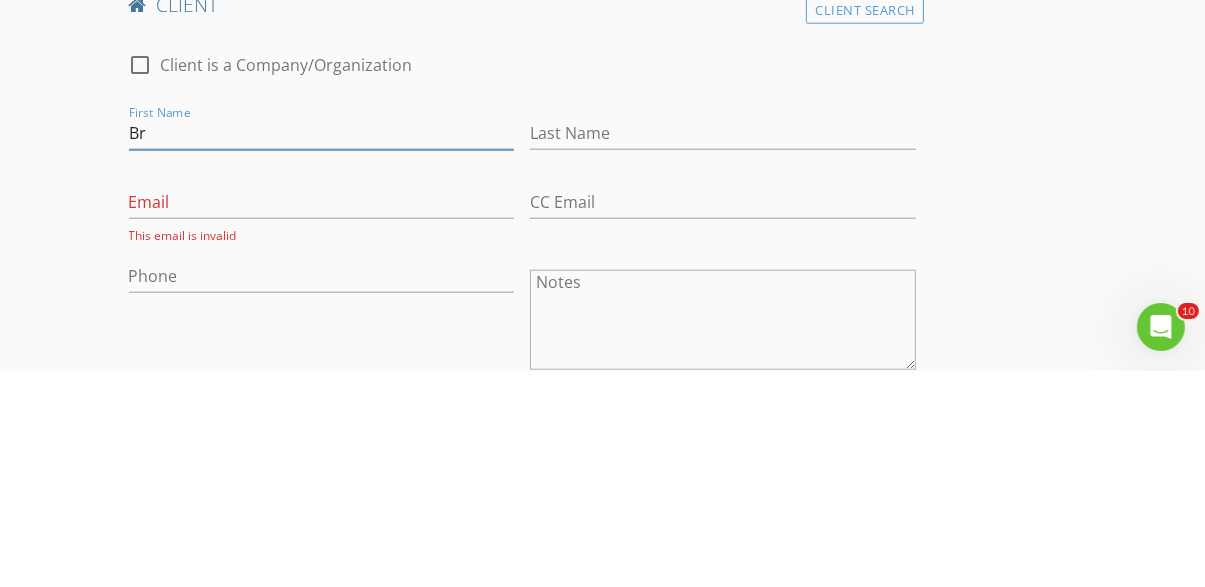 type on "B" 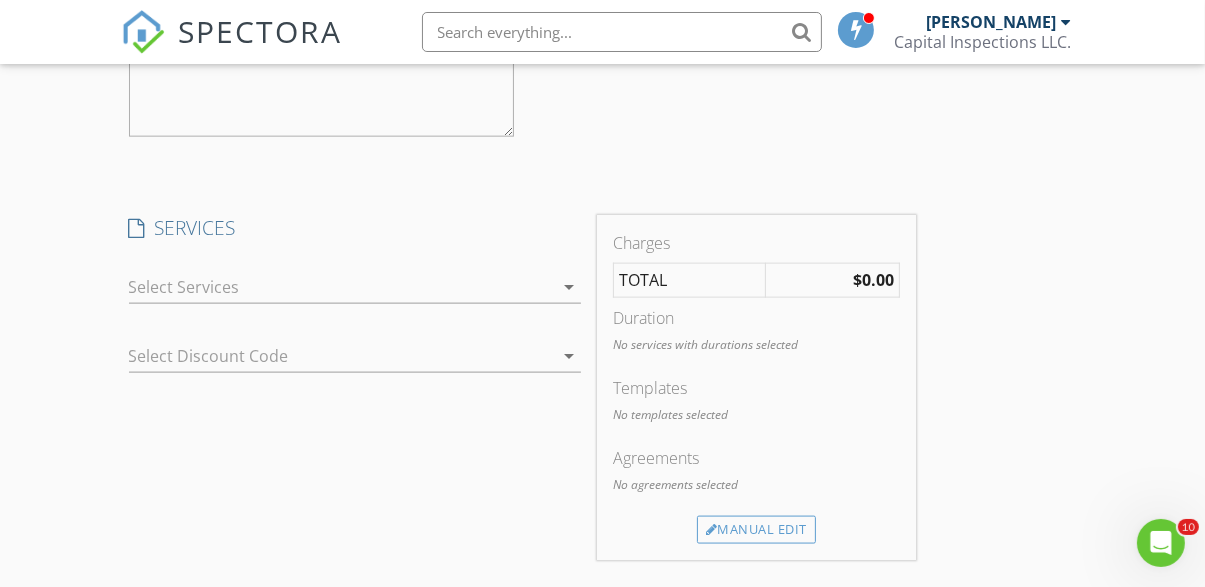 scroll, scrollTop: 2349, scrollLeft: 0, axis: vertical 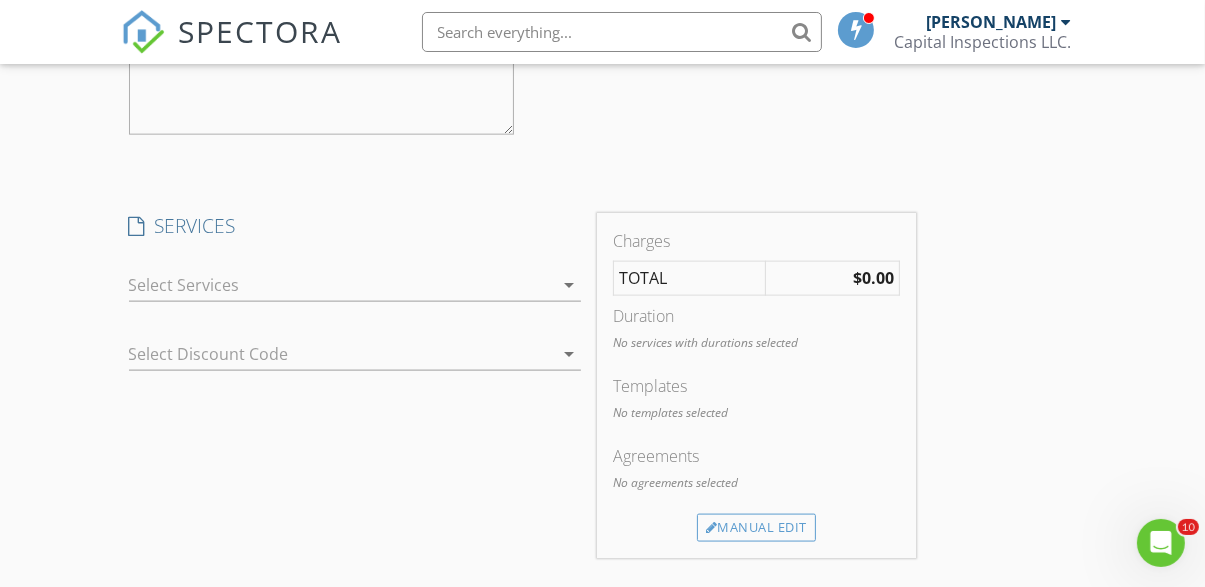 type 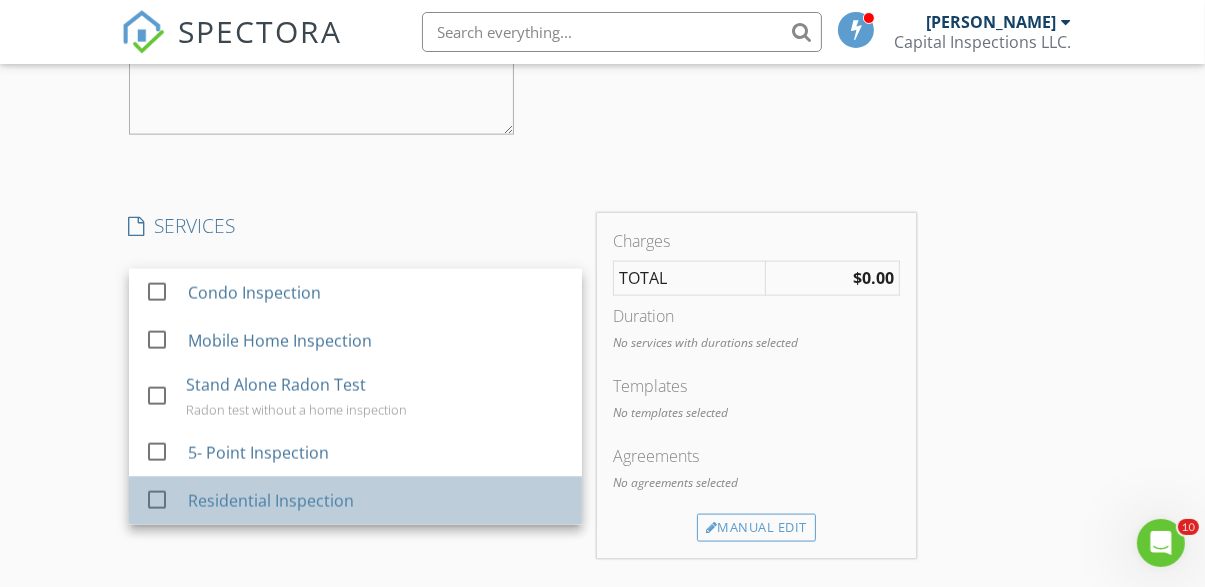 click on "Residential Inspection" at bounding box center (271, 501) 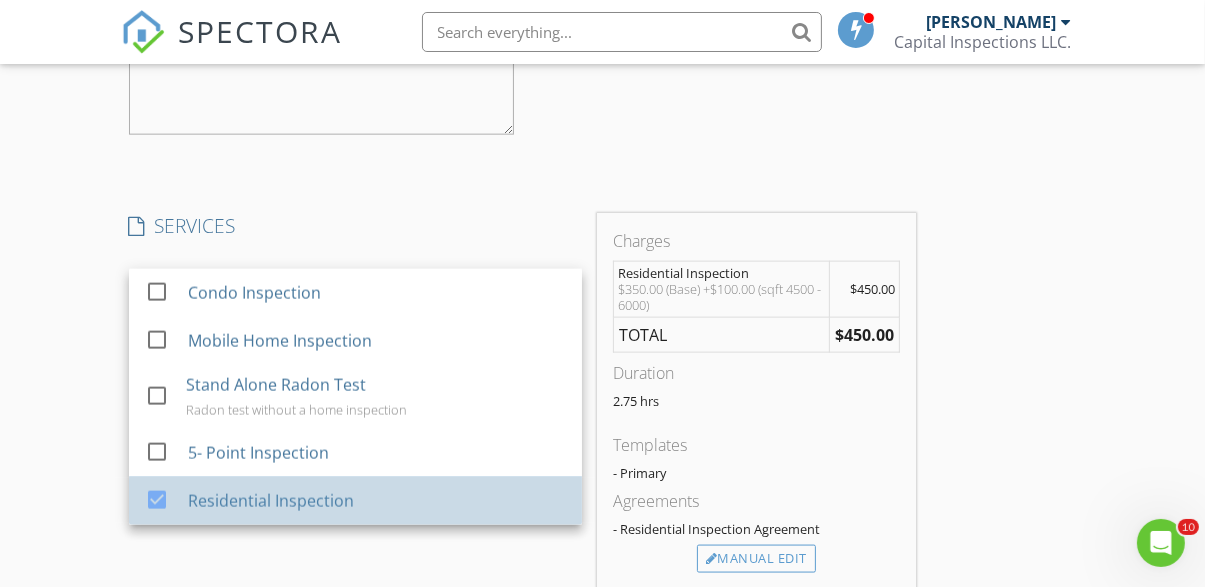 click on "New Inspection
Click here to use the New Order Form
Reorder / Copy
check_box Copy Reports From Original Inspection   check_box_outline_blank Copy Signed Agreements From Original Inspection
INSPECTOR(S)
check_box   Dalton Sanders   PRIMARY   check_box   Josh Eldridge     Dalton Sanders,  Josh Eldridge arrow_drop_down   check_box_outline_blank Dalton Sanders specifically requested check_box_outline_blank Josh Eldridge specifically requested
Date/Time
07/15/2025 11:30 AM
Location
Address Search       Address 2612 Sunny Pl   Unit   City Bismarck   State ND   Zip 58503   County Burleigh County     Square Feet 5167   Year Built 1993   Foundation Basement arrow_drop_down     Dalton Sanders     3.7 miles     (8 minutes)         Josh Eldridge     5.0 miles     (13 minutes)
client
check_box   Client Search         First Name" at bounding box center (602, 169) 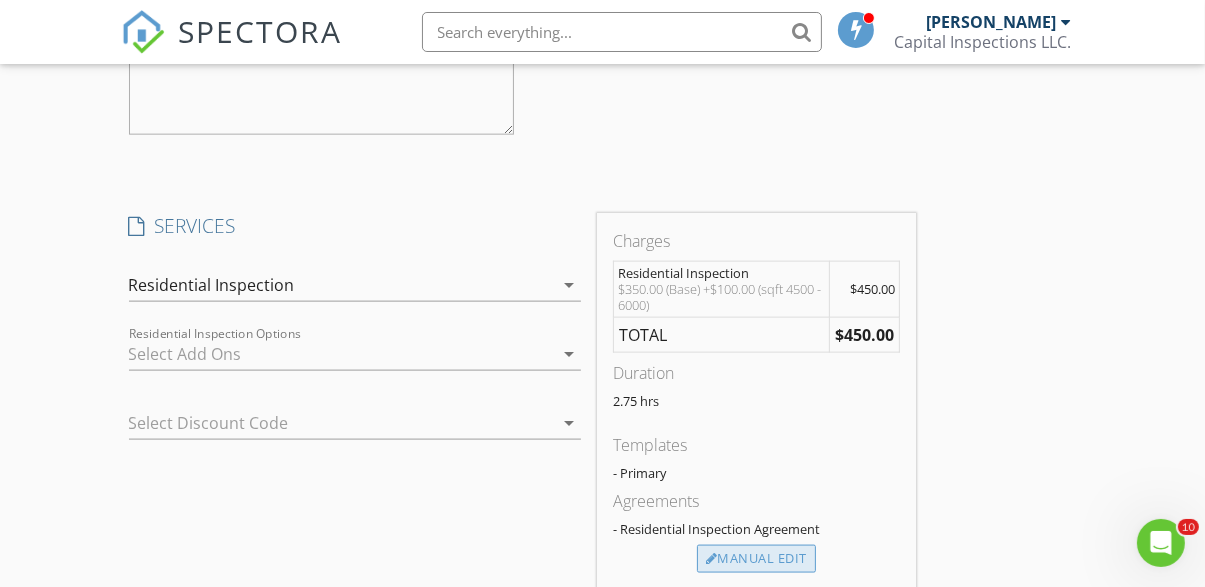 click on "Manual Edit" at bounding box center [756, 559] 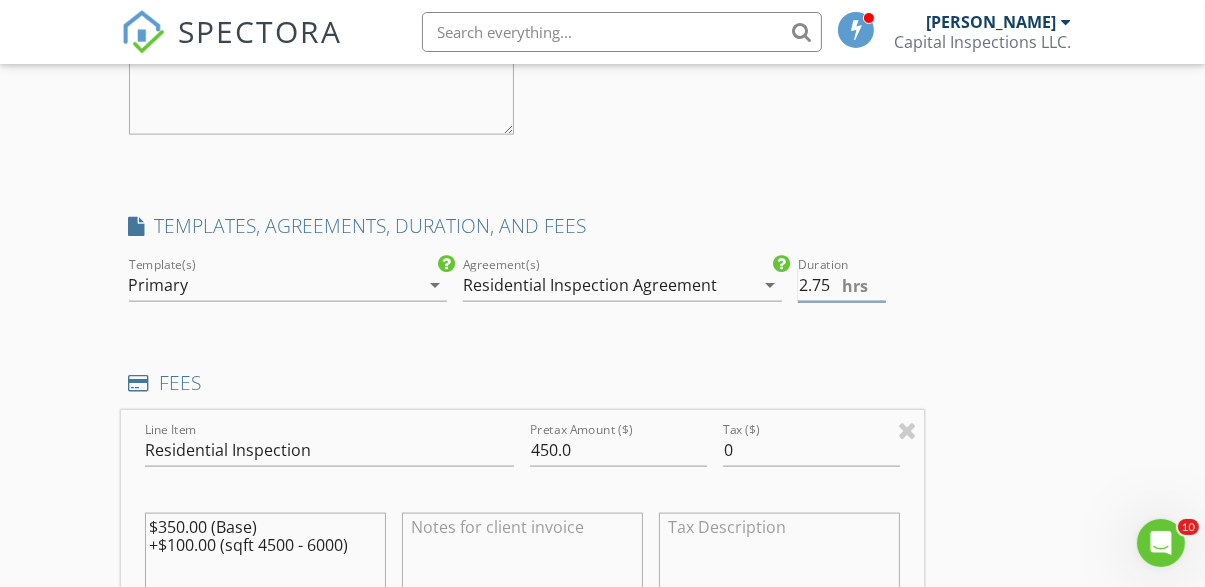 click on "2.75" at bounding box center (842, 285) 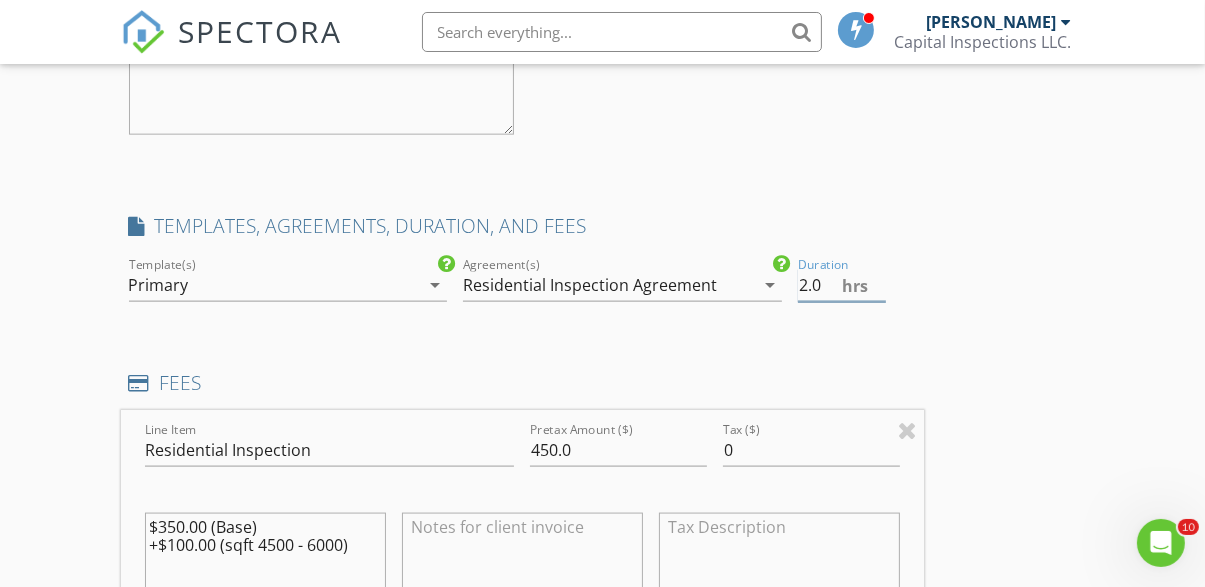 type on "2.0" 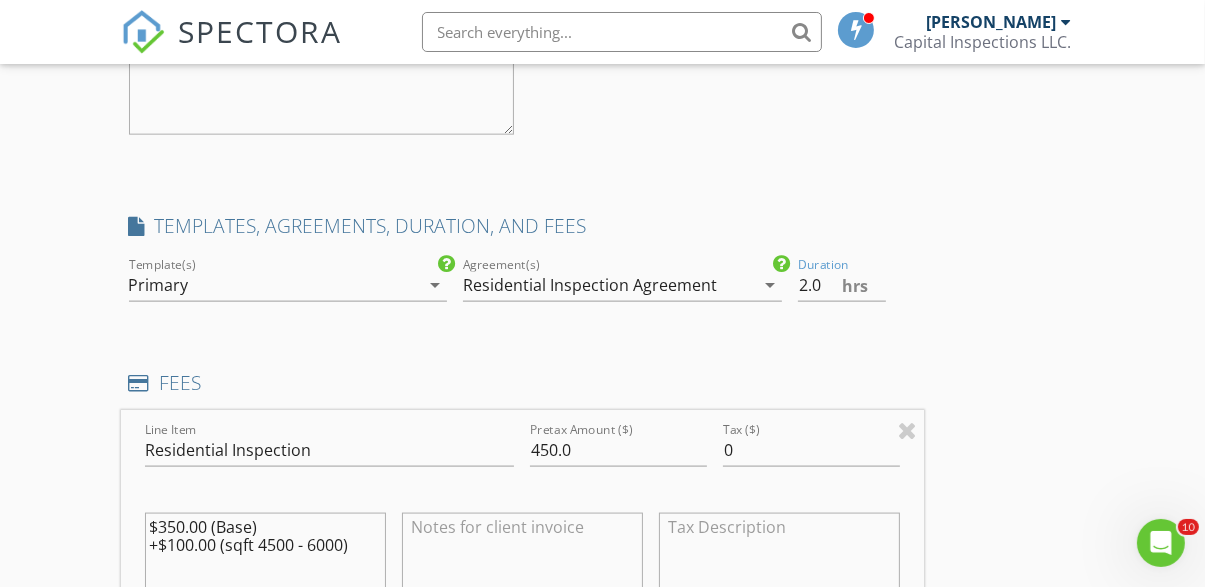 click on "Reorder / Copy
check_box Copy Reports From Original Inspection   check_box_outline_blank Copy Signed Agreements From Original Inspection
INSPECTOR(S)
check_box   Dalton Sanders   PRIMARY   check_box   Josh Eldridge     Dalton Sanders,  Josh Eldridge arrow_drop_down   check_box_outline_blank Dalton Sanders specifically requested check_box_outline_blank Josh Eldridge specifically requested
Date/Time
07/15/2025 11:30 AM
Location
Address Search       Address 2612 Sunny Pl   Unit   City Bismarck   State ND   Zip 58503   County Burleigh County     Square Feet 5167   Year Built 1993   Foundation Basement arrow_drop_down     Dalton Sanders     3.7 miles     (8 minutes)         Josh Eldridge     5.0 miles     (13 minutes)
client
check_box Enable Client CC email for this inspection   Client Search     check_box_outline_blank     First Name" at bounding box center (603, 286) 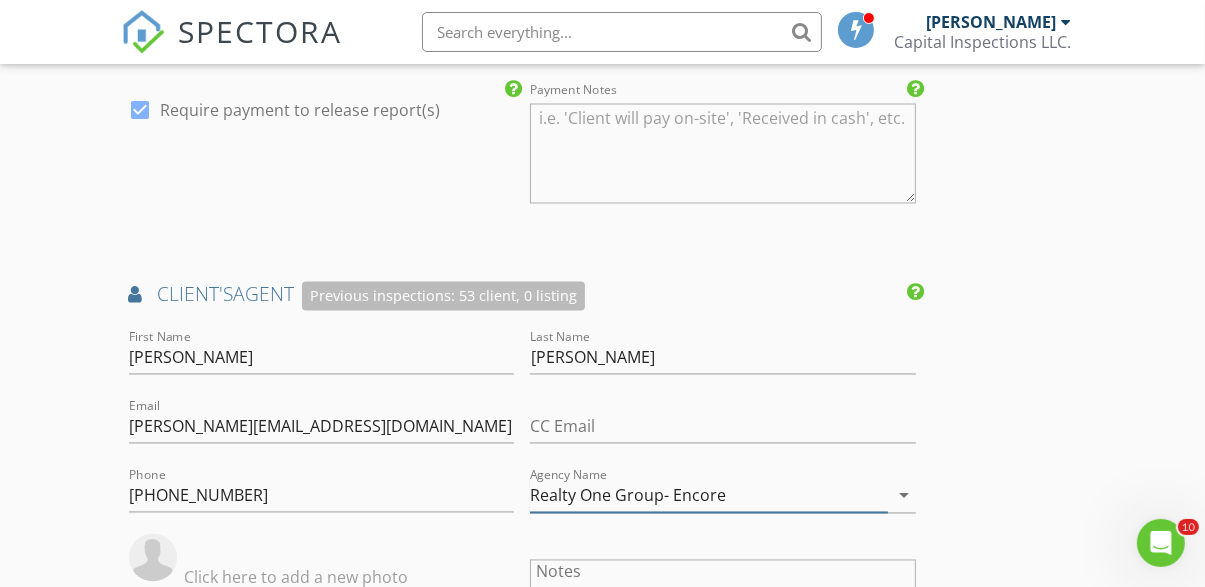 click on "Realty One Group- Encore" at bounding box center (709, 496) 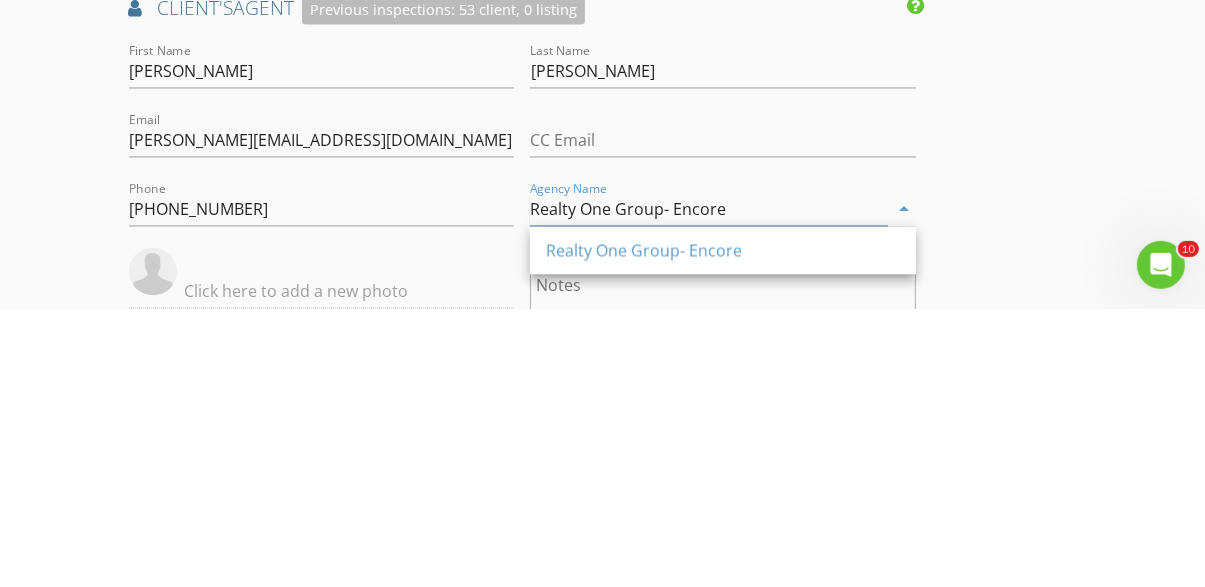 scroll, scrollTop: 3302, scrollLeft: 0, axis: vertical 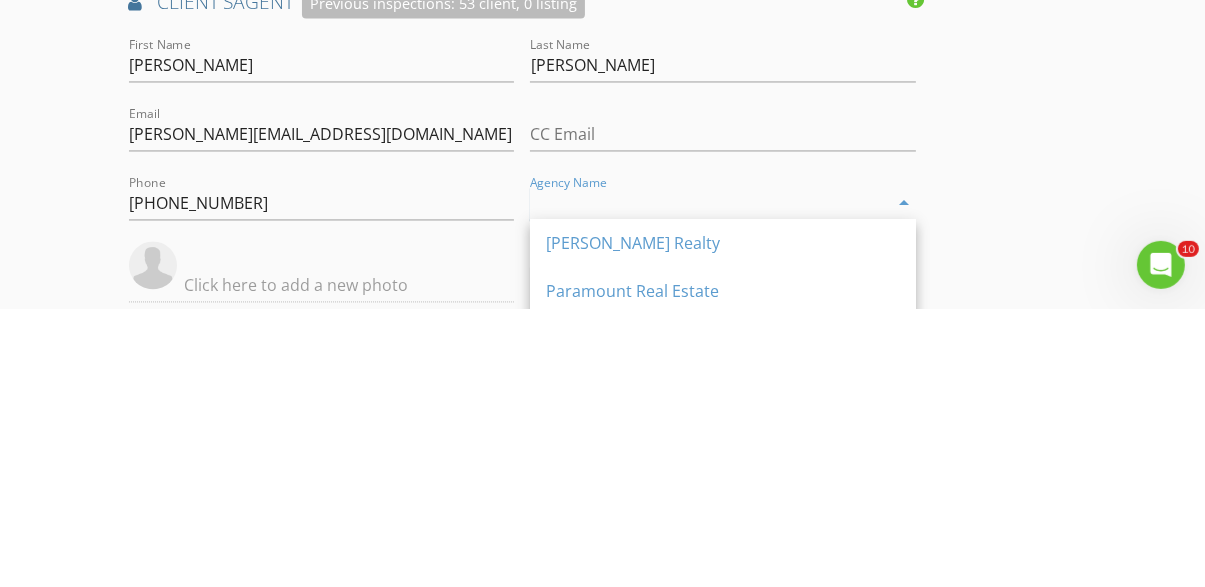 type 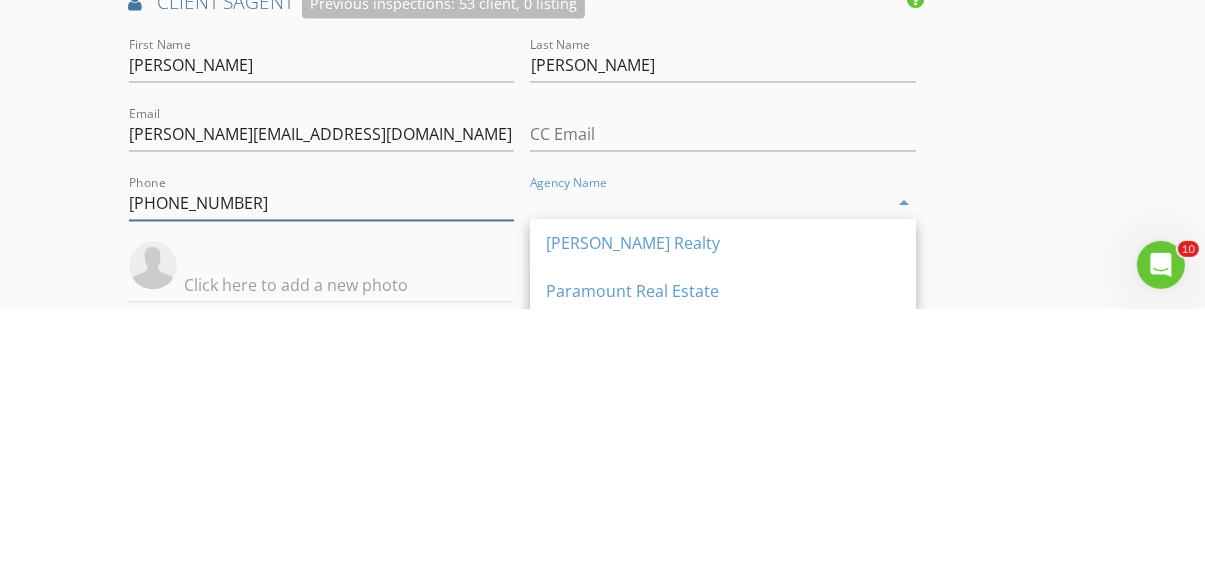 click on "(701) 471-1331" at bounding box center (322, 482) 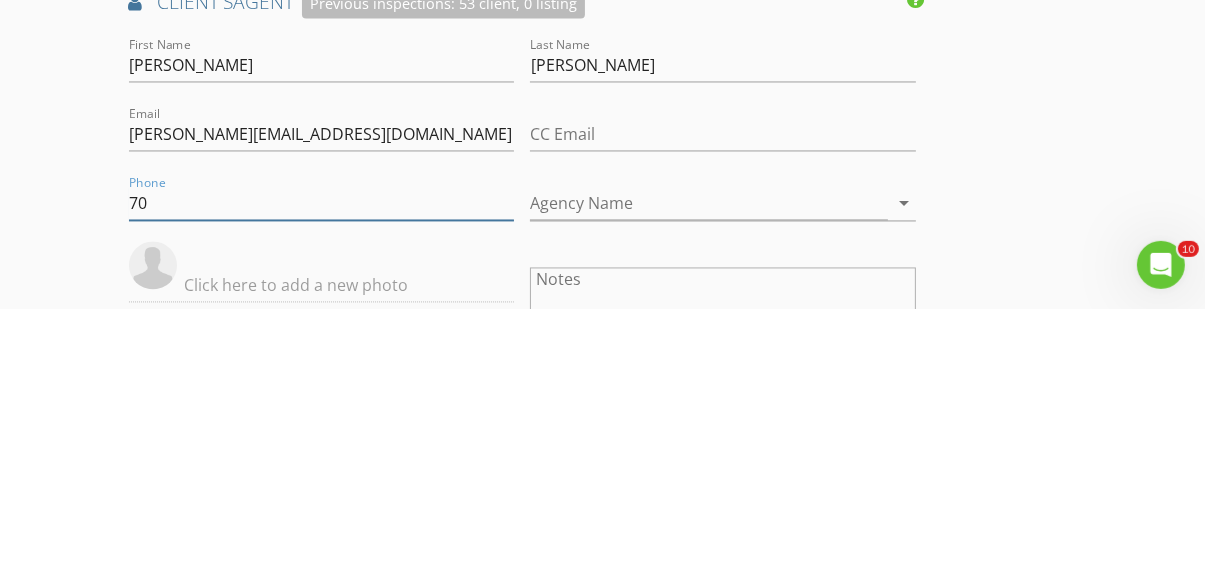 type on "7" 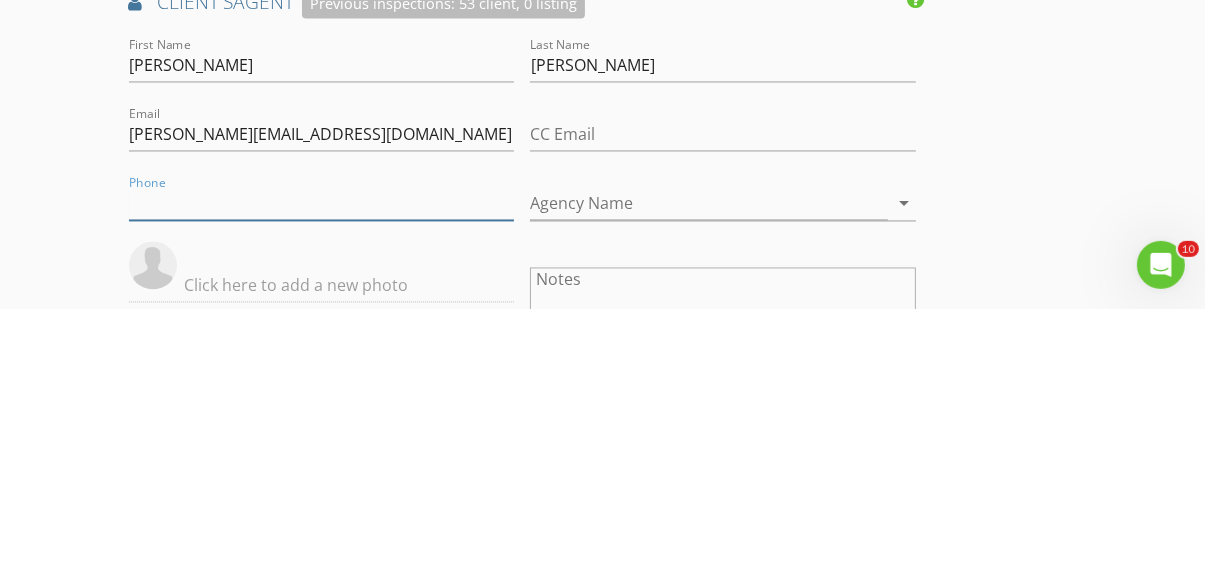 type 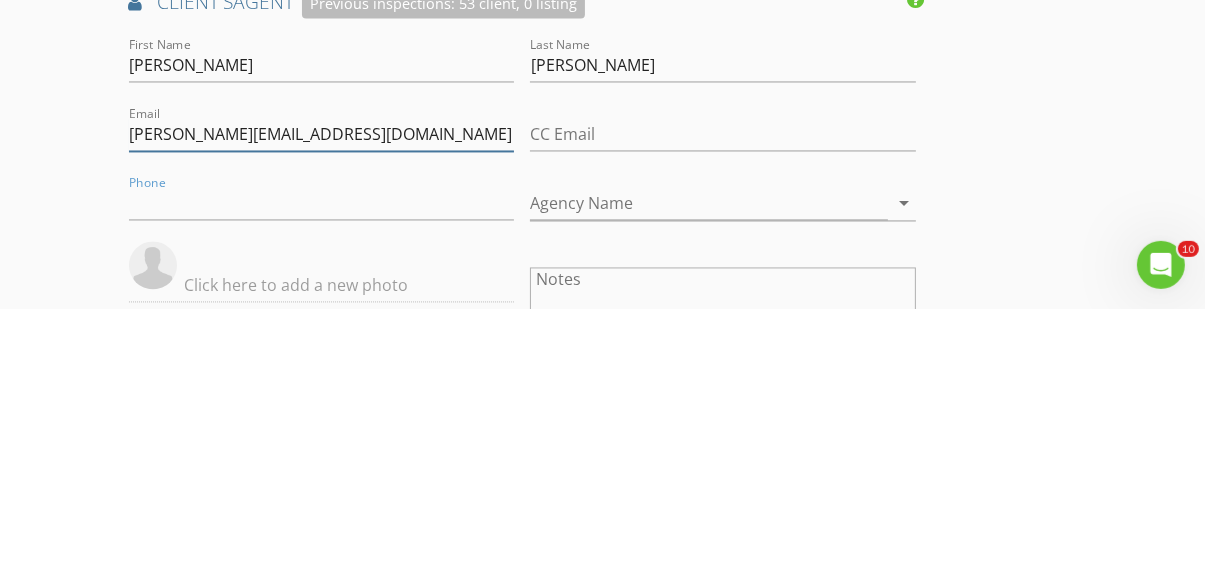 click on "patrick@realtyonegroupencore.com" at bounding box center (322, 413) 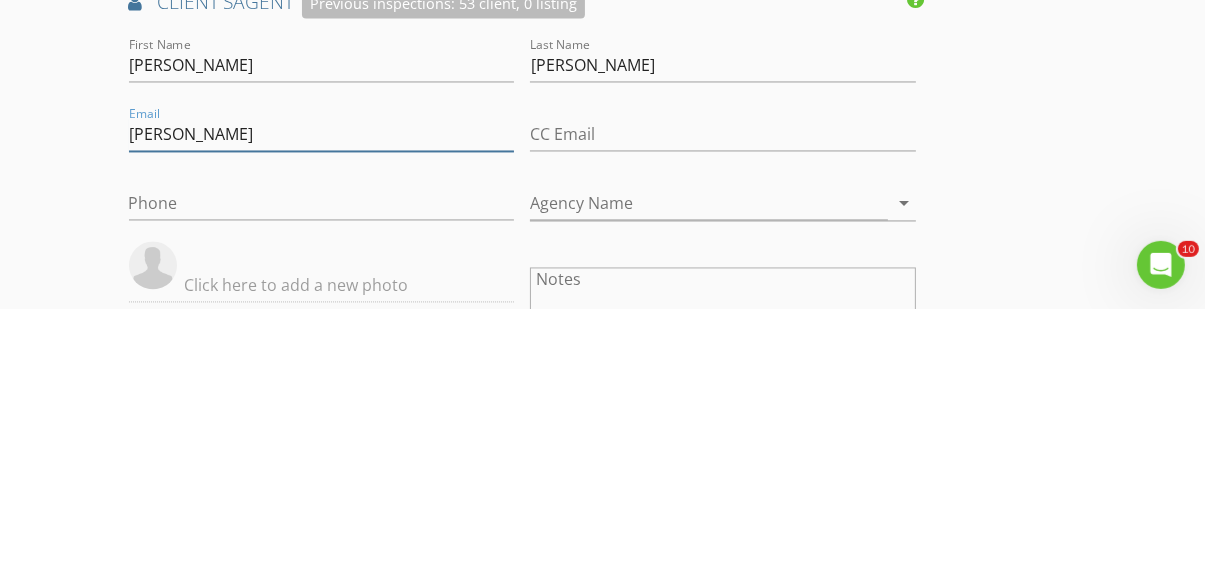 type on "patrick@realtyonegroup" 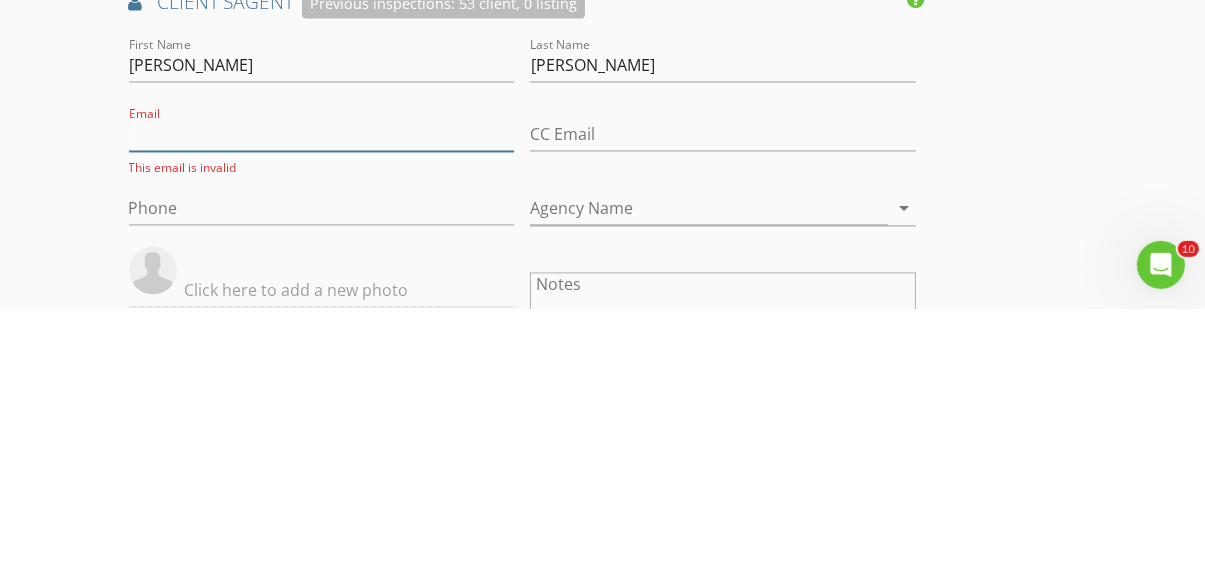 type 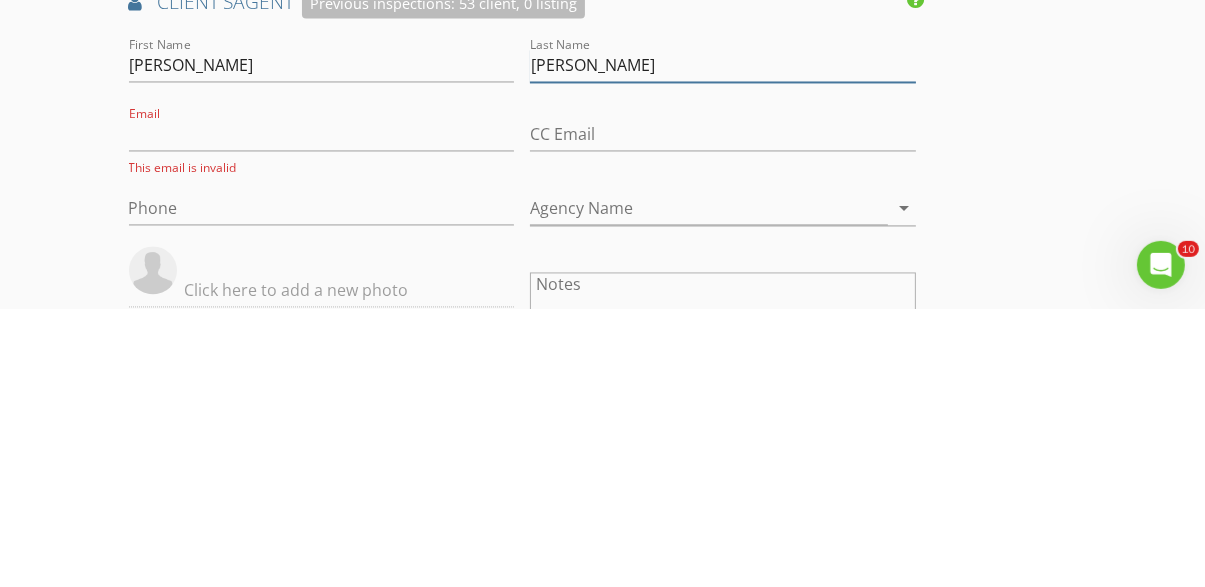 click on "Koski" at bounding box center (723, 344) 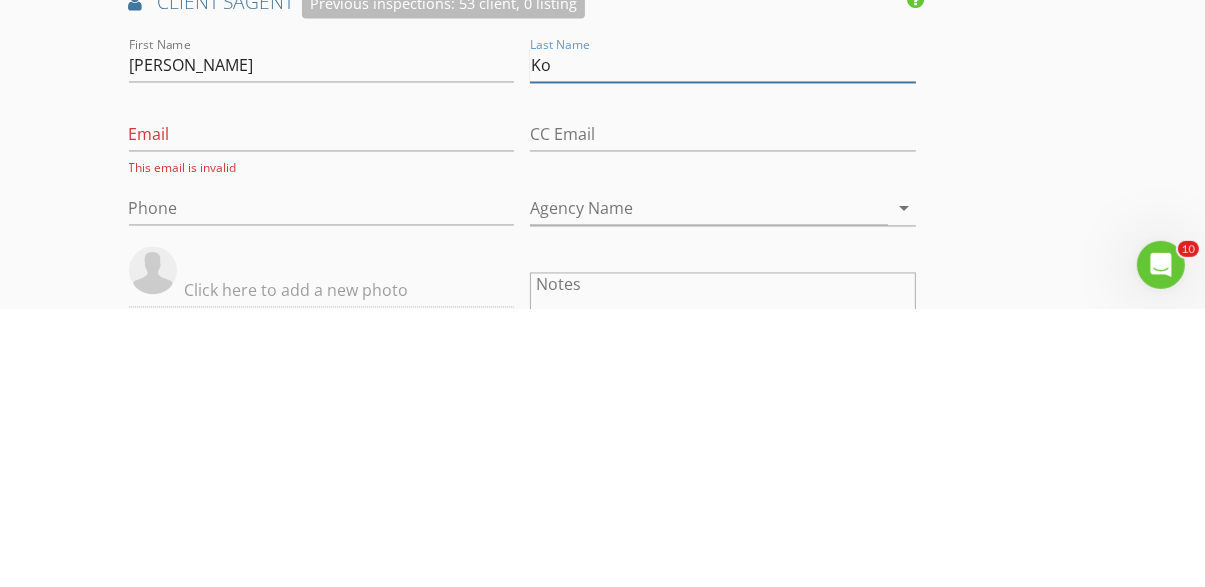 type on "K" 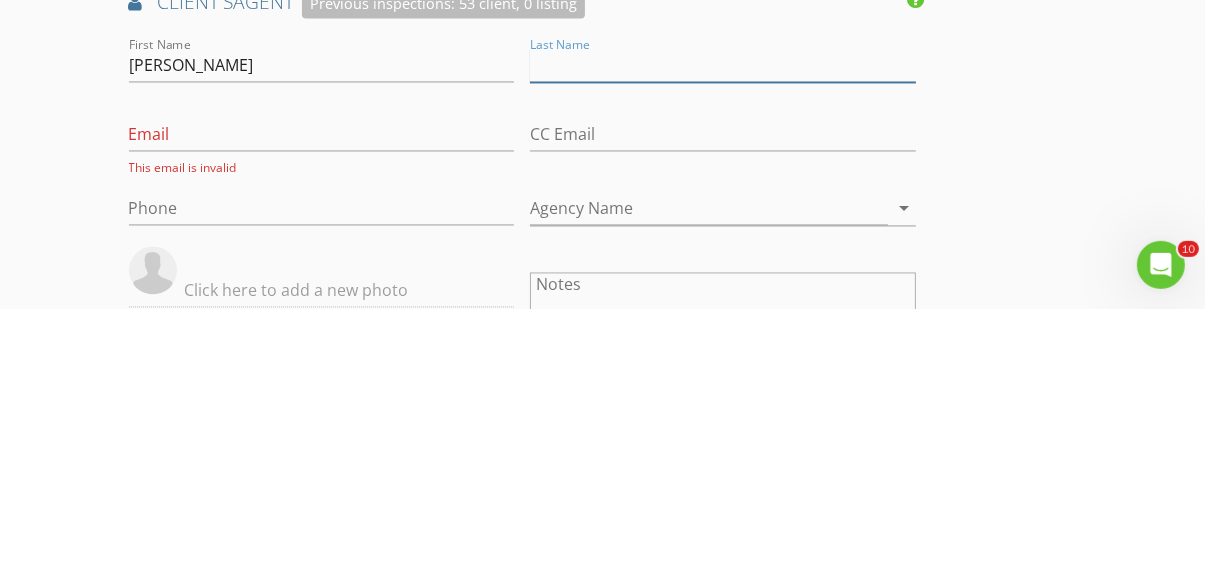 type 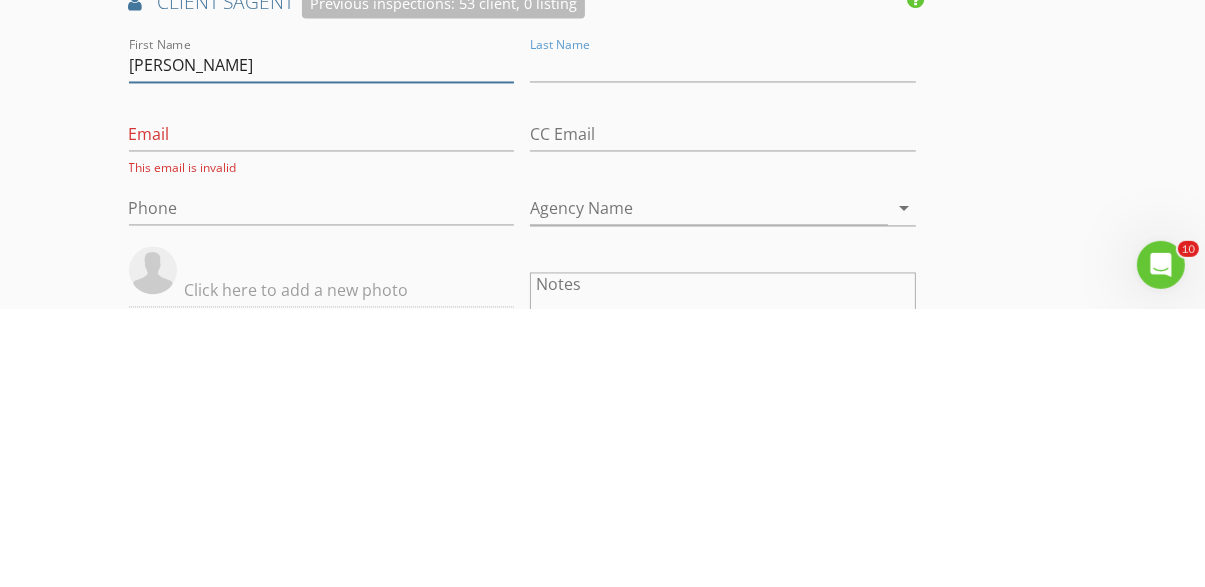 click on "Patrick" at bounding box center (322, 344) 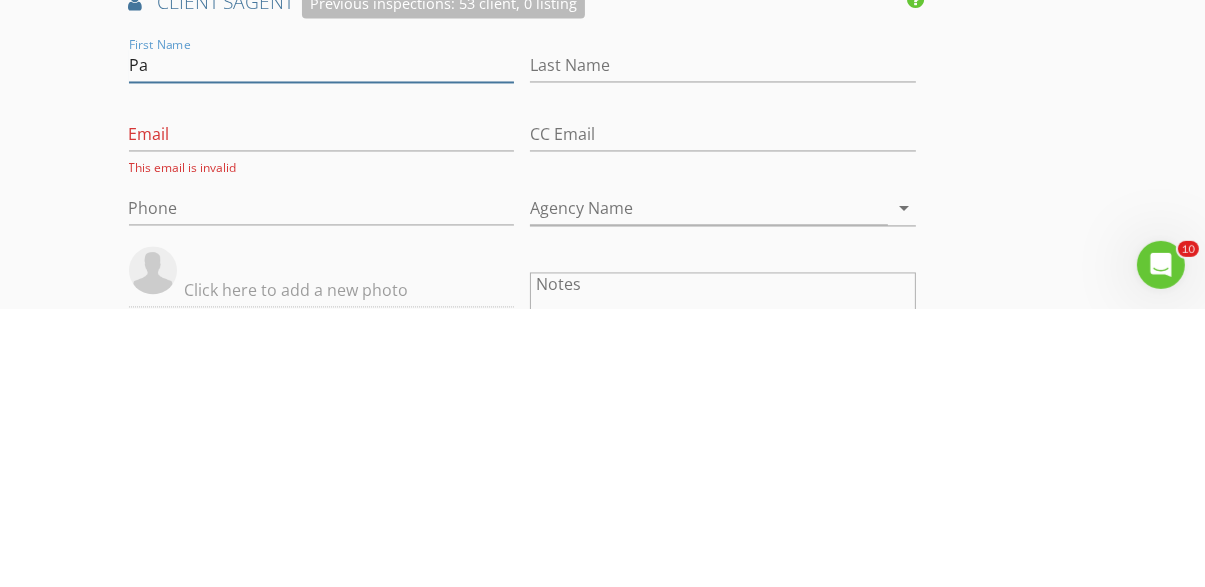 type on "P" 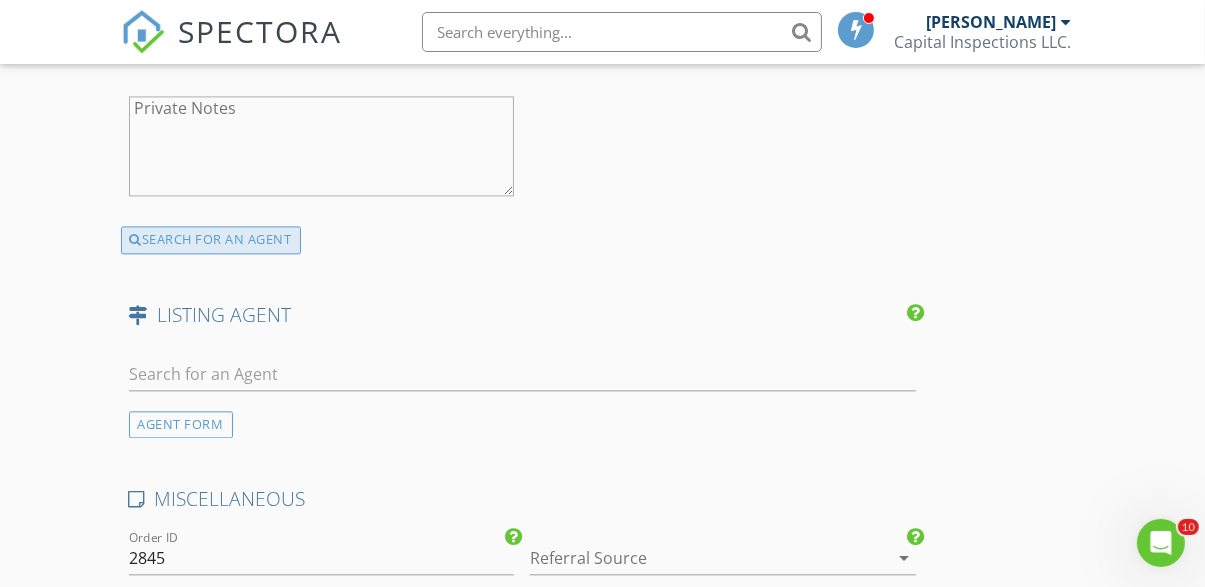 type 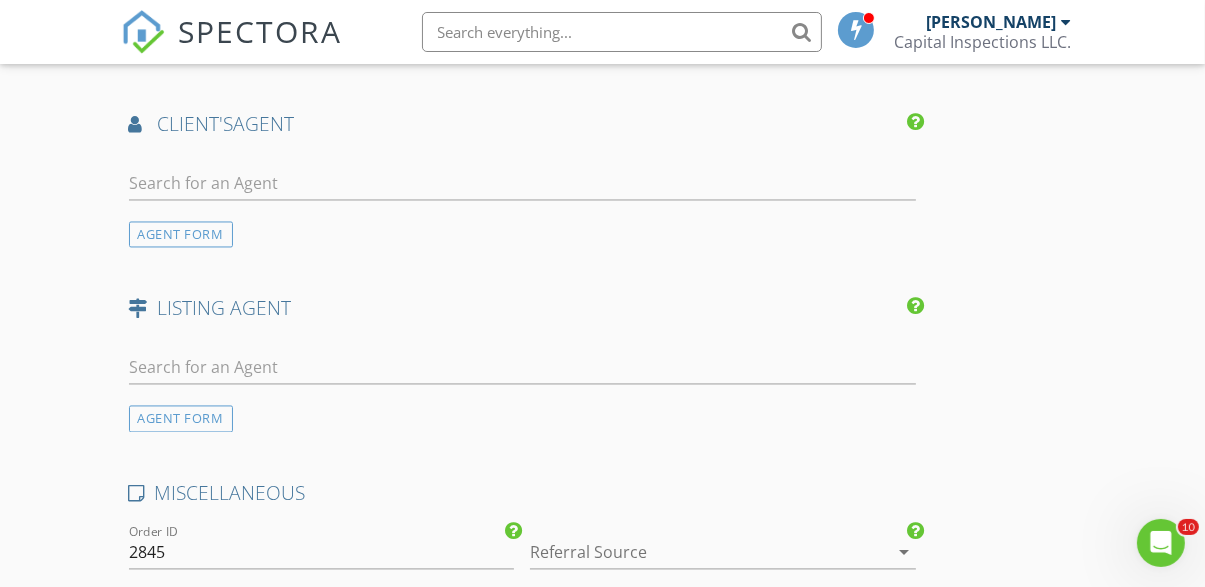 scroll, scrollTop: 3452, scrollLeft: 0, axis: vertical 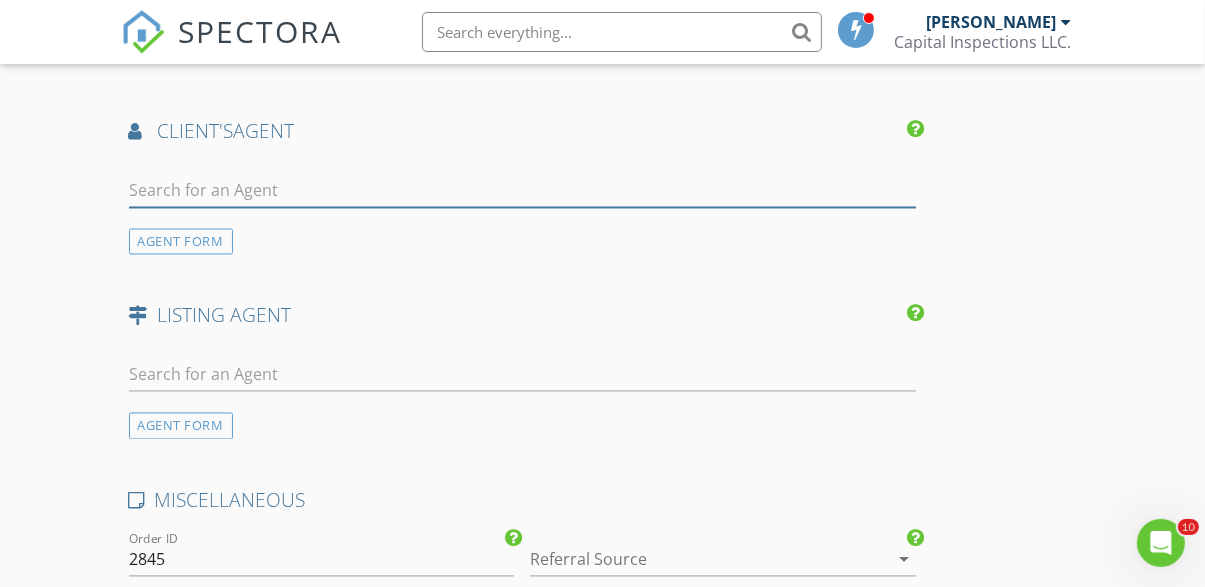 click at bounding box center (522, 190) 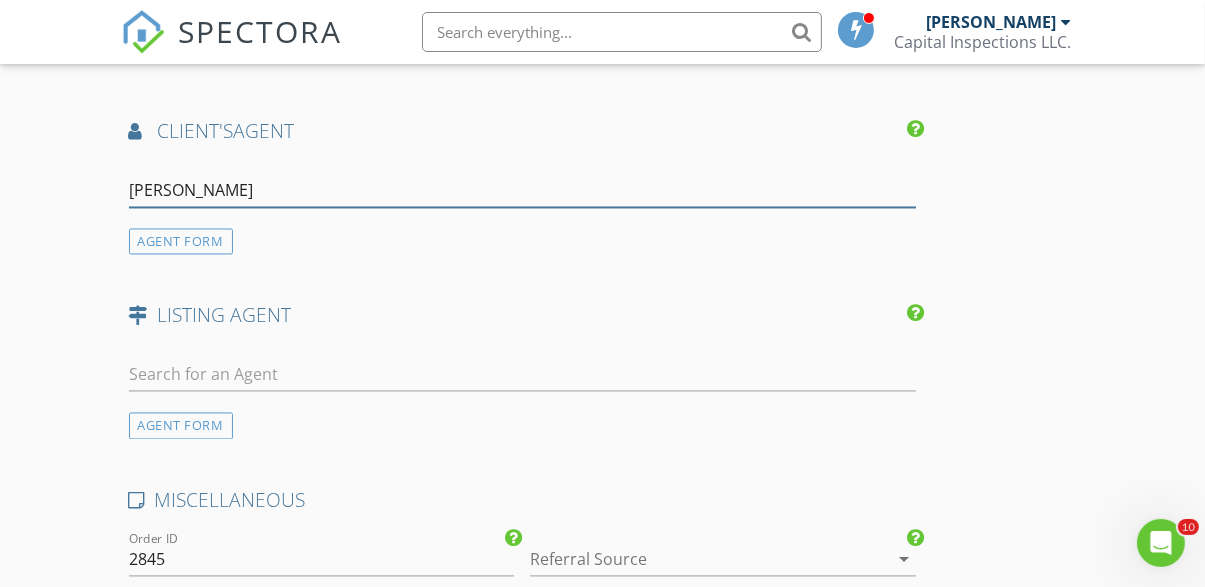 type on "Krist" 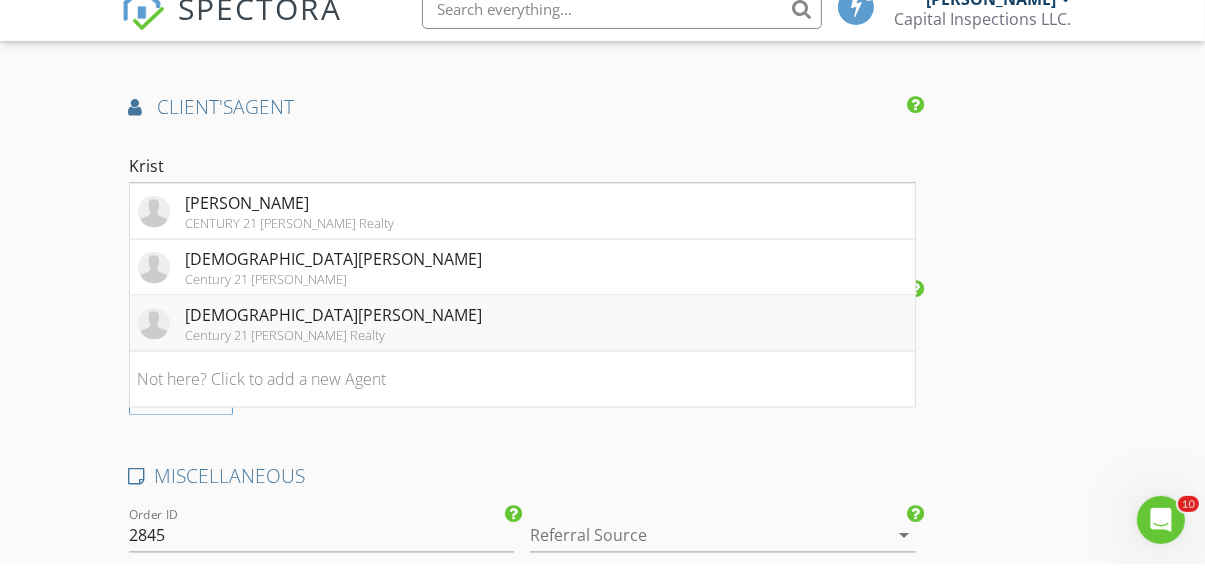 click on "Kristen Oban
Century 21 Morrison Realty" at bounding box center (522, 347) 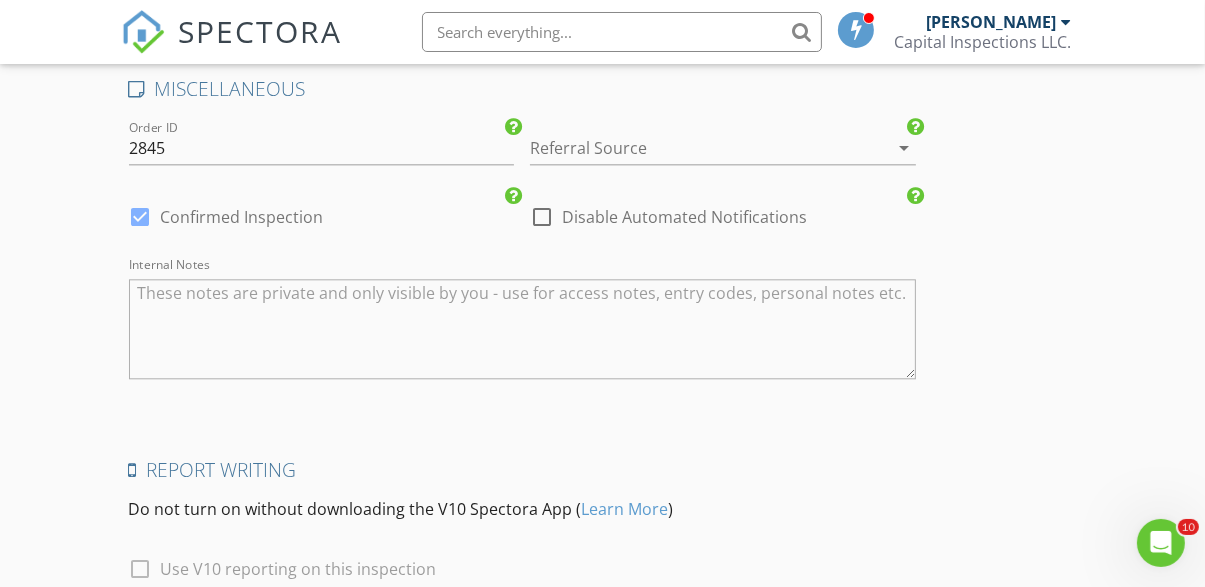 scroll, scrollTop: 4403, scrollLeft: 0, axis: vertical 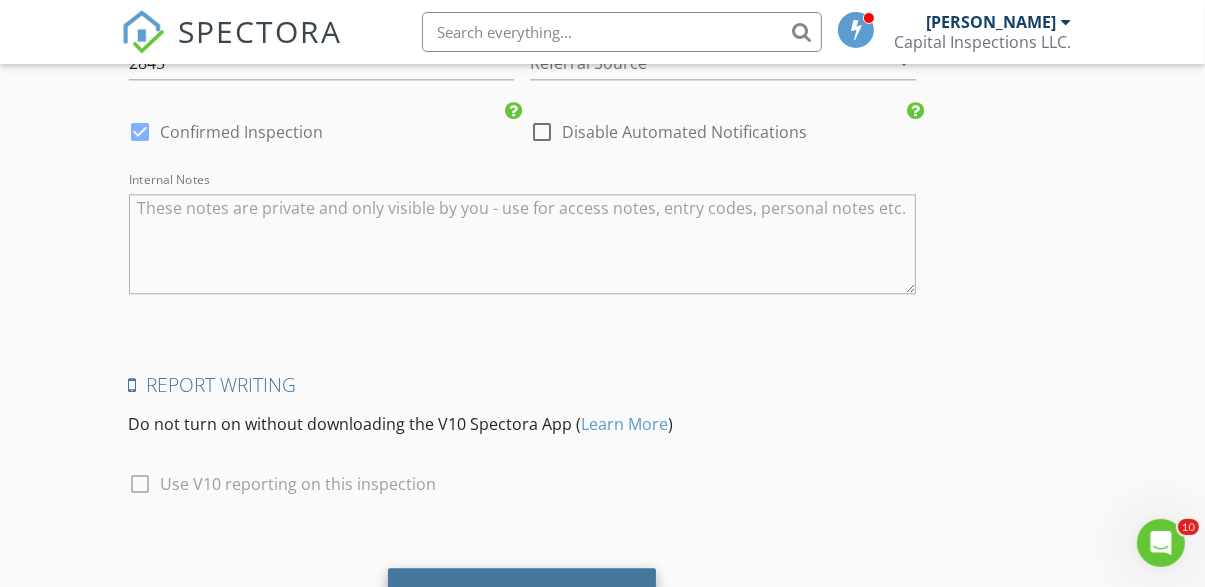 click on "Save Inspection" at bounding box center (522, 594) 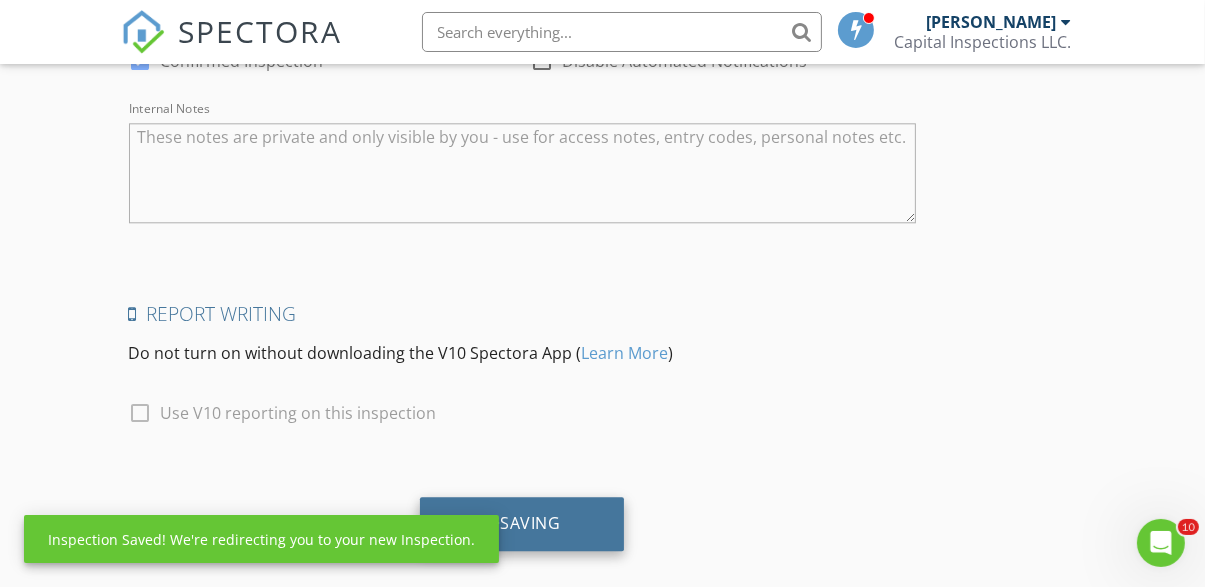 scroll, scrollTop: 4481, scrollLeft: 0, axis: vertical 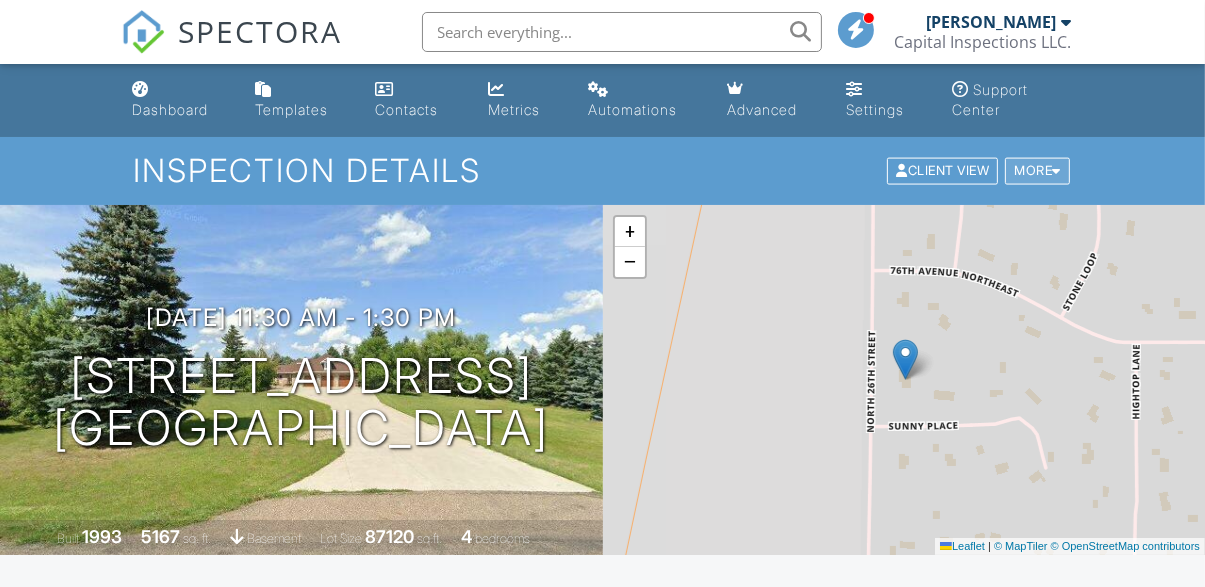 click on "More" at bounding box center [1037, 171] 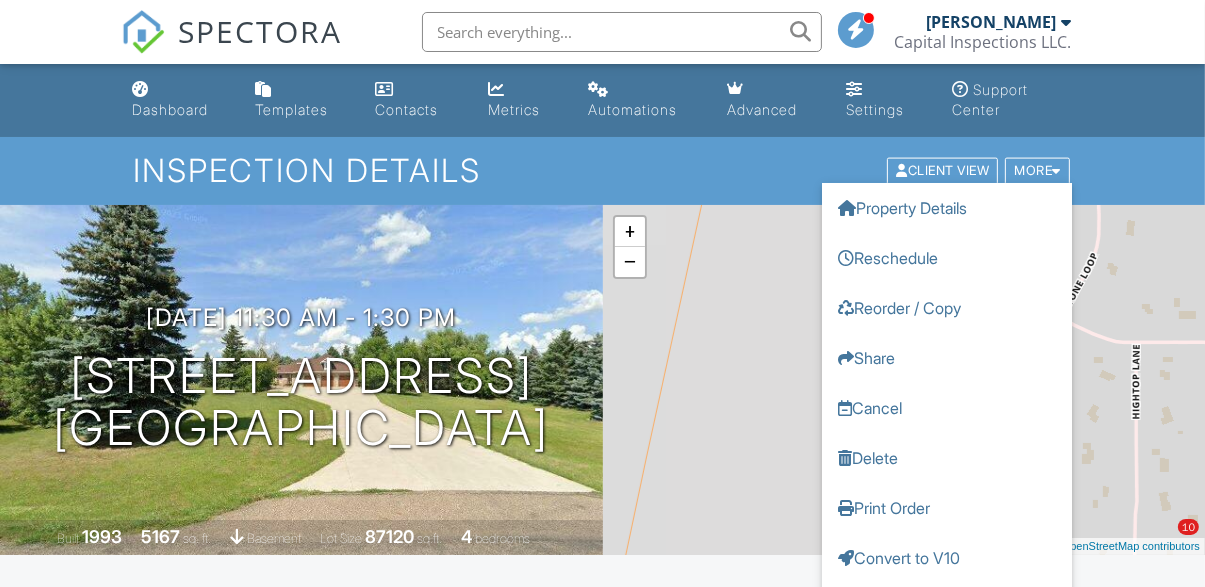 click on "+ −  Leaflet   |   © MapTiler   © OpenStreetMap contributors" at bounding box center [904, 380] 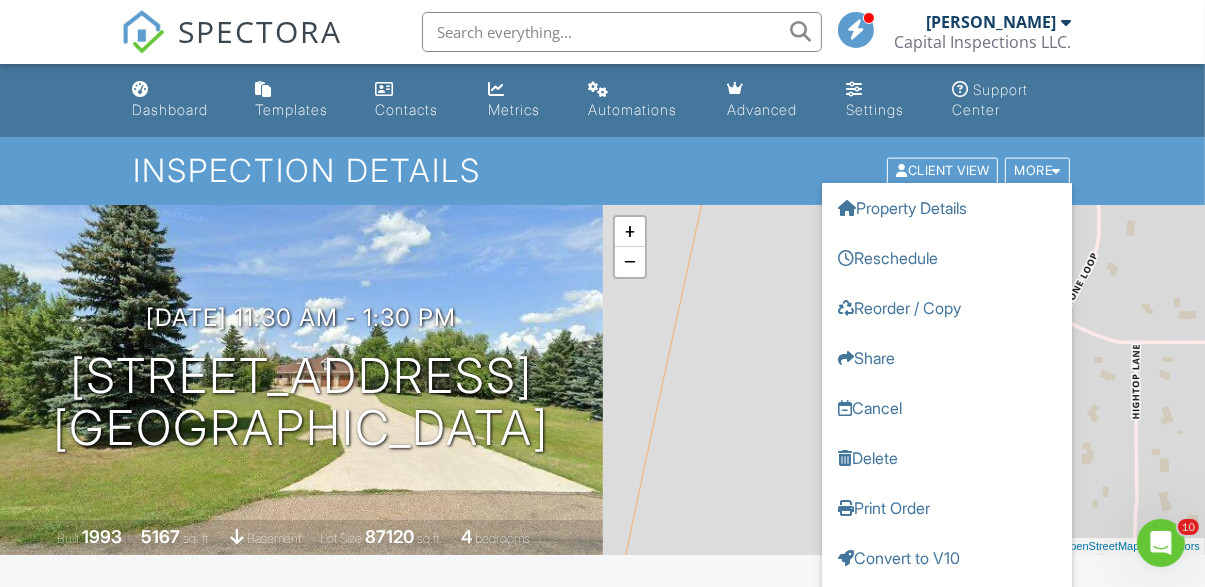 scroll, scrollTop: 0, scrollLeft: 0, axis: both 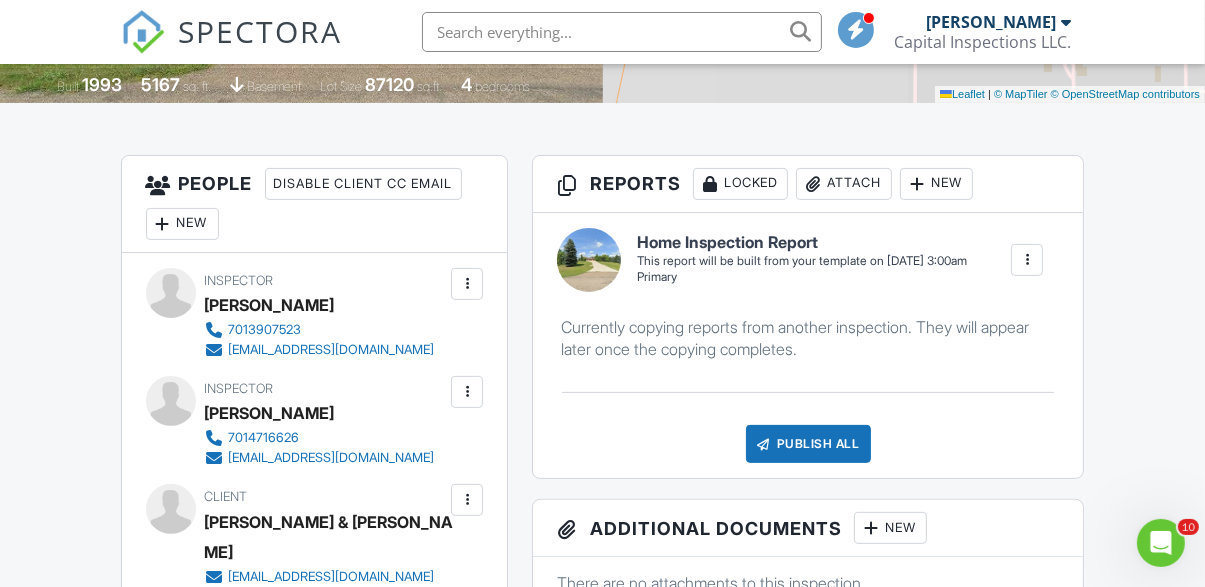 click at bounding box center [1027, 260] 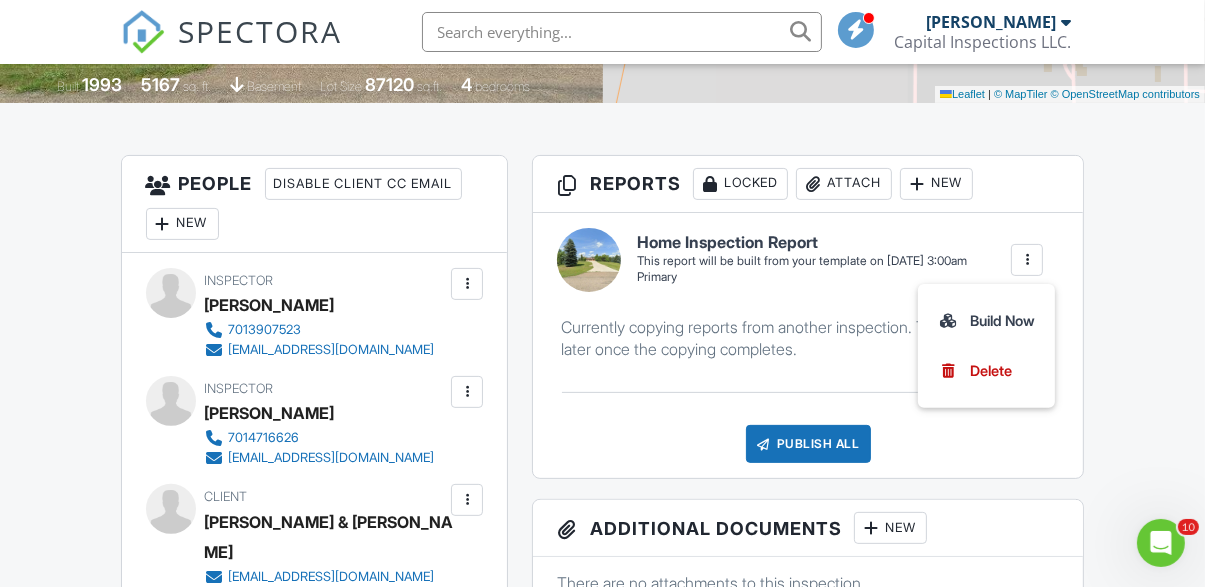 click on "Build Now" at bounding box center (986, 321) 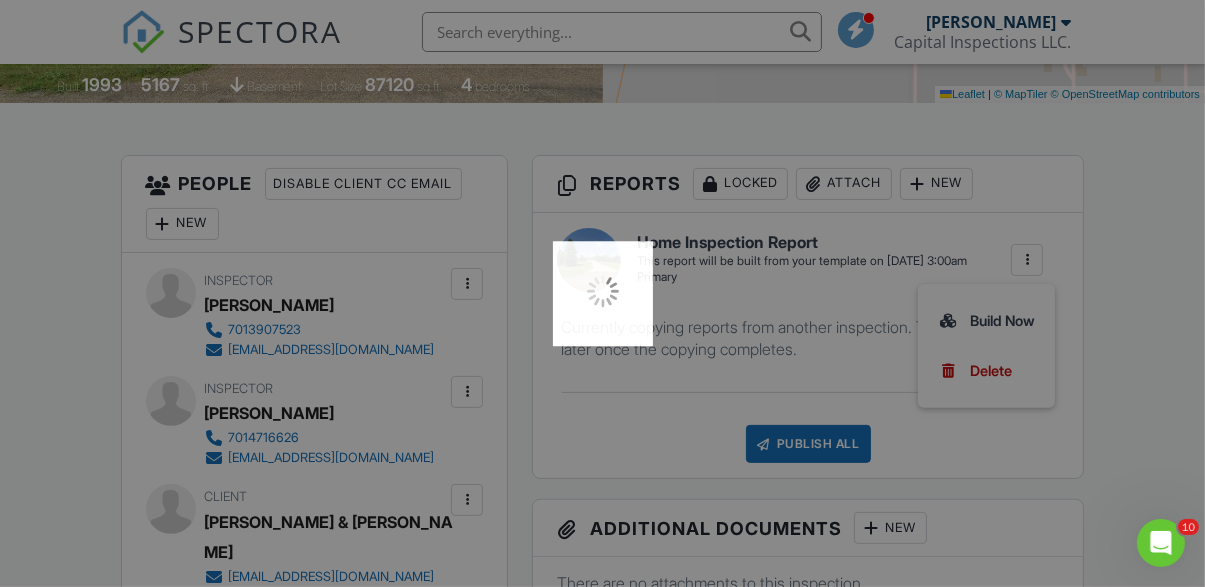 scroll, scrollTop: 546, scrollLeft: 0, axis: vertical 